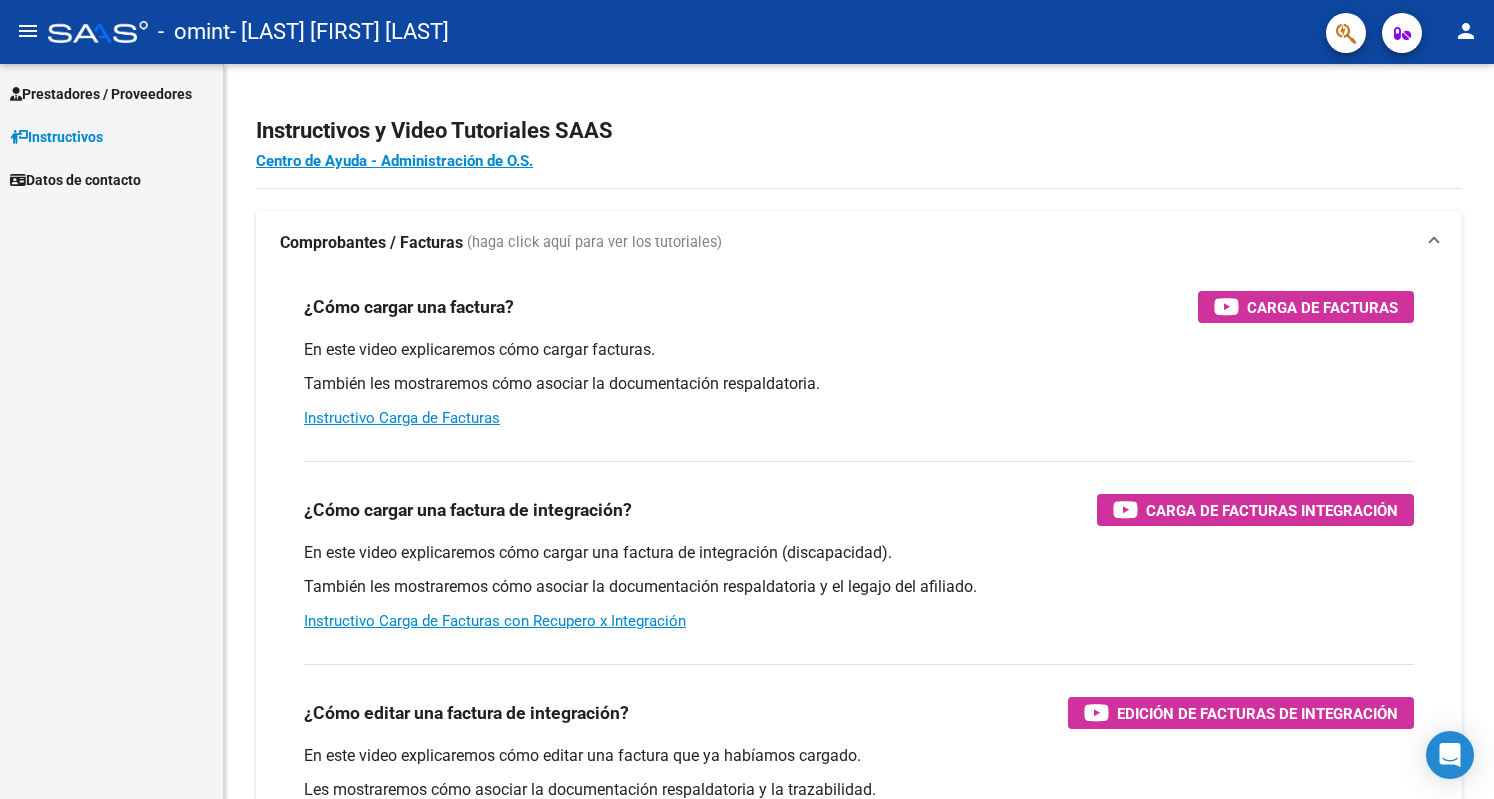 scroll, scrollTop: 0, scrollLeft: 0, axis: both 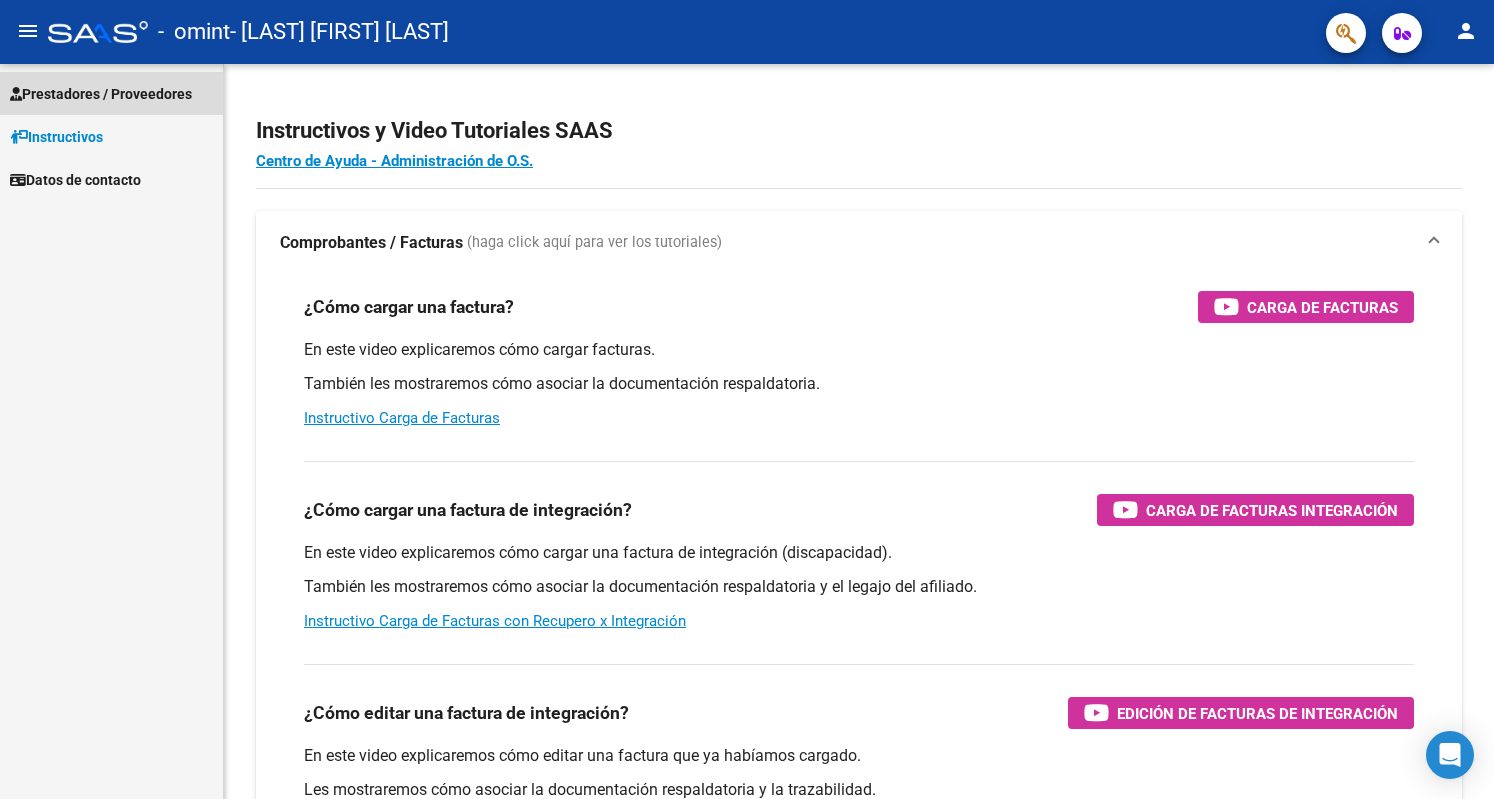 click on "Prestadores / Proveedores" at bounding box center [101, 94] 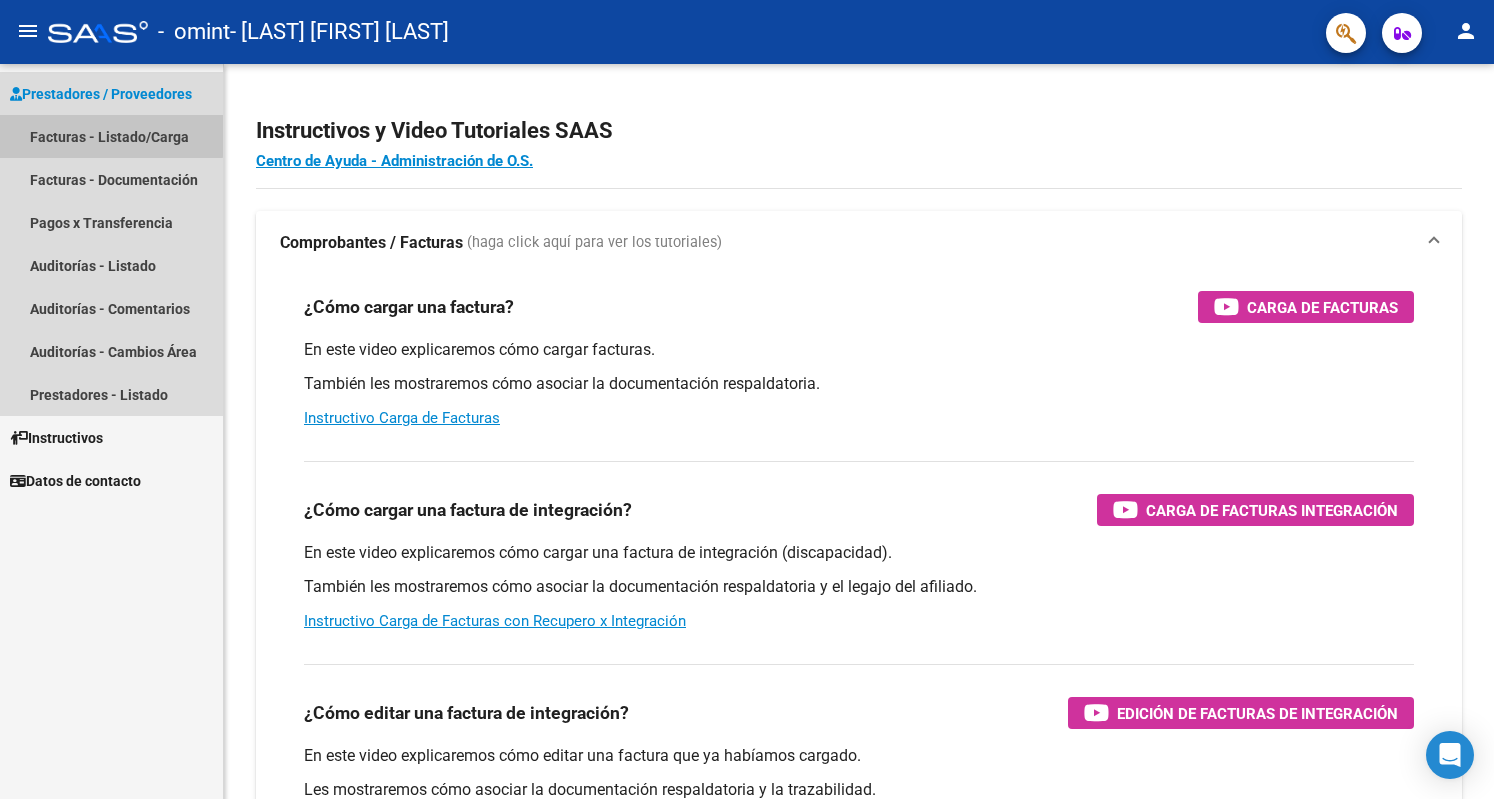 click on "Facturas - Listado/Carga" at bounding box center (111, 136) 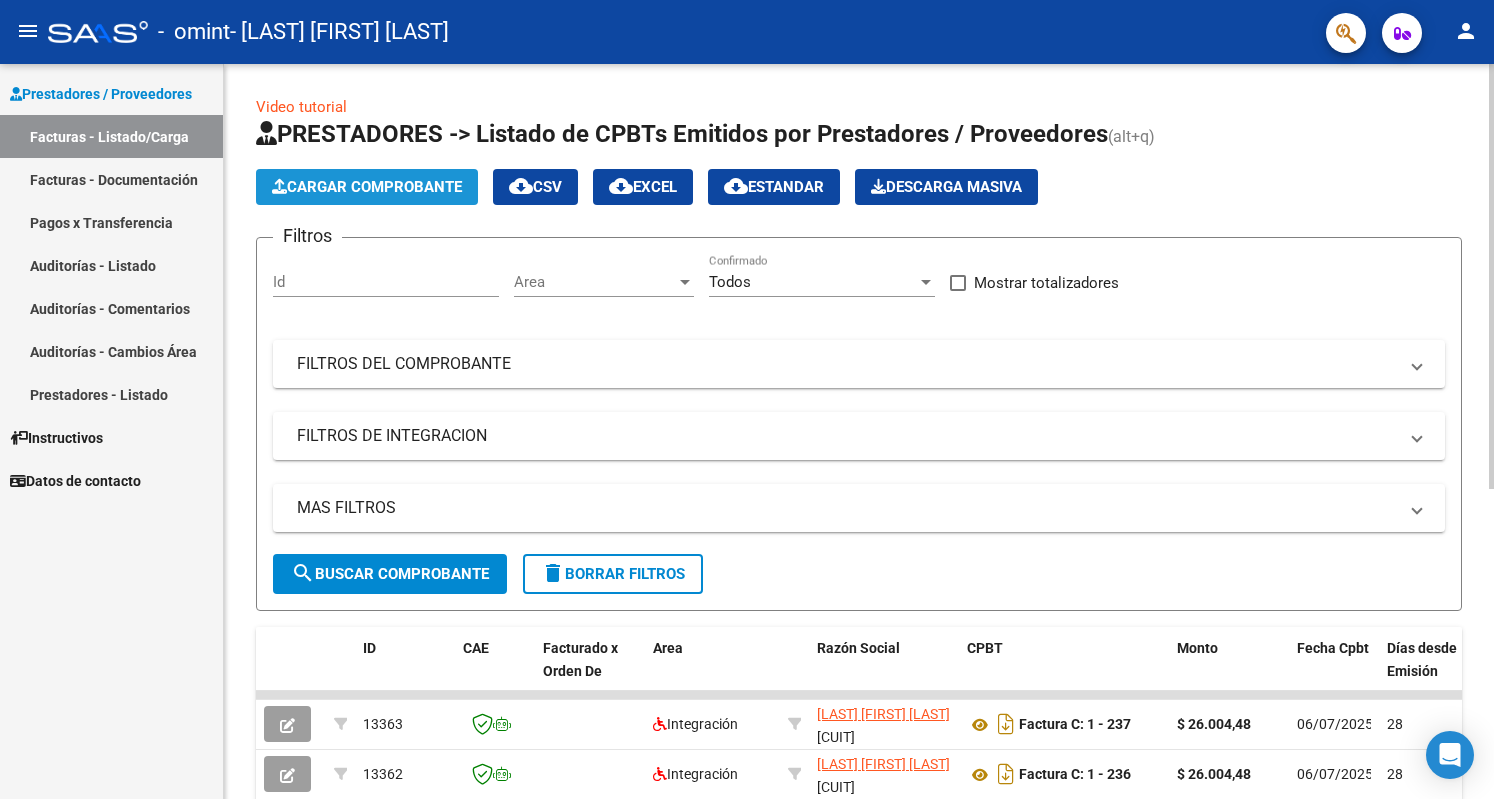 click on "Cargar Comprobante" 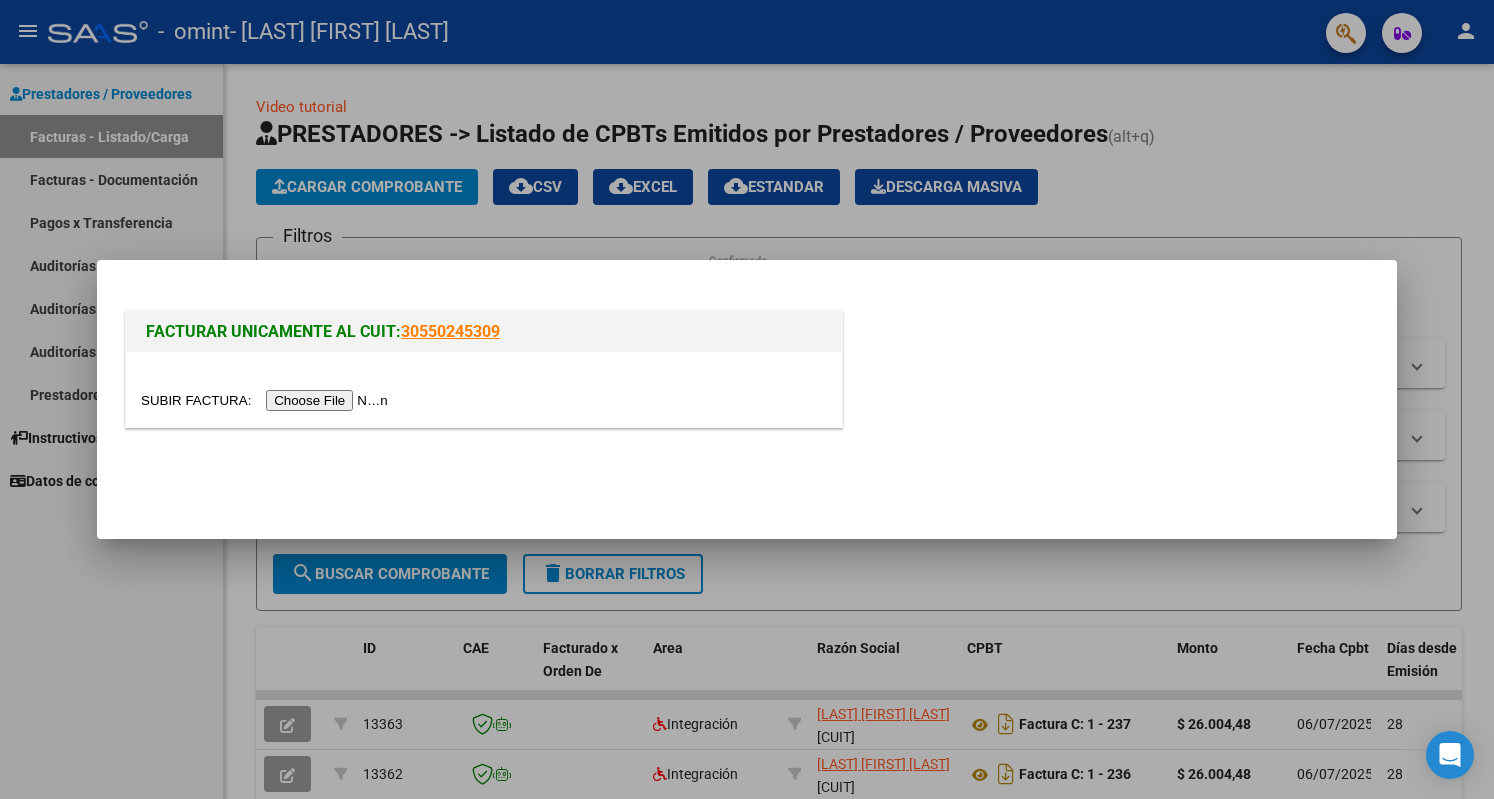 click at bounding box center (267, 400) 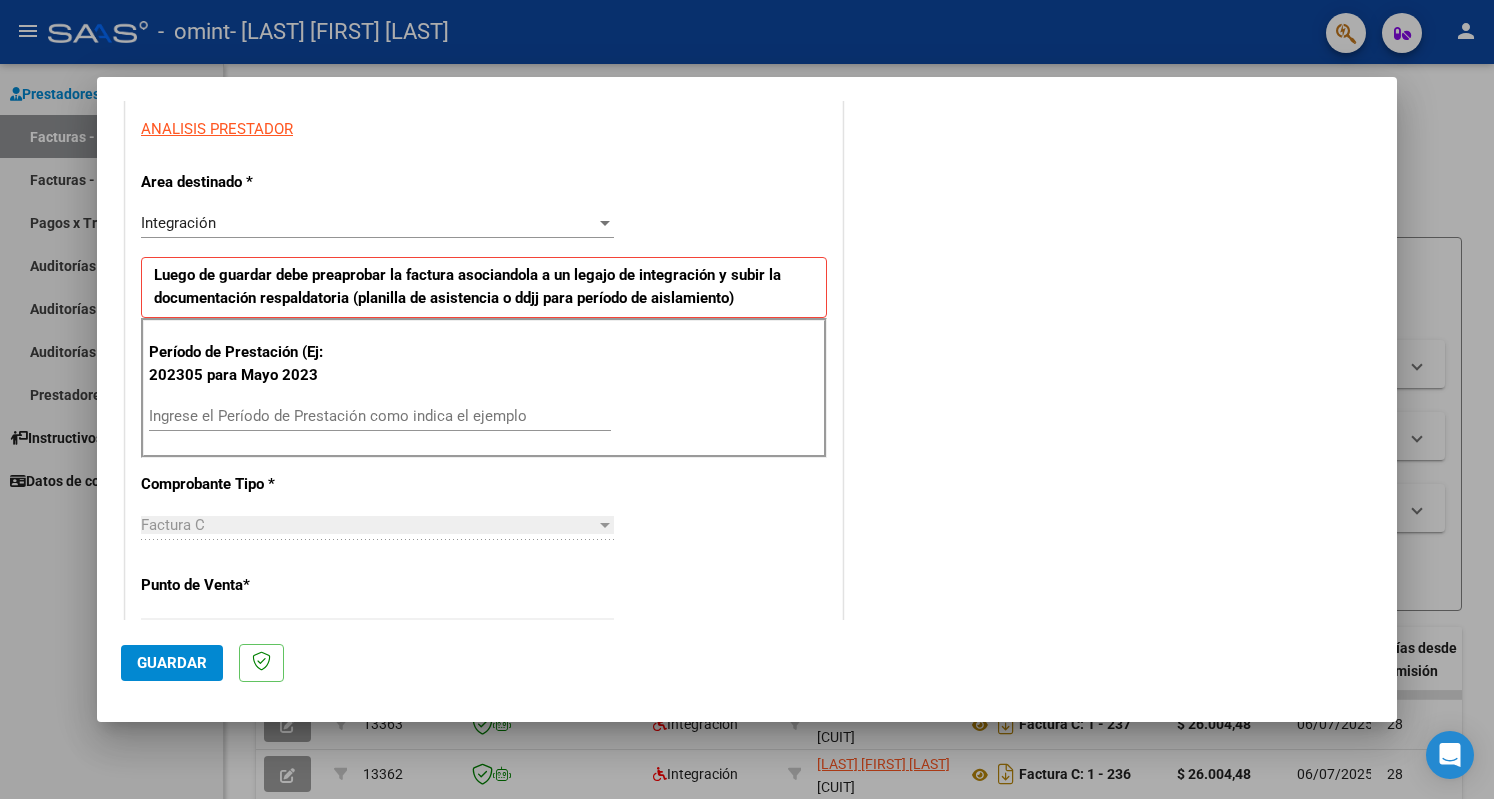scroll, scrollTop: 458, scrollLeft: 0, axis: vertical 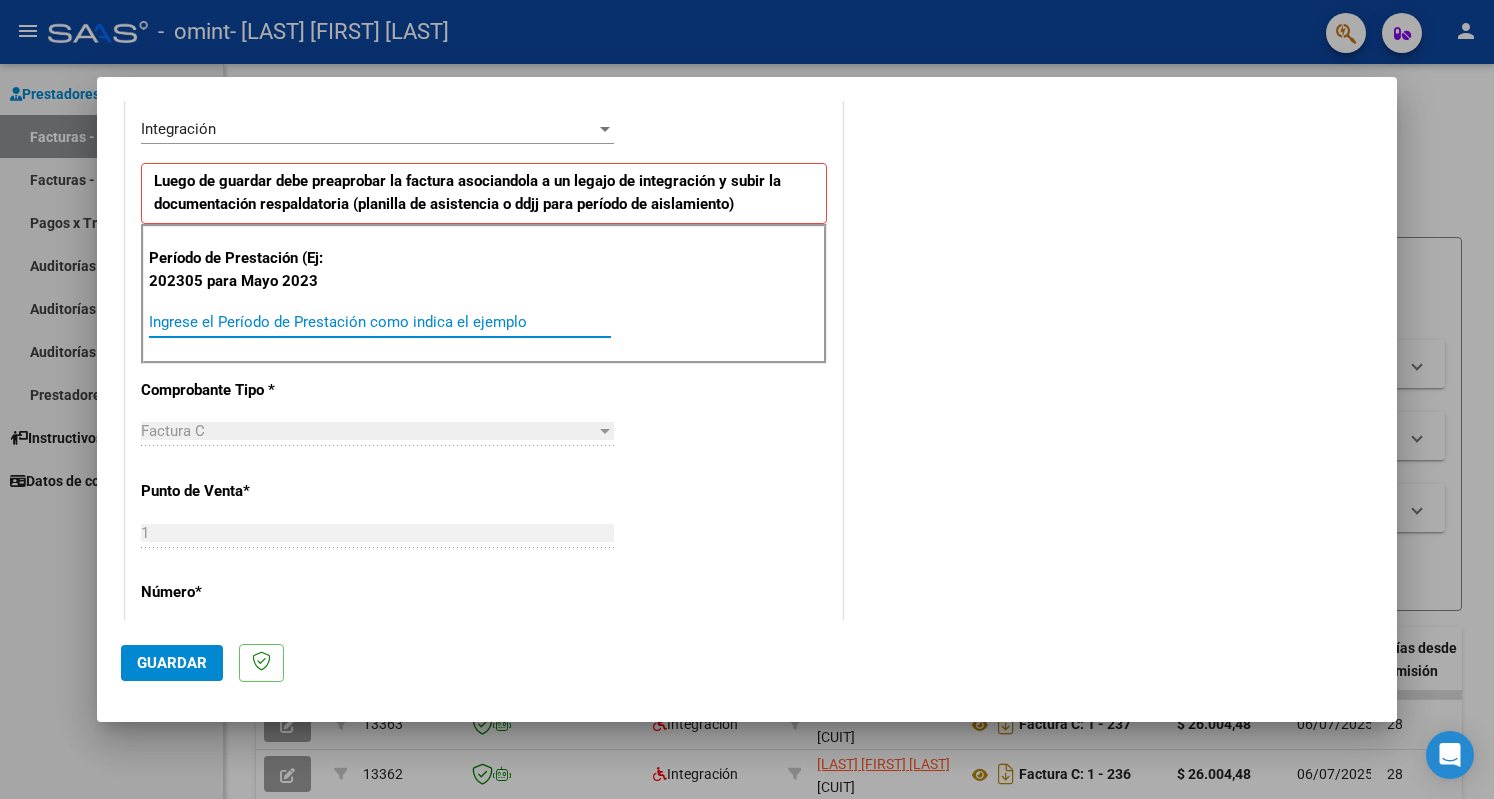 click on "Ingrese el Período de Prestación como indica el ejemplo" at bounding box center [380, 322] 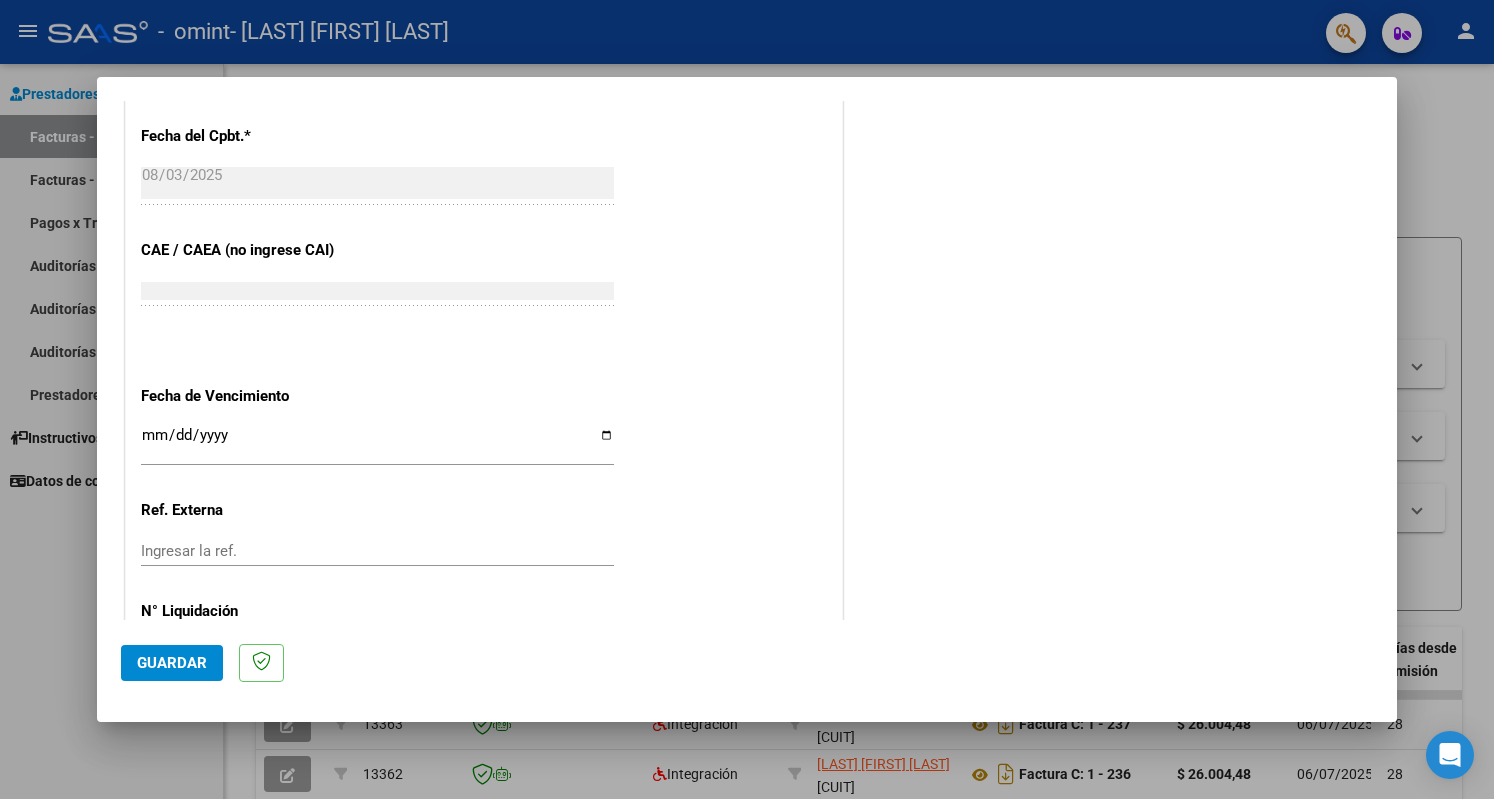 scroll, scrollTop: 1198, scrollLeft: 0, axis: vertical 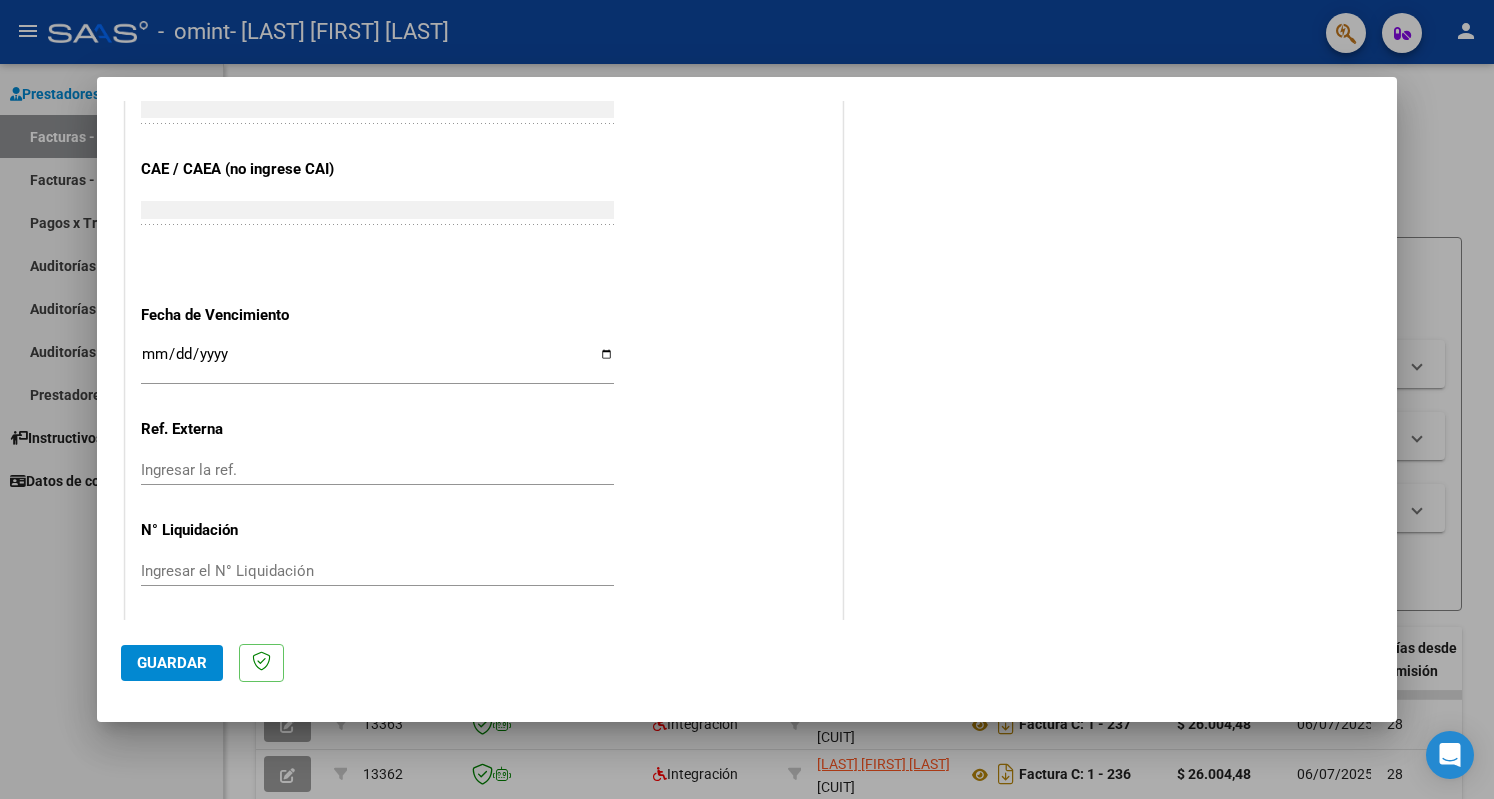 type on "202507" 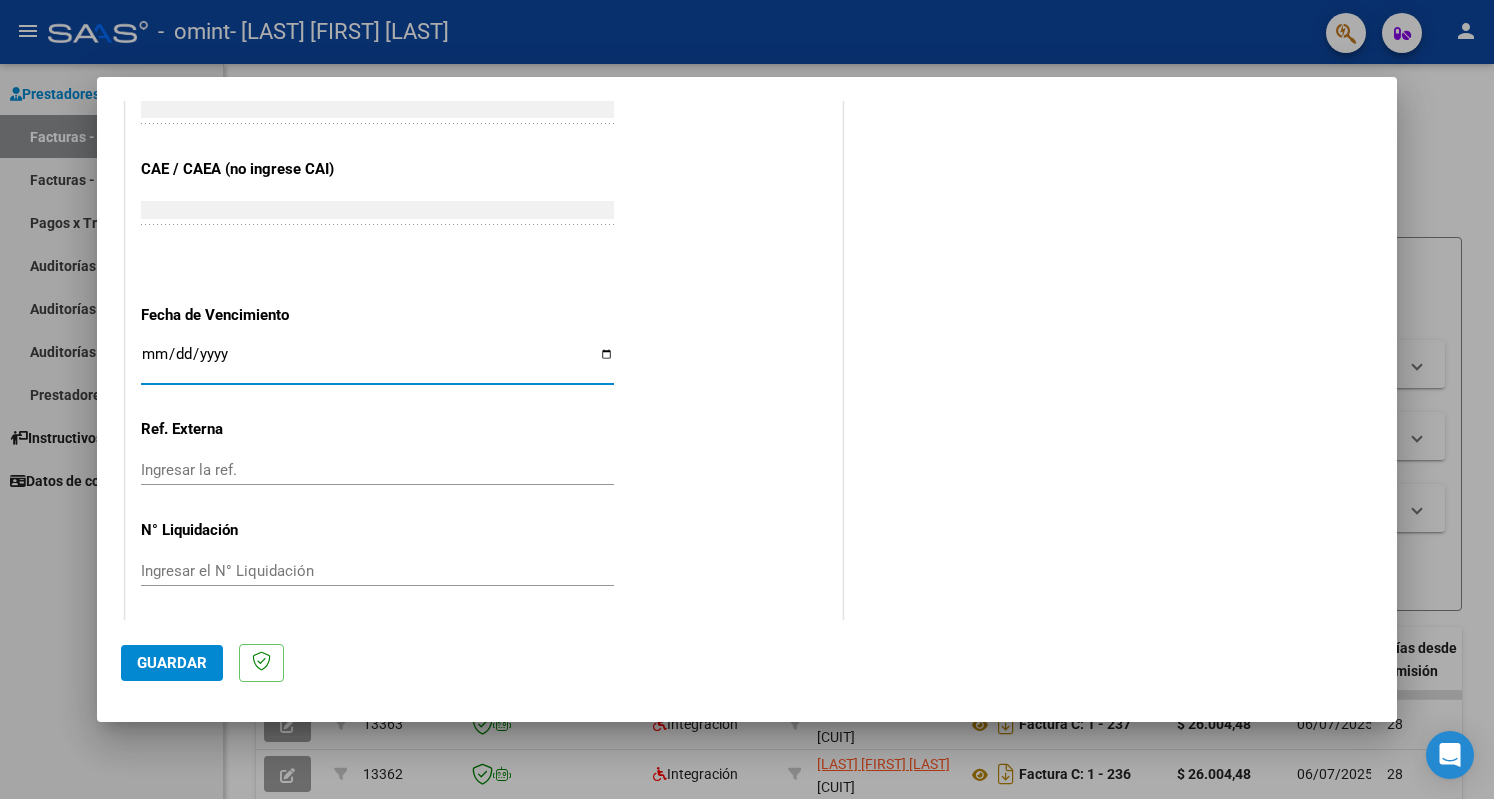 click on "Ingresar la fecha" at bounding box center (377, 362) 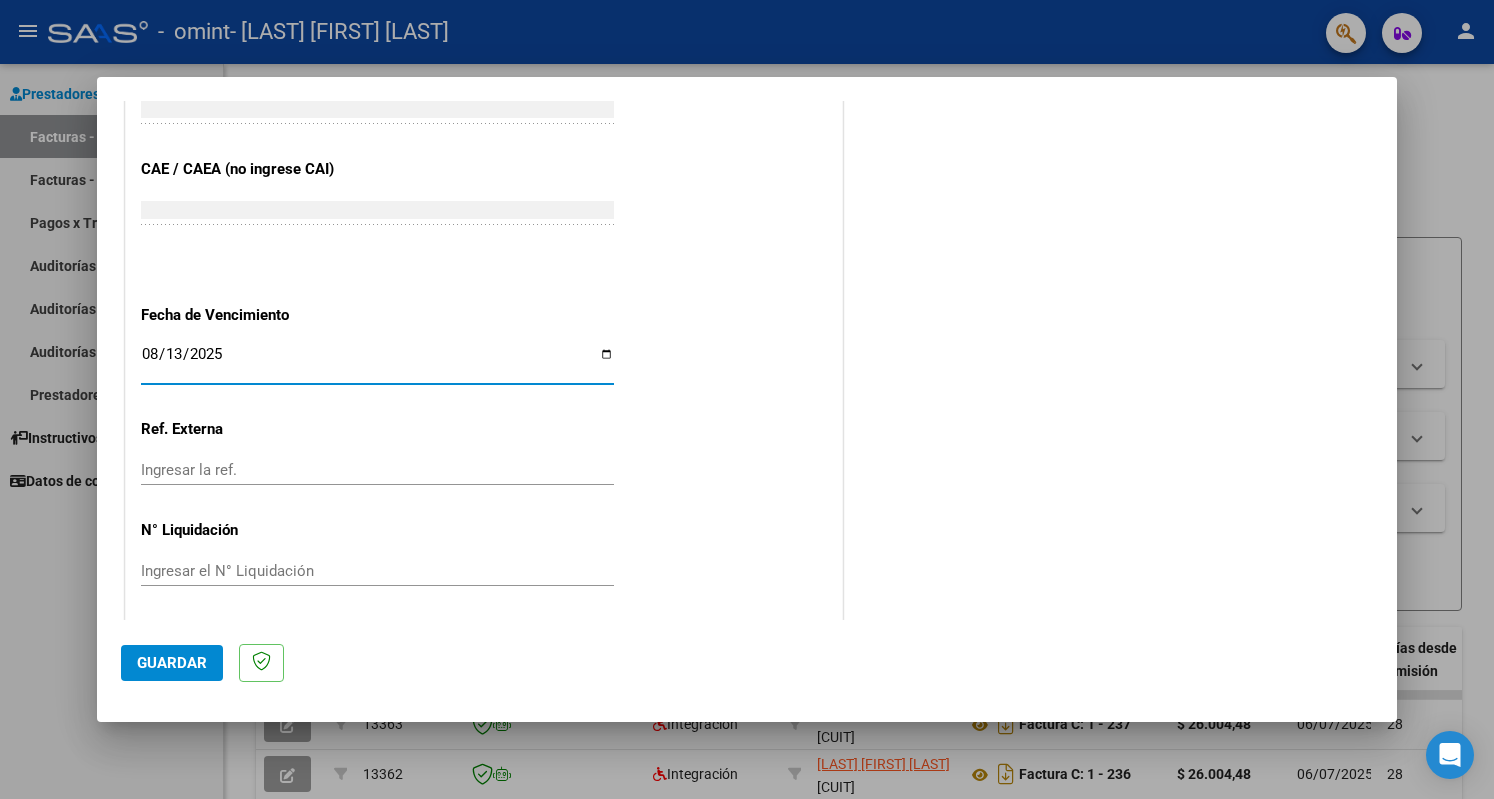 type on "2025-08-13" 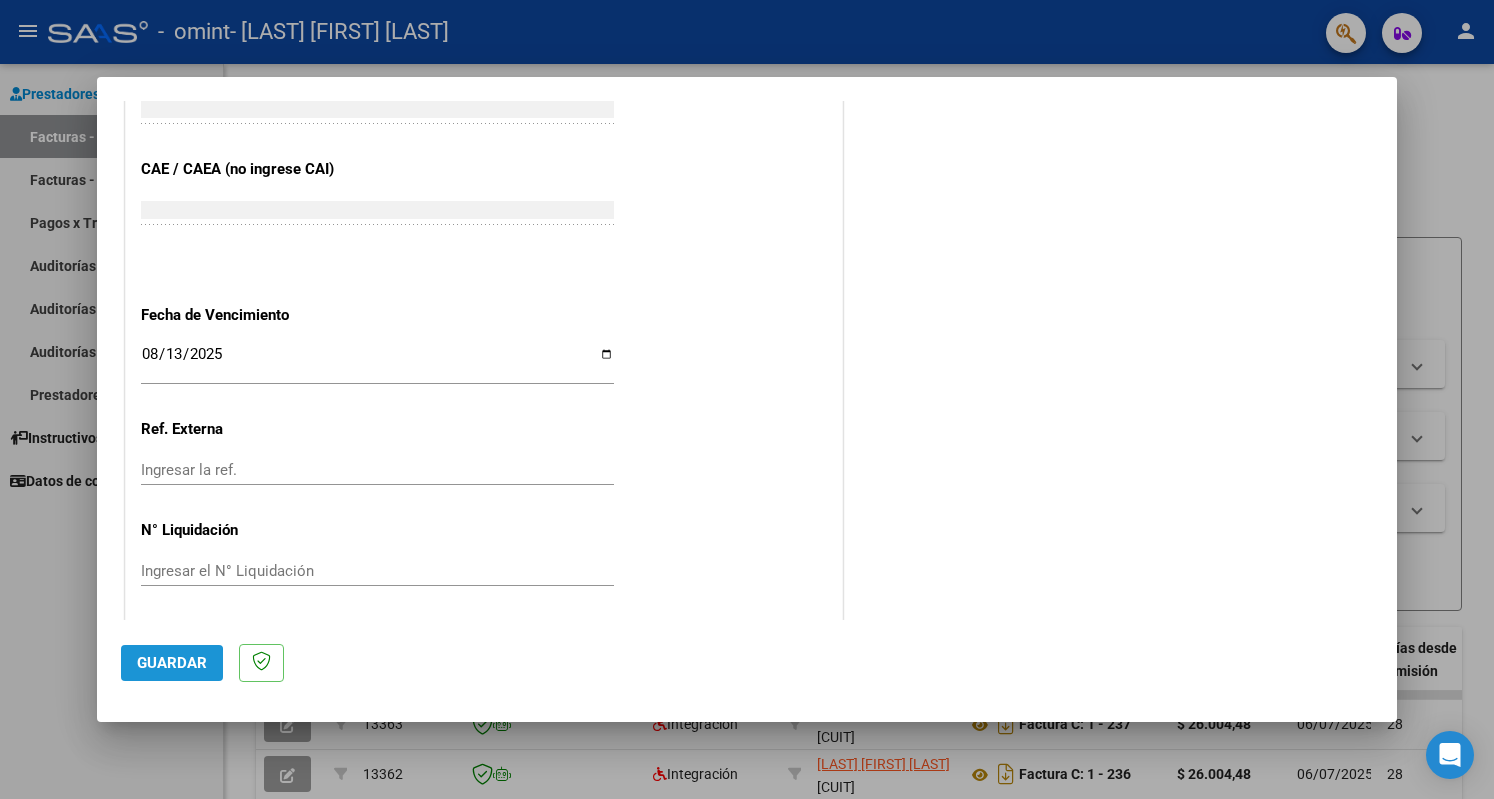 click on "Guardar" 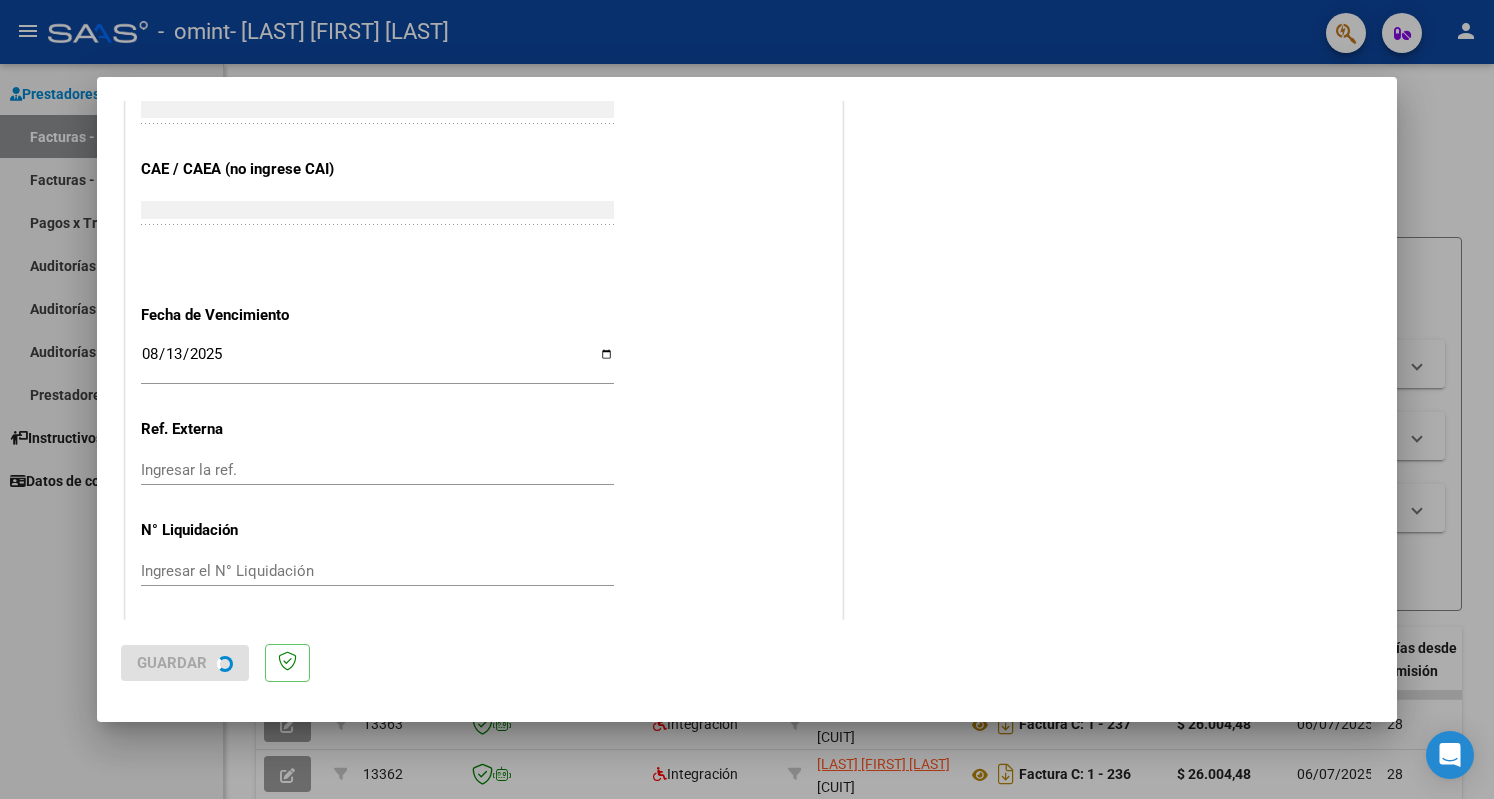 scroll, scrollTop: 0, scrollLeft: 0, axis: both 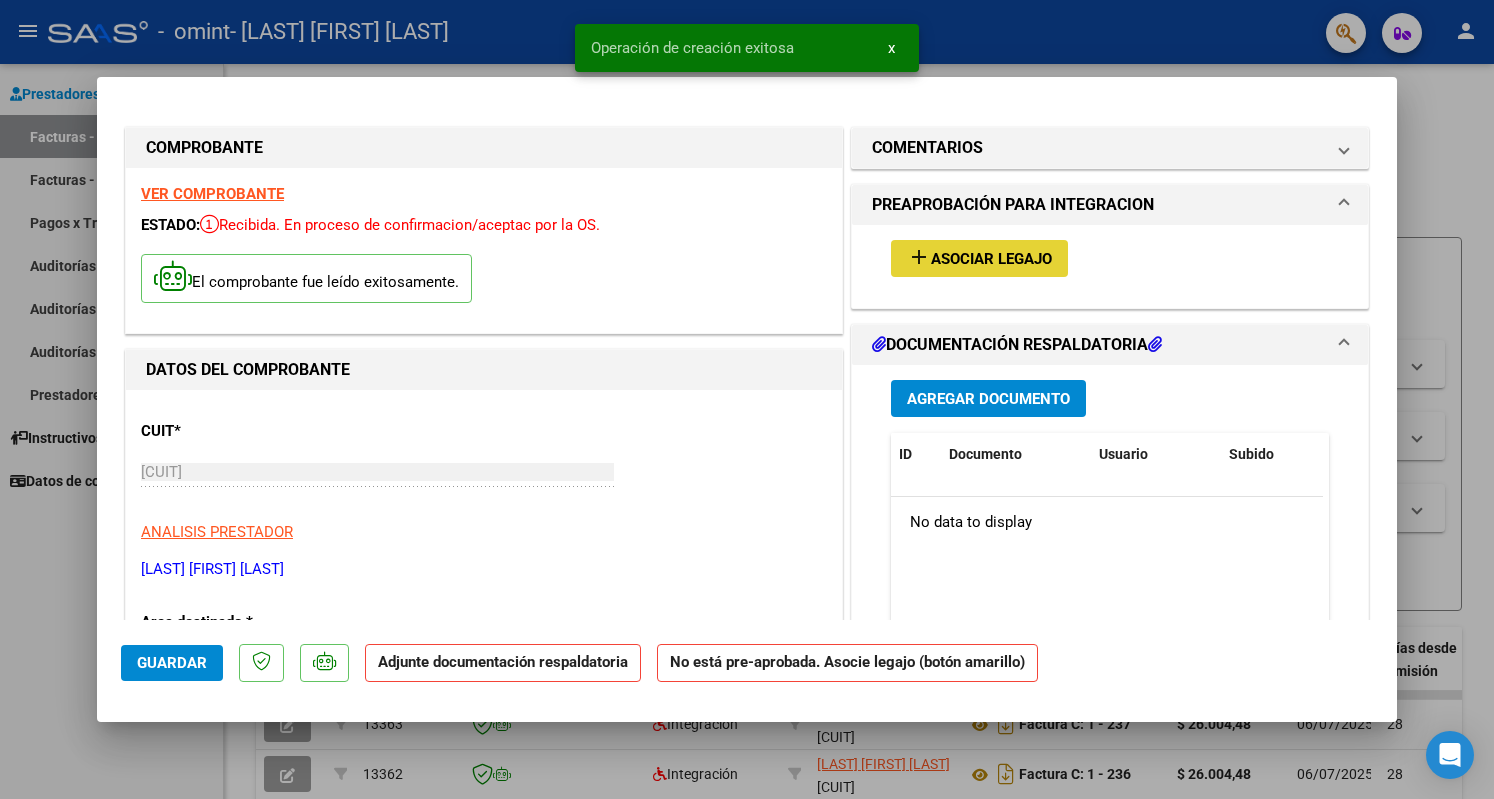 click on "Asociar Legajo" at bounding box center [991, 259] 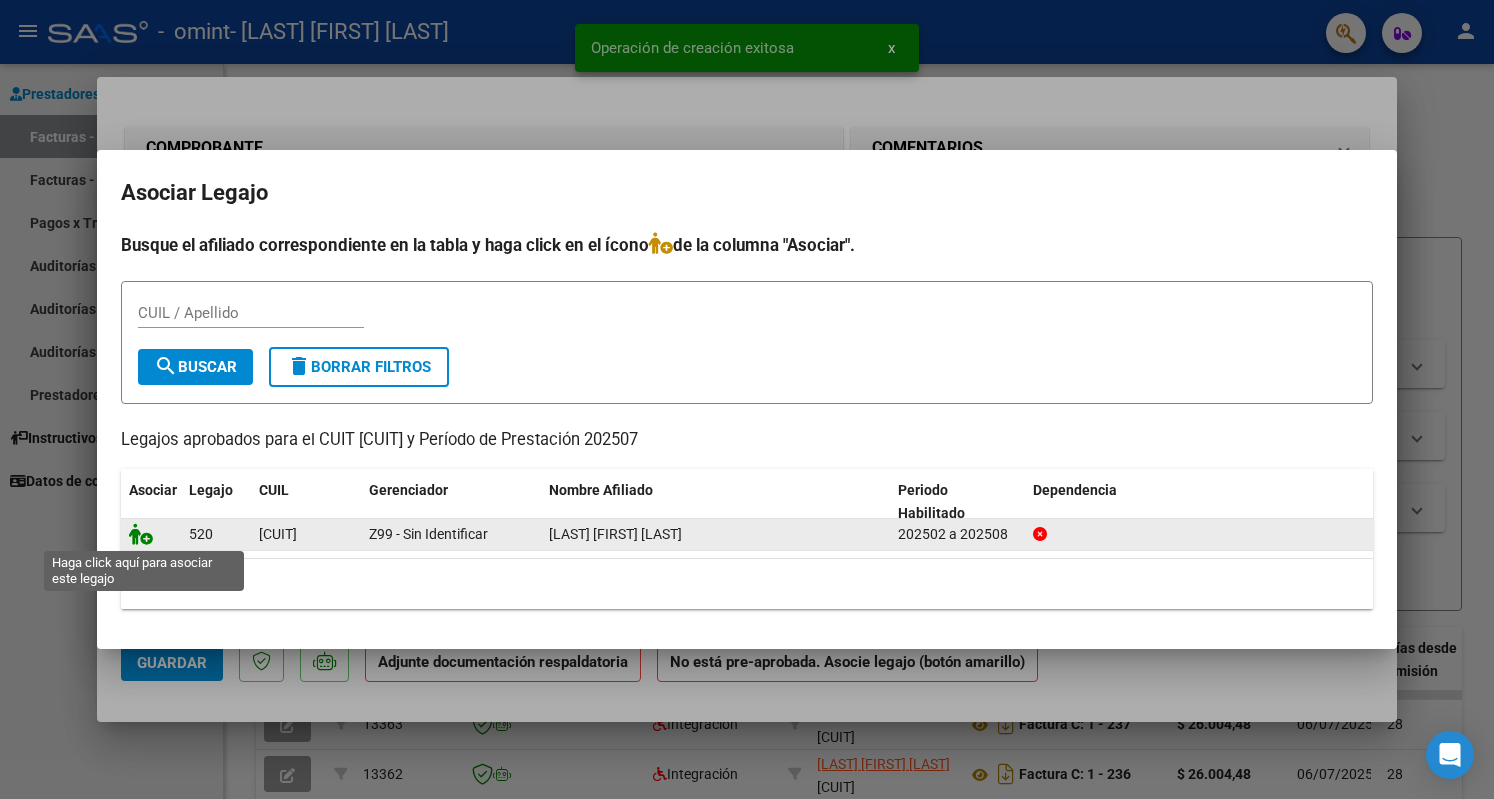 click 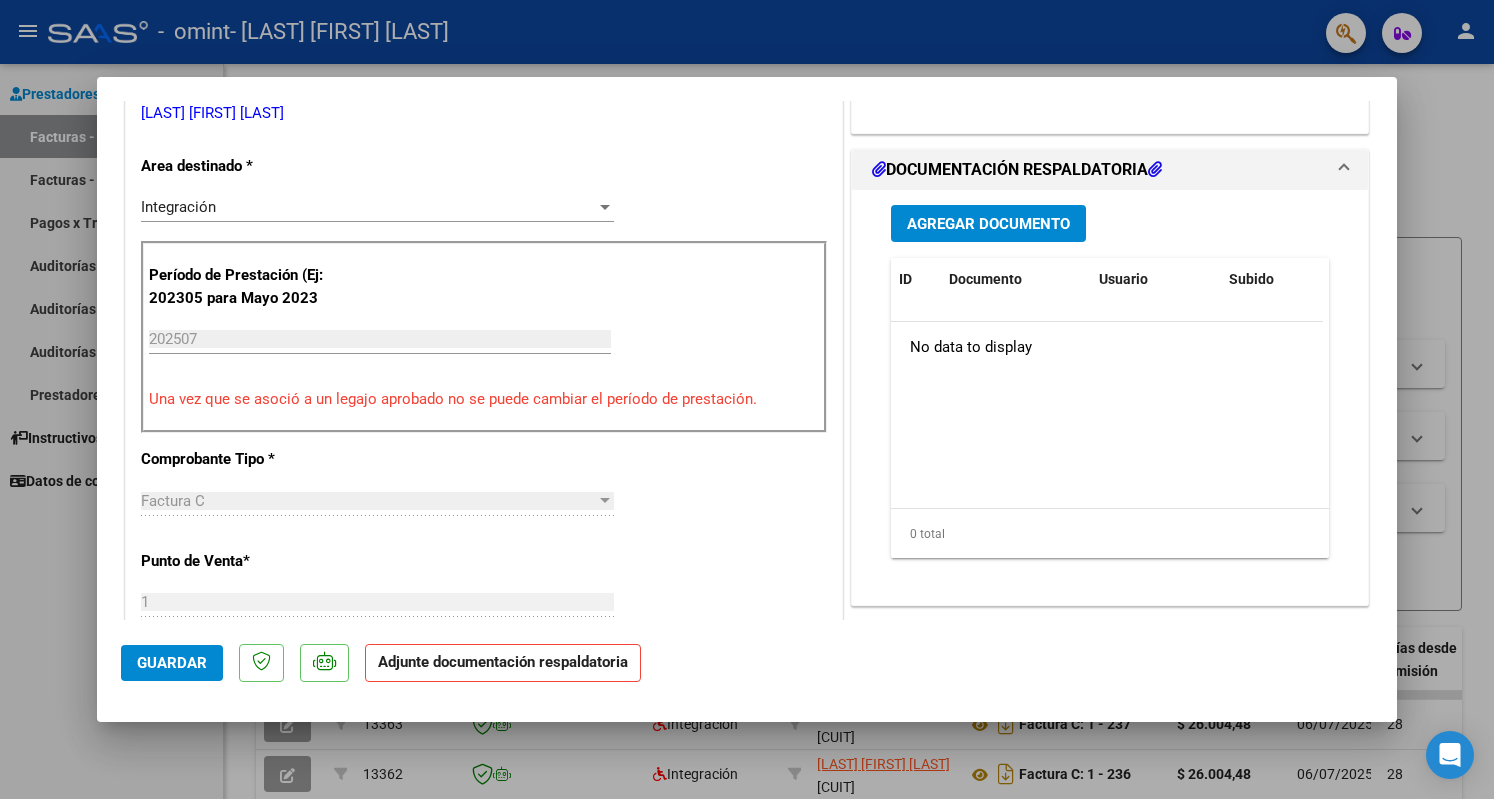 scroll, scrollTop: 480, scrollLeft: 0, axis: vertical 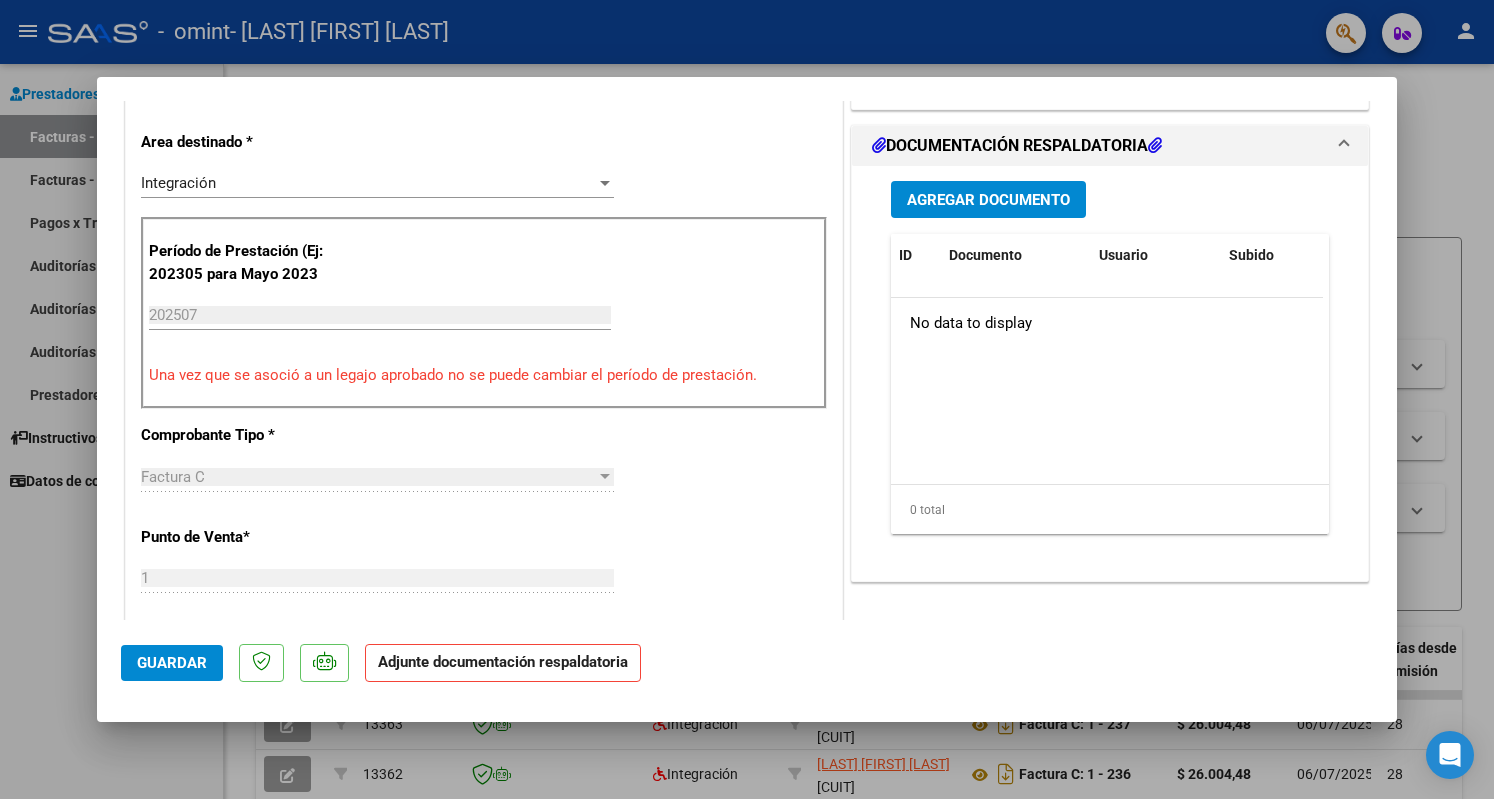 click on "Agregar Documento" at bounding box center [988, 200] 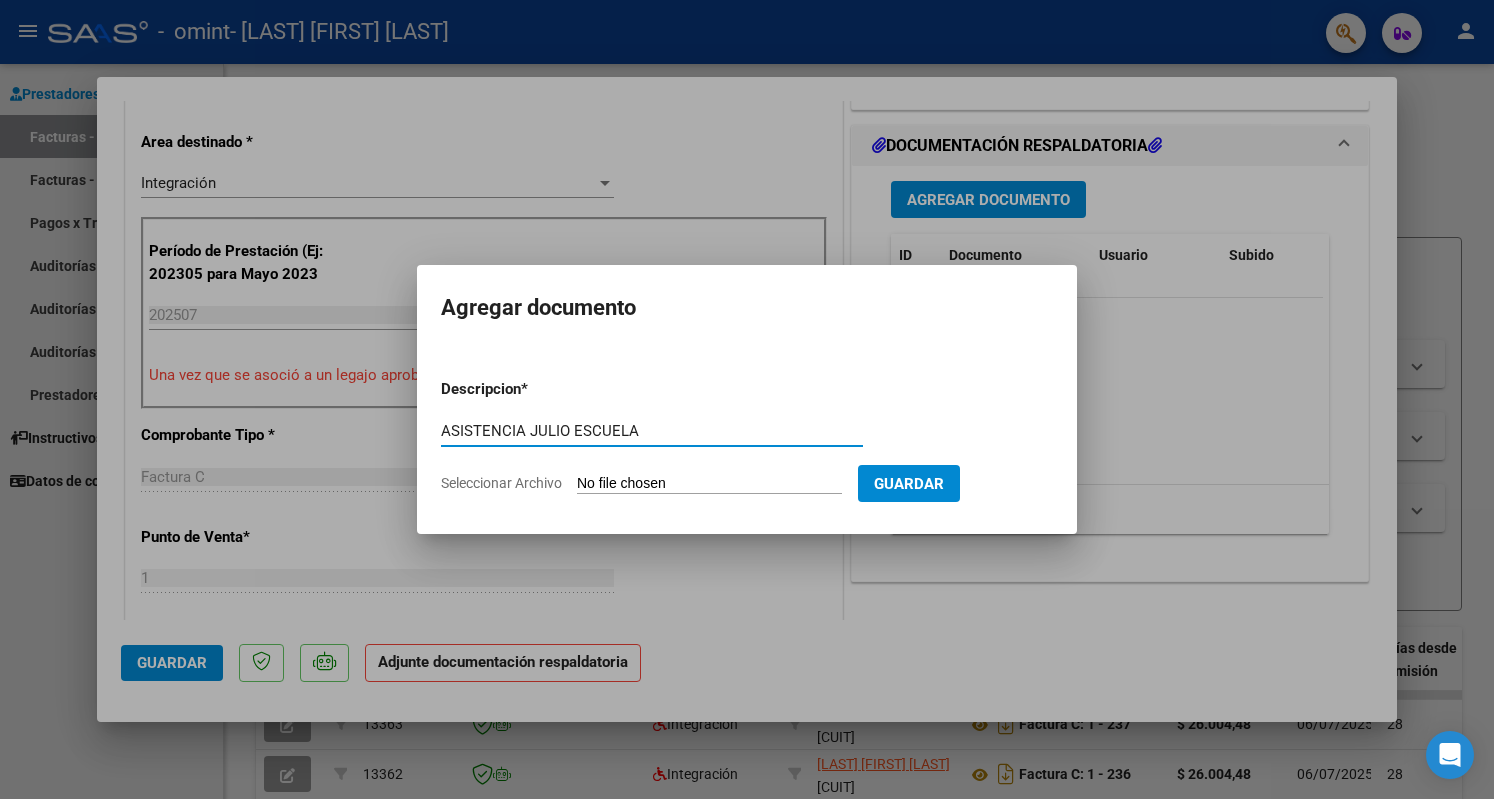 type on "ASISTENCIA JULIO ESCUELA" 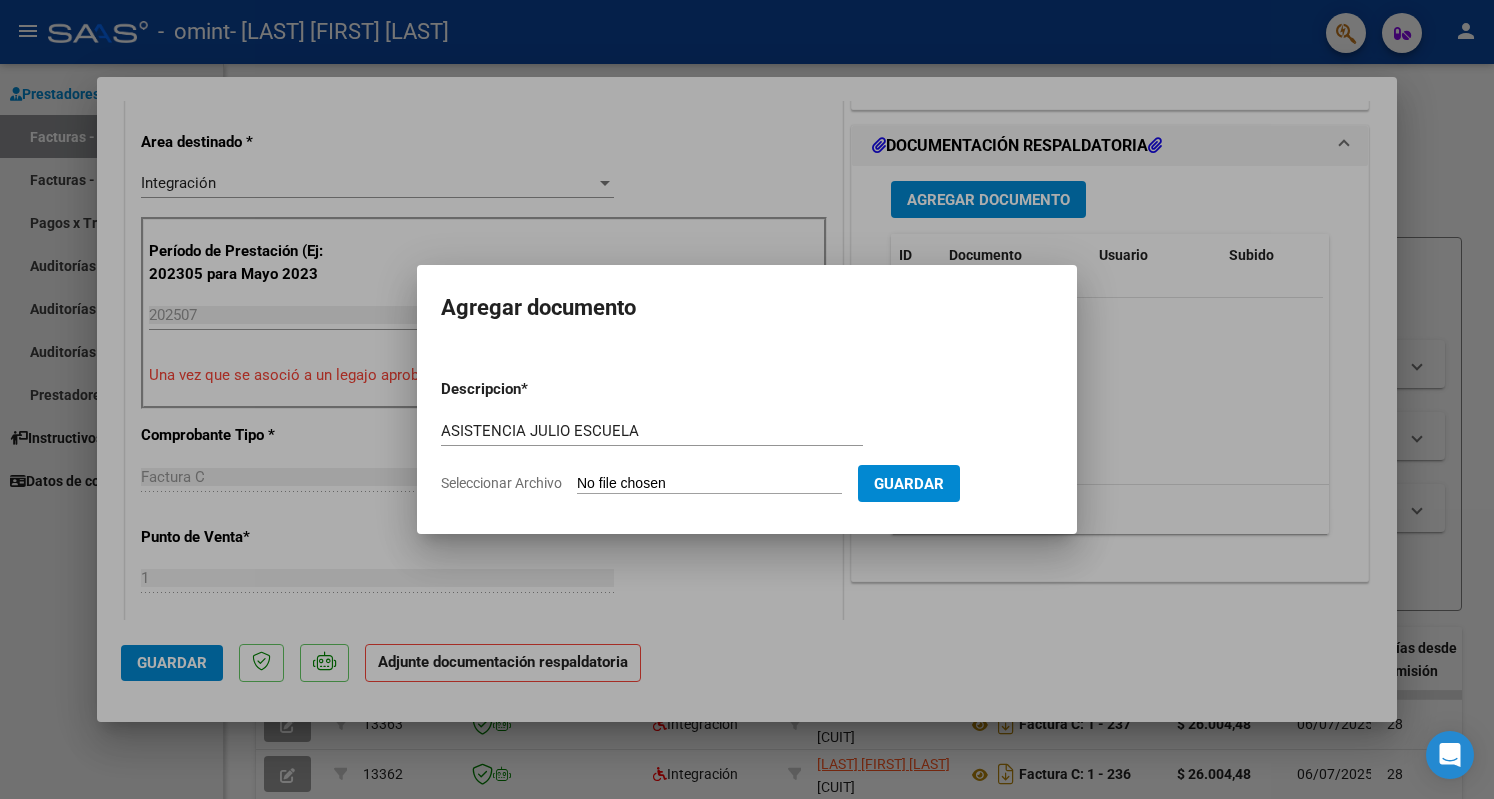 click on "Seleccionar Archivo" at bounding box center (709, 484) 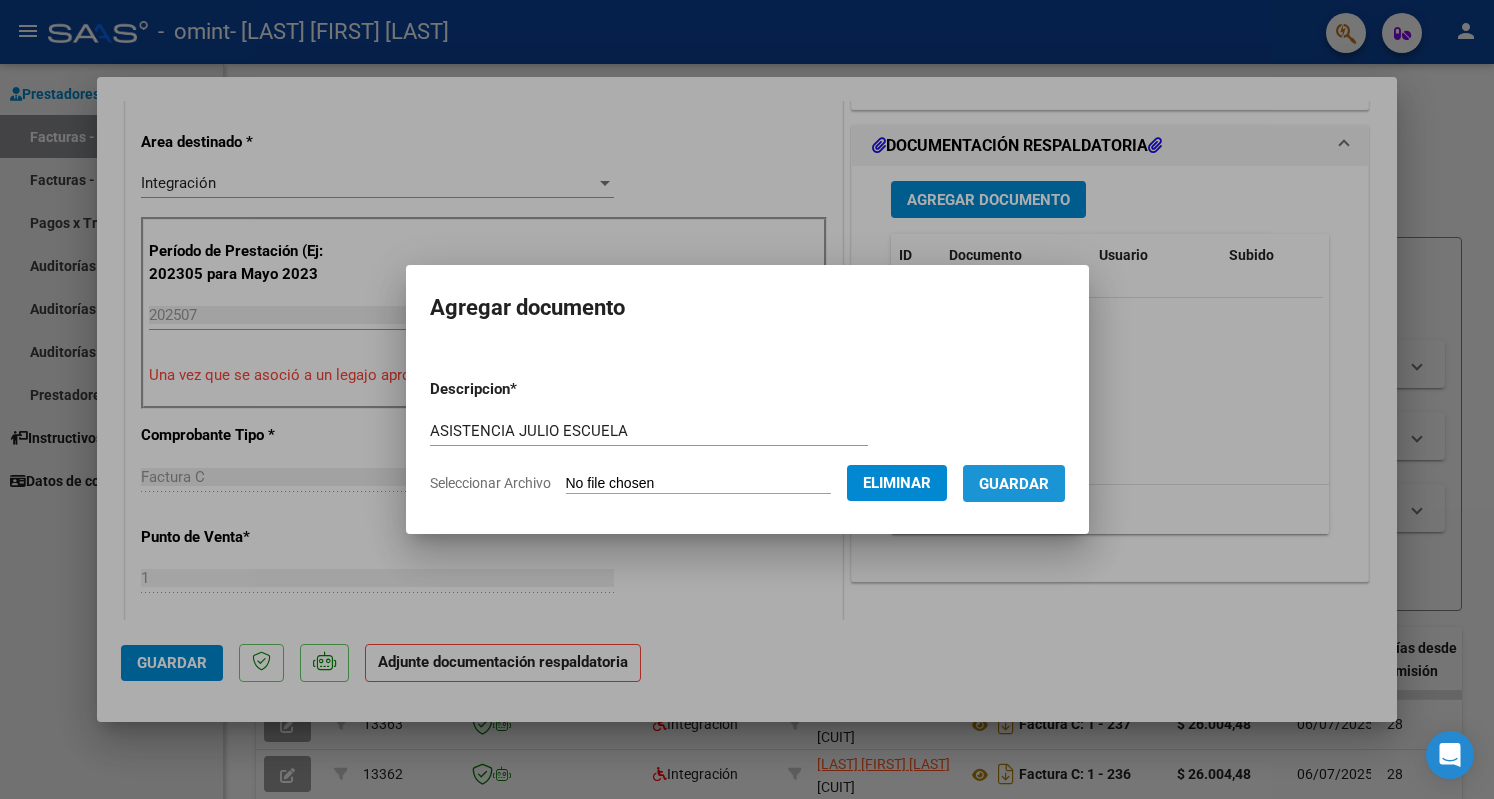 click on "Guardar" at bounding box center (1014, 484) 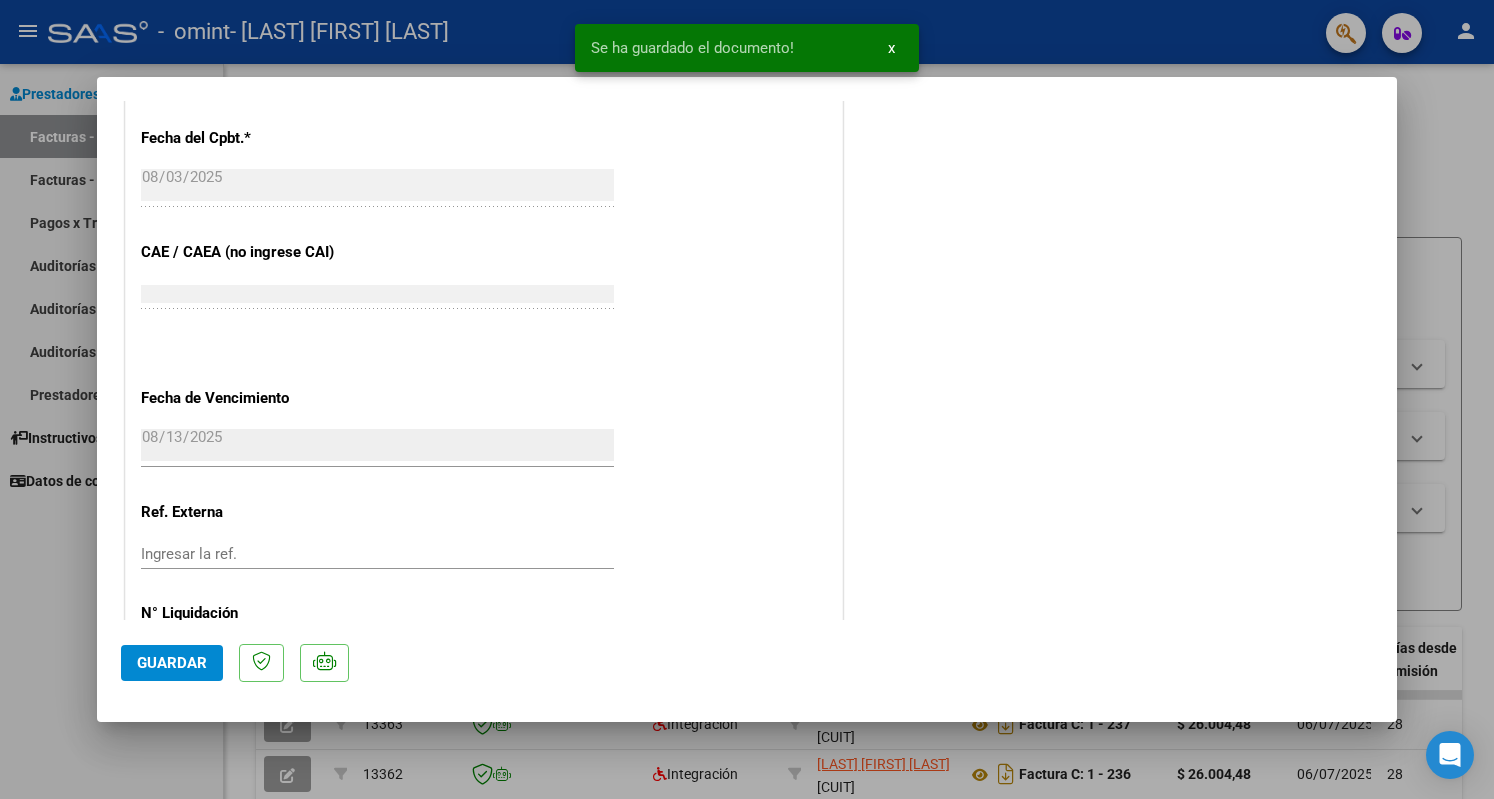 scroll, scrollTop: 1266, scrollLeft: 0, axis: vertical 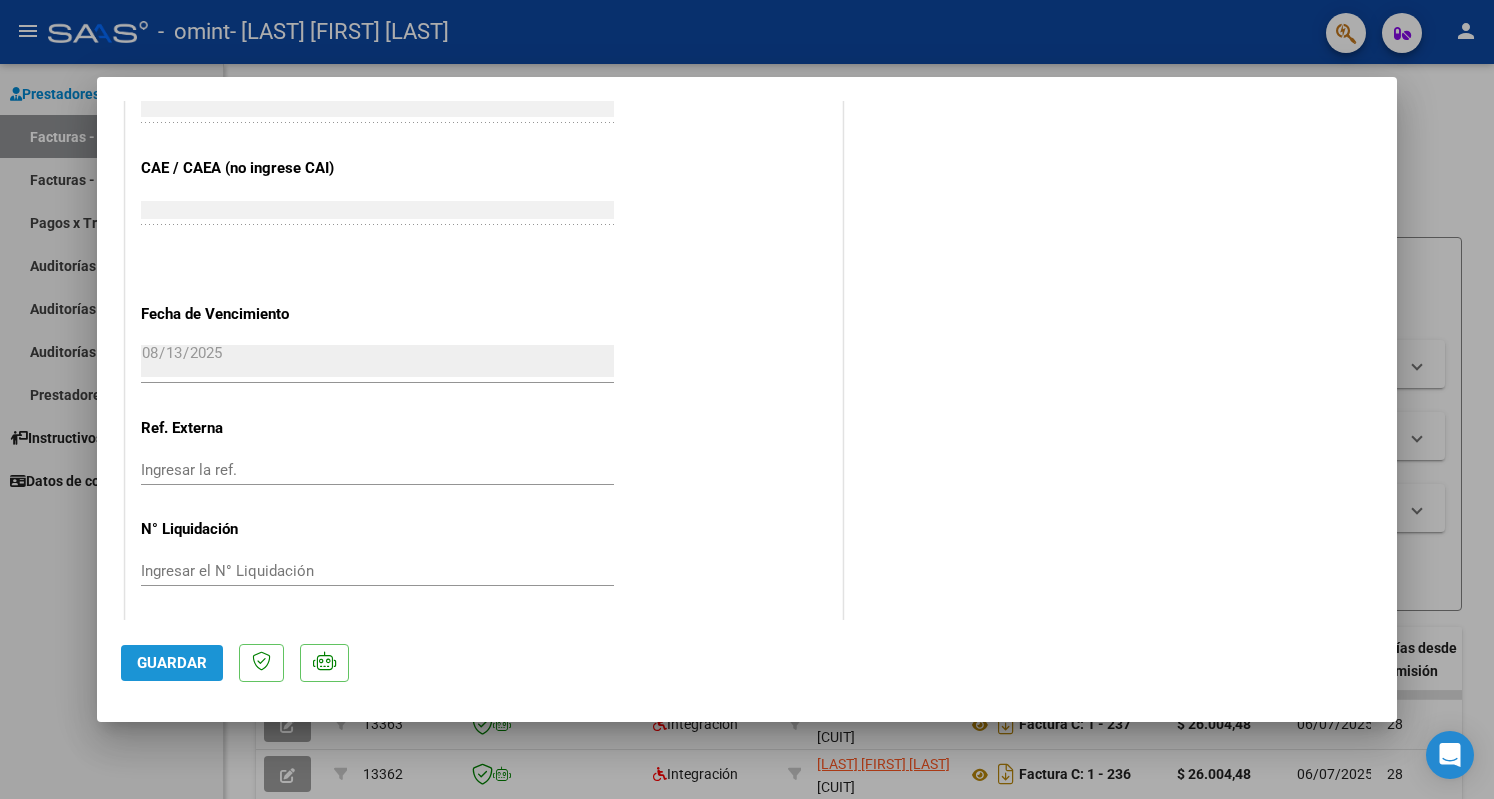 click on "Guardar" 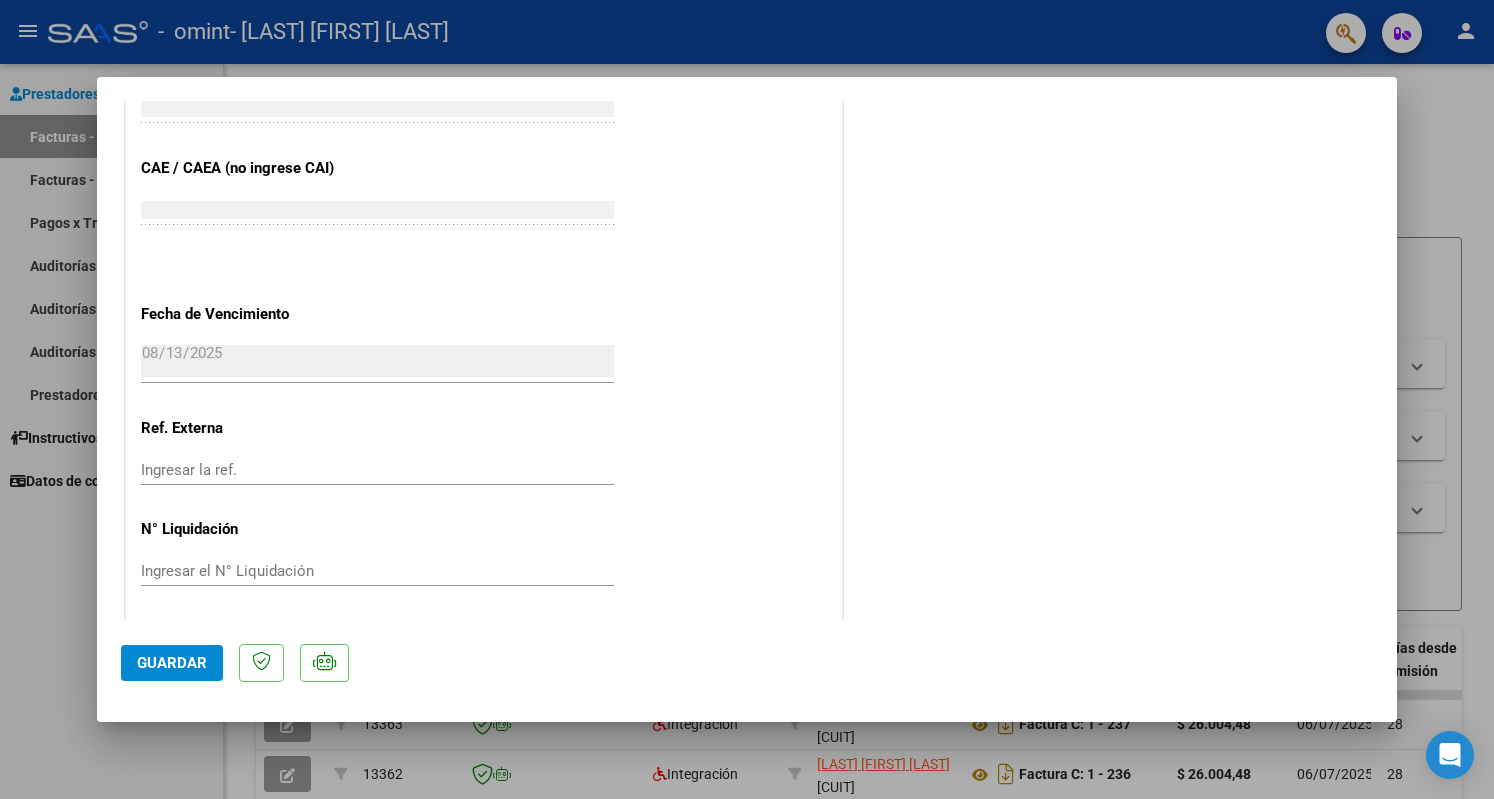 click at bounding box center (747, 399) 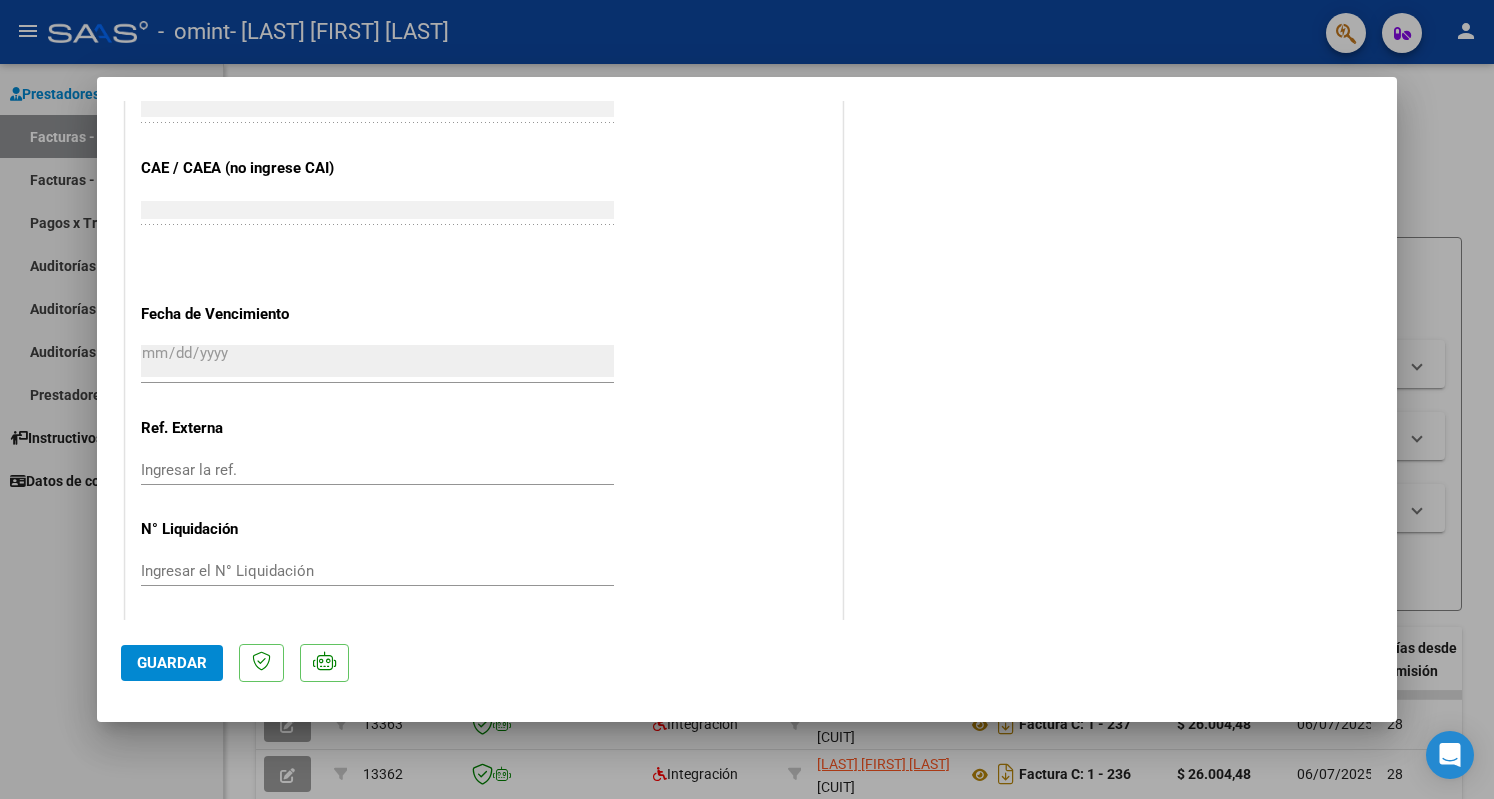 scroll, scrollTop: 1405, scrollLeft: 0, axis: vertical 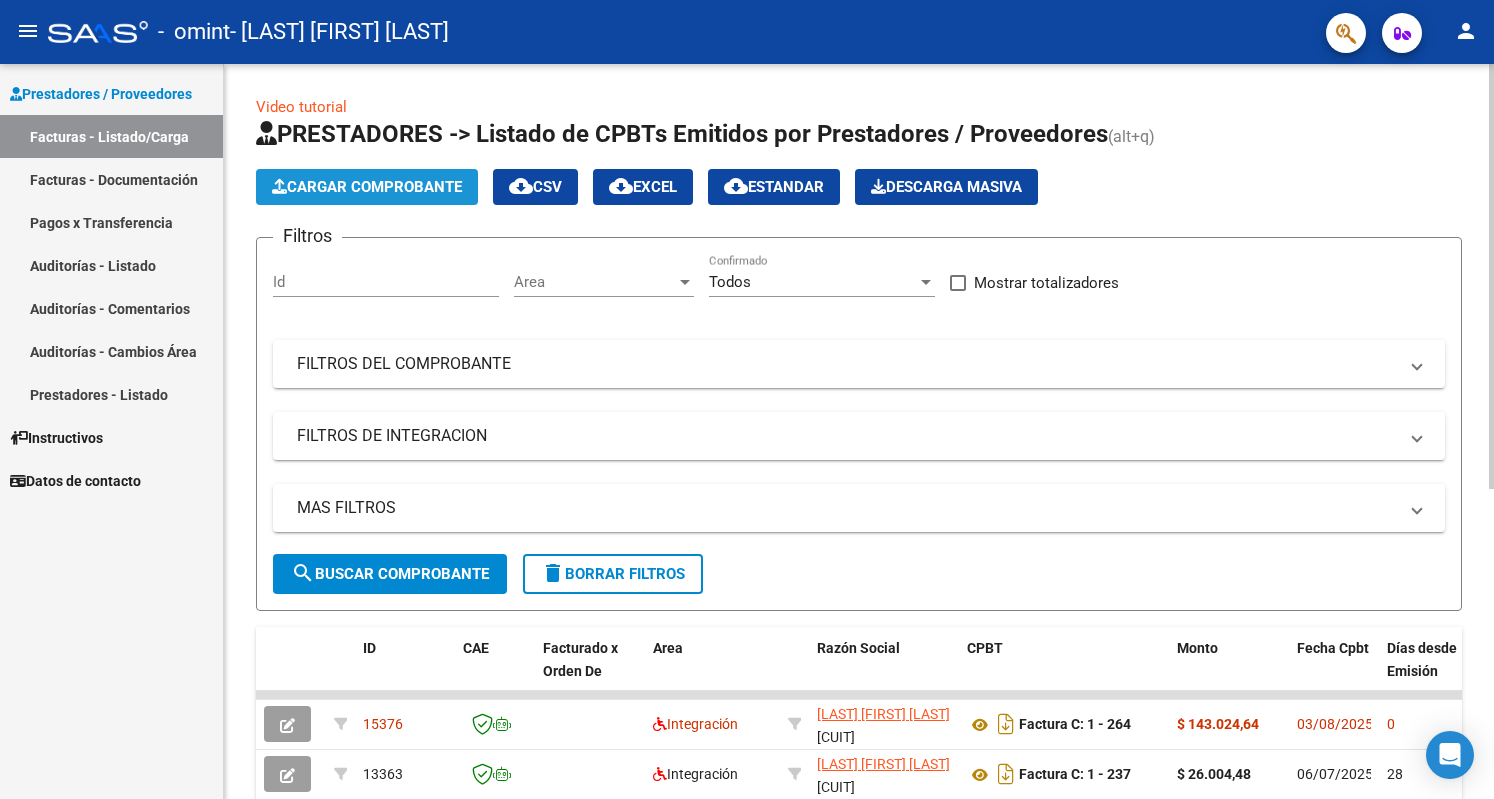 click on "Cargar Comprobante" 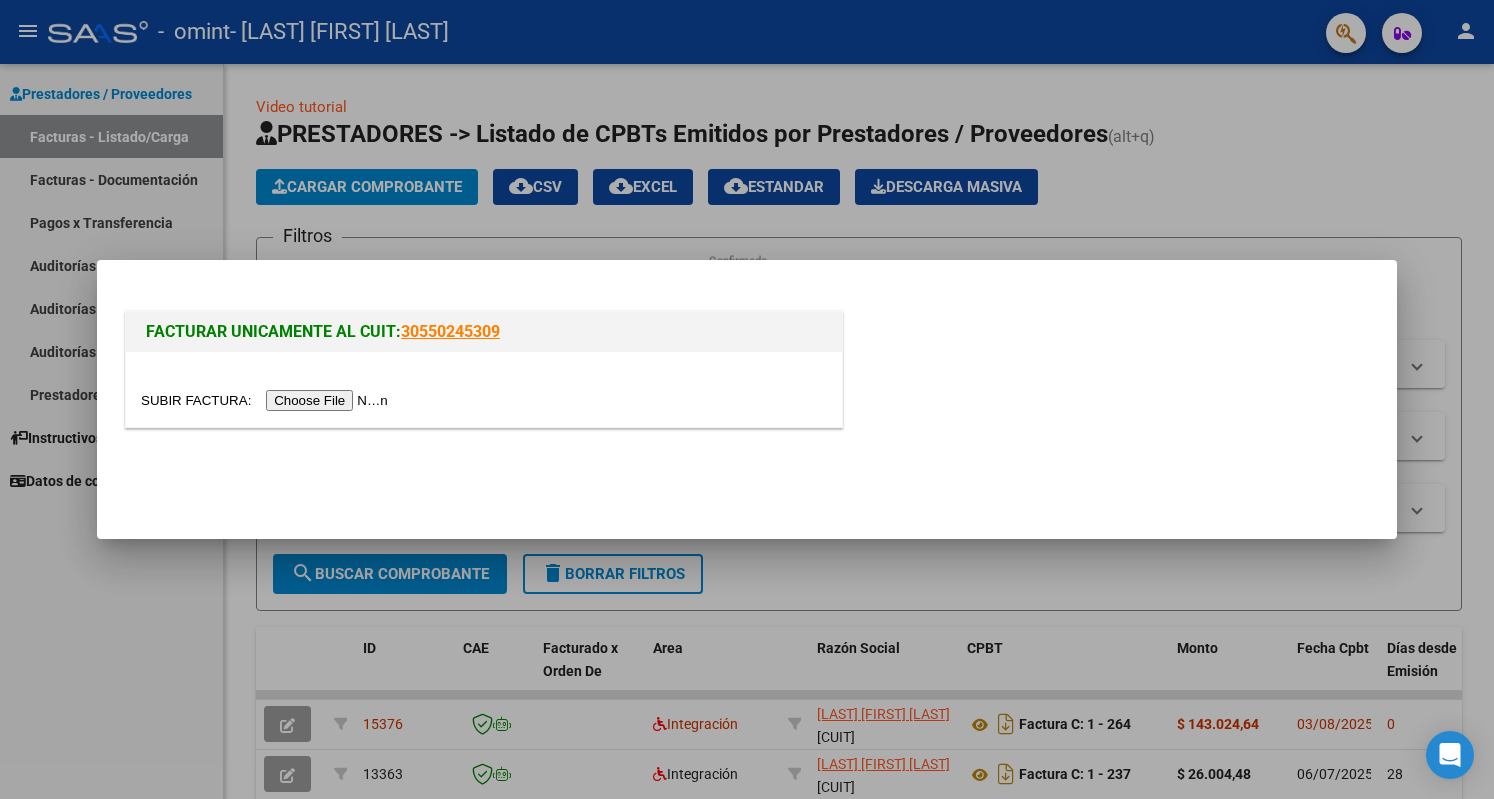 click at bounding box center [267, 400] 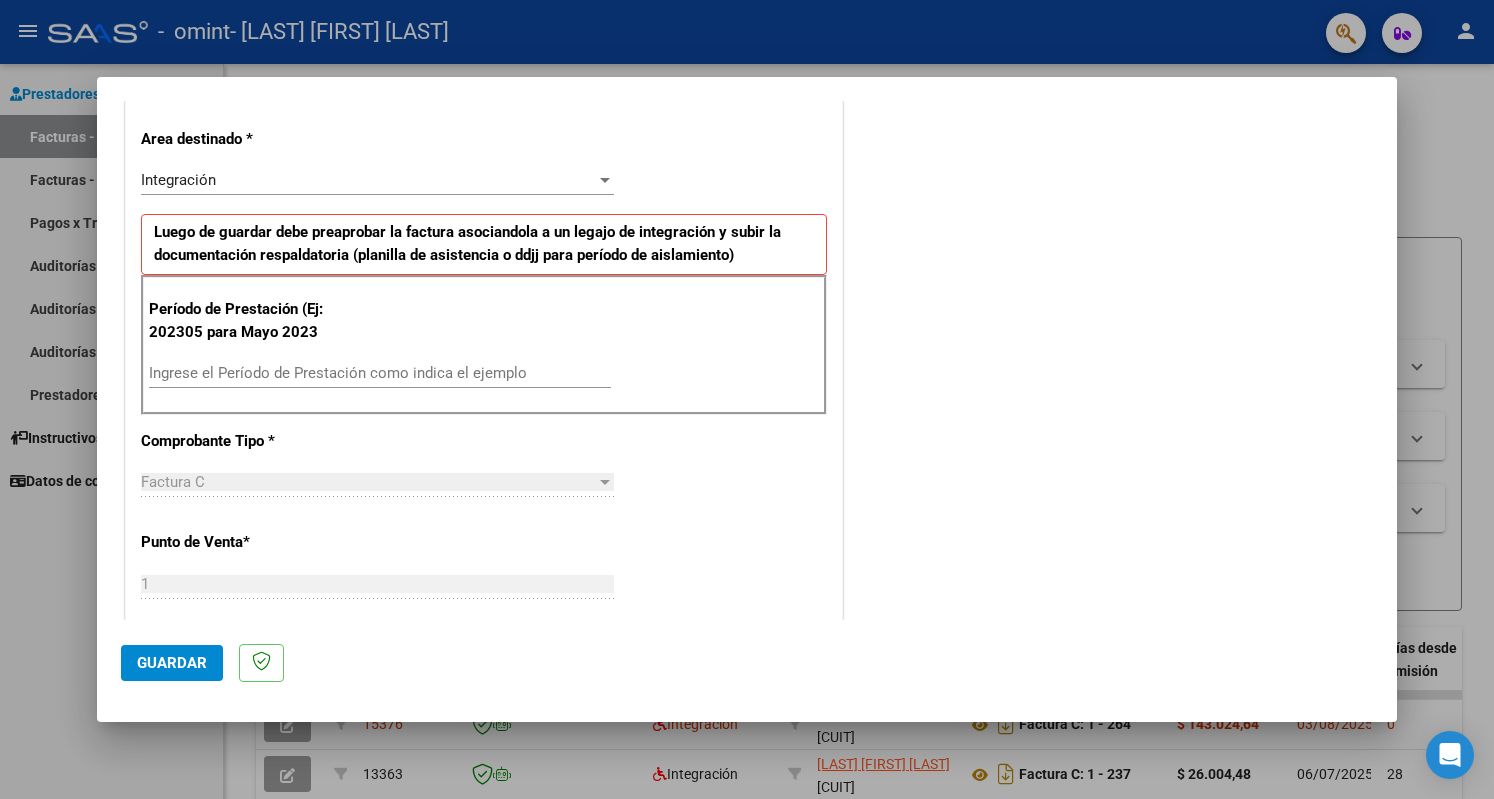 scroll, scrollTop: 460, scrollLeft: 0, axis: vertical 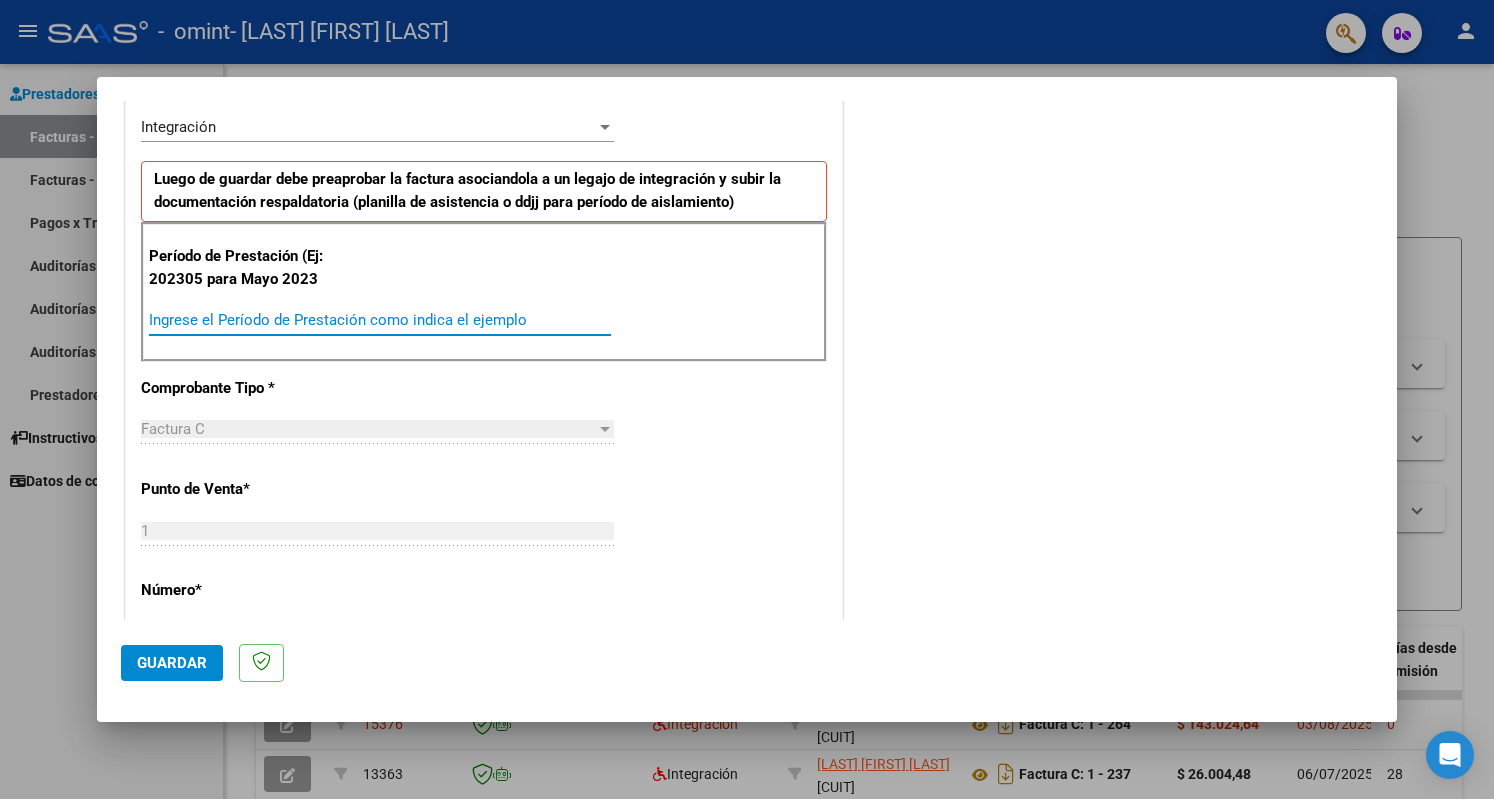 click on "Ingrese el Período de Prestación como indica el ejemplo" at bounding box center [380, 320] 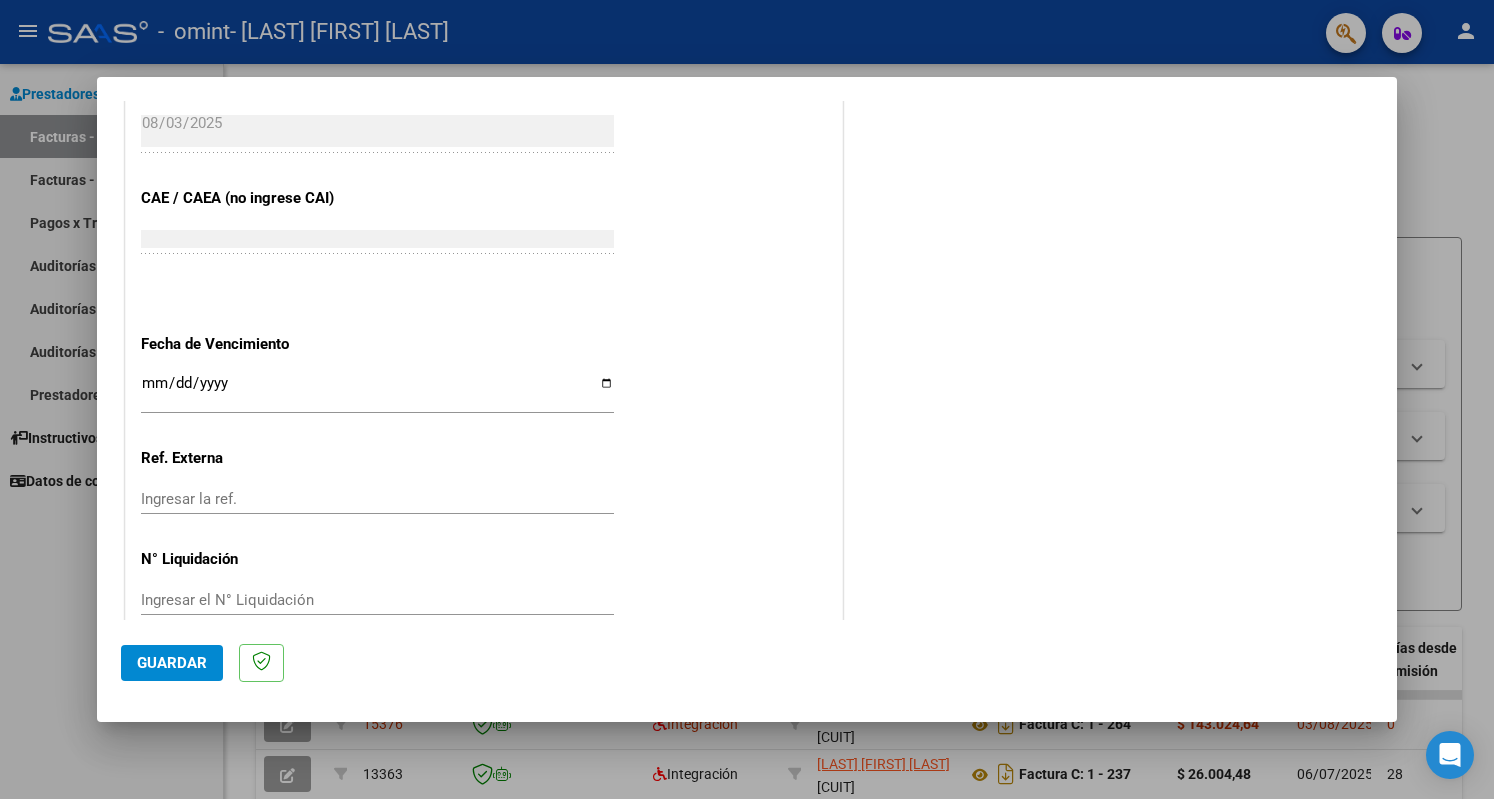 scroll, scrollTop: 1198, scrollLeft: 0, axis: vertical 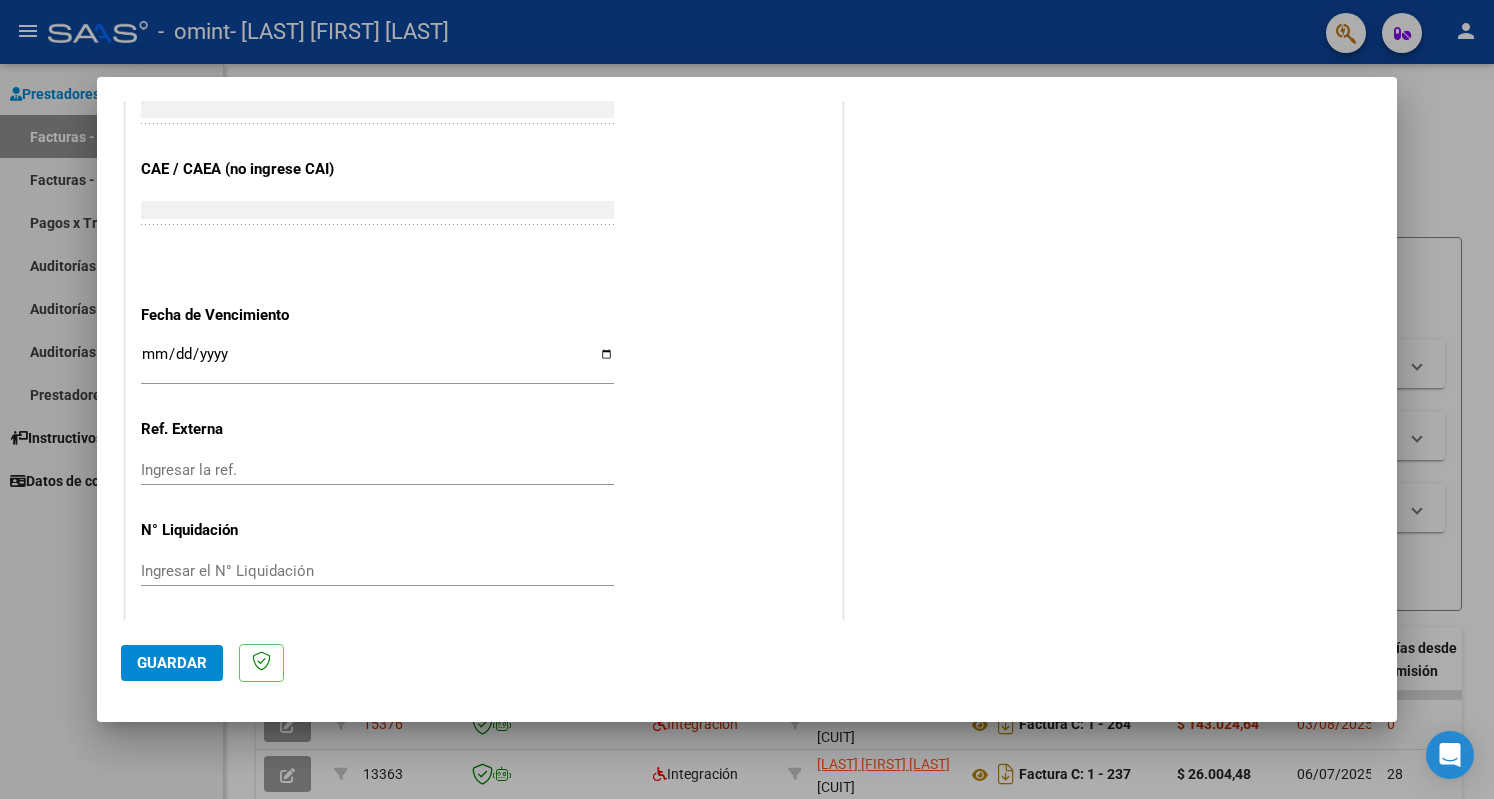 type on "202507" 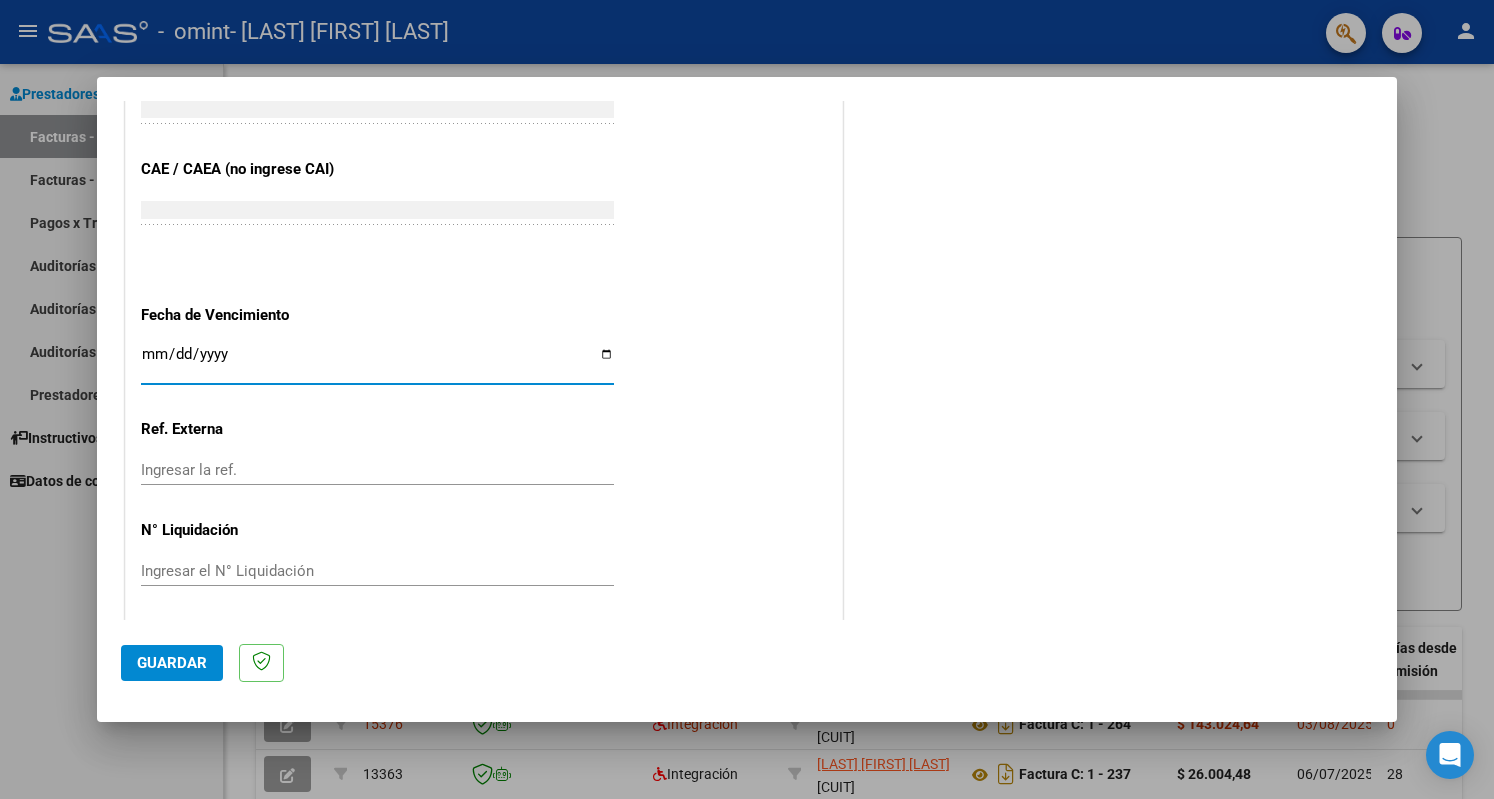 click on "Ingresar la fecha" at bounding box center [377, 362] 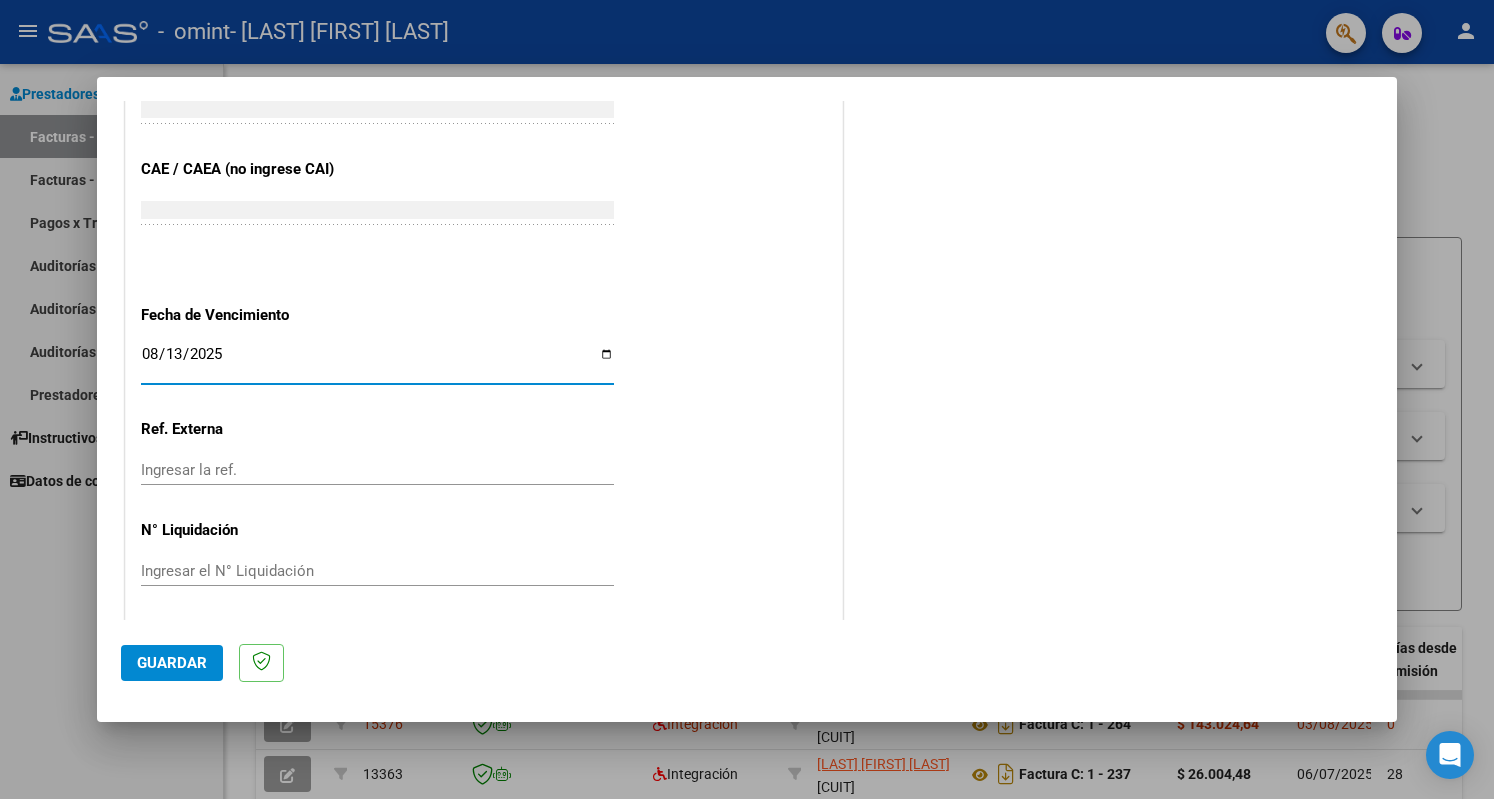 type on "2025-08-13" 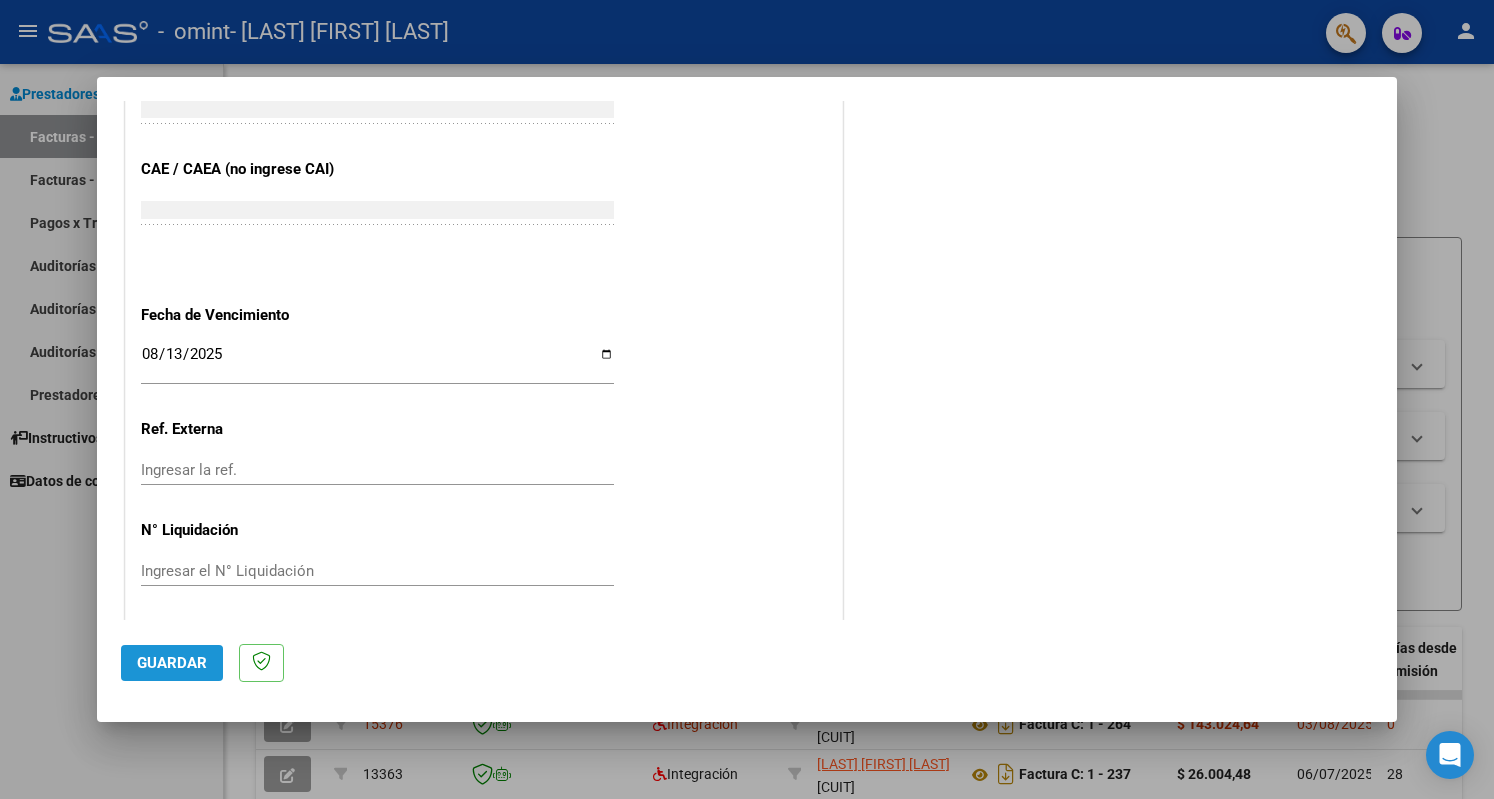 click on "Guardar" 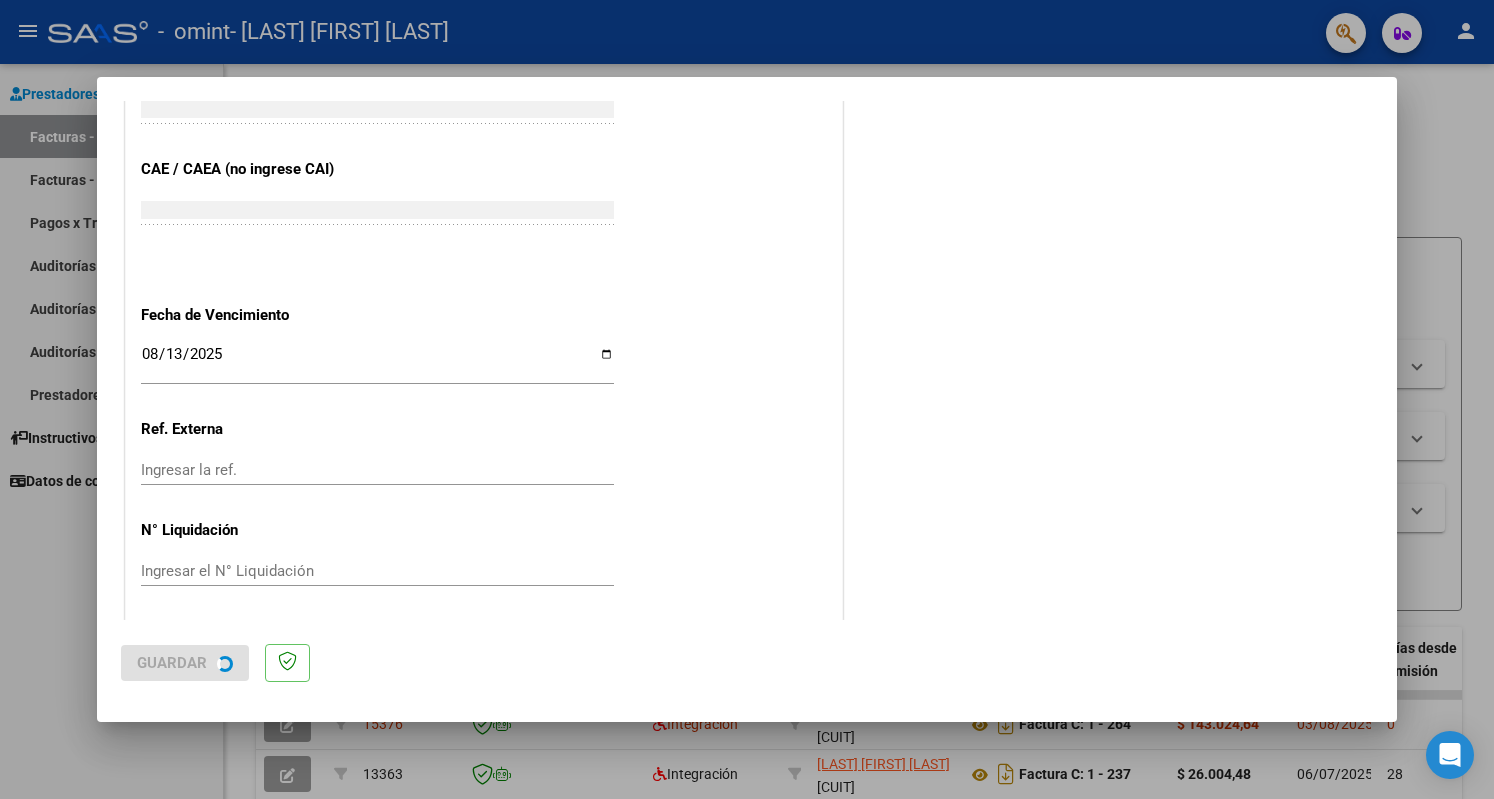 scroll, scrollTop: 0, scrollLeft: 0, axis: both 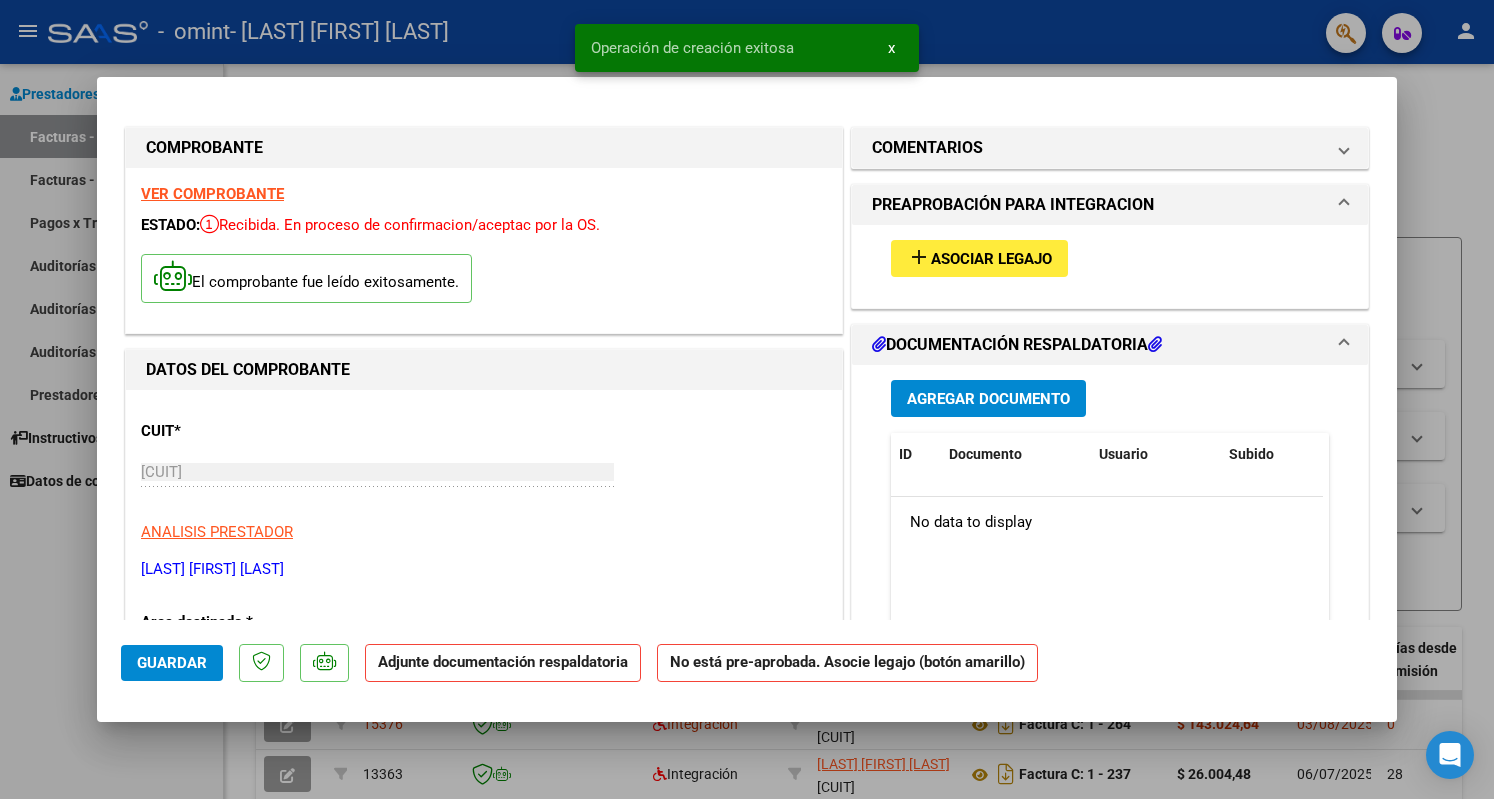 click on "add Asociar Legajo" at bounding box center [979, 258] 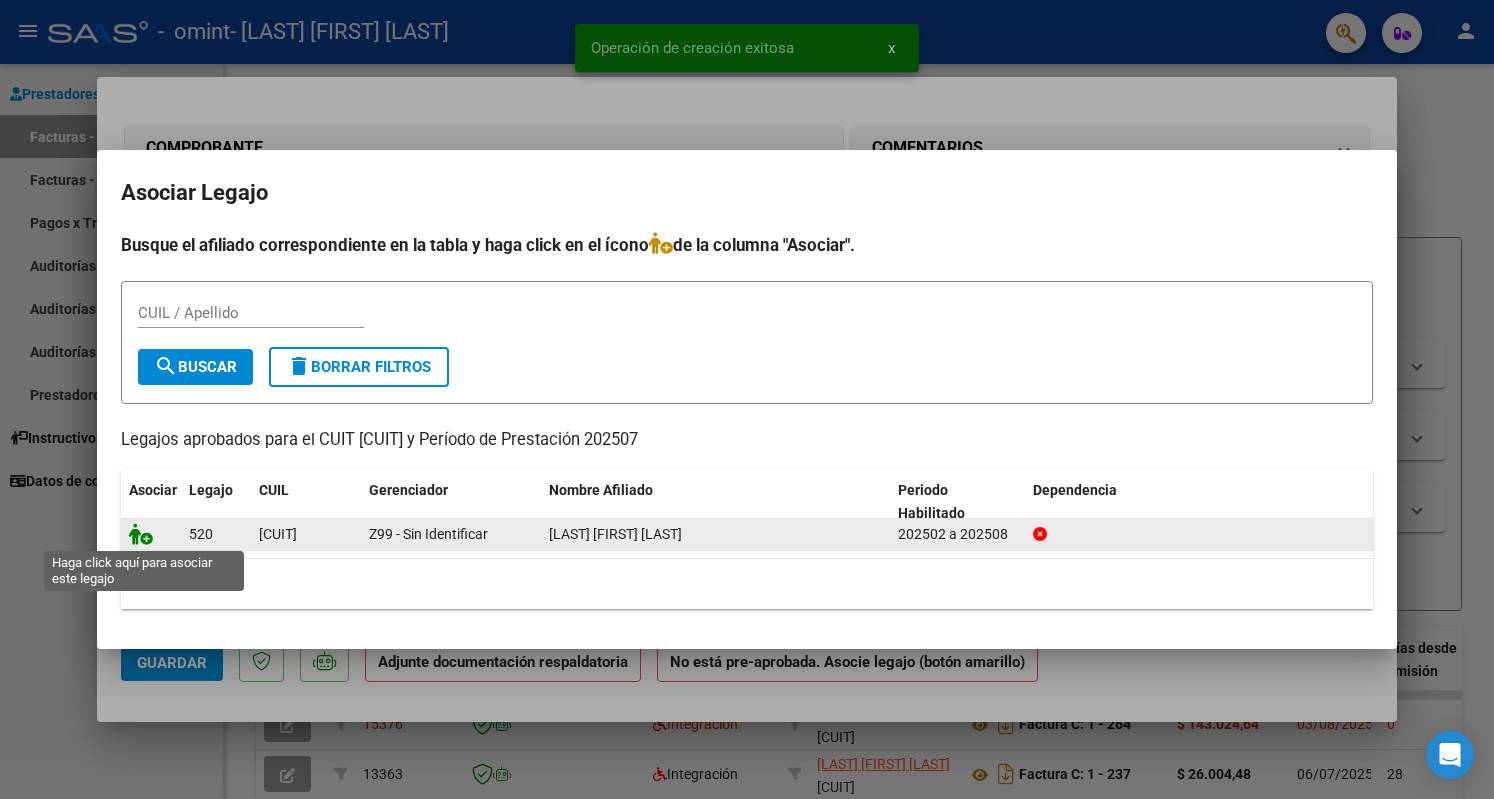 click 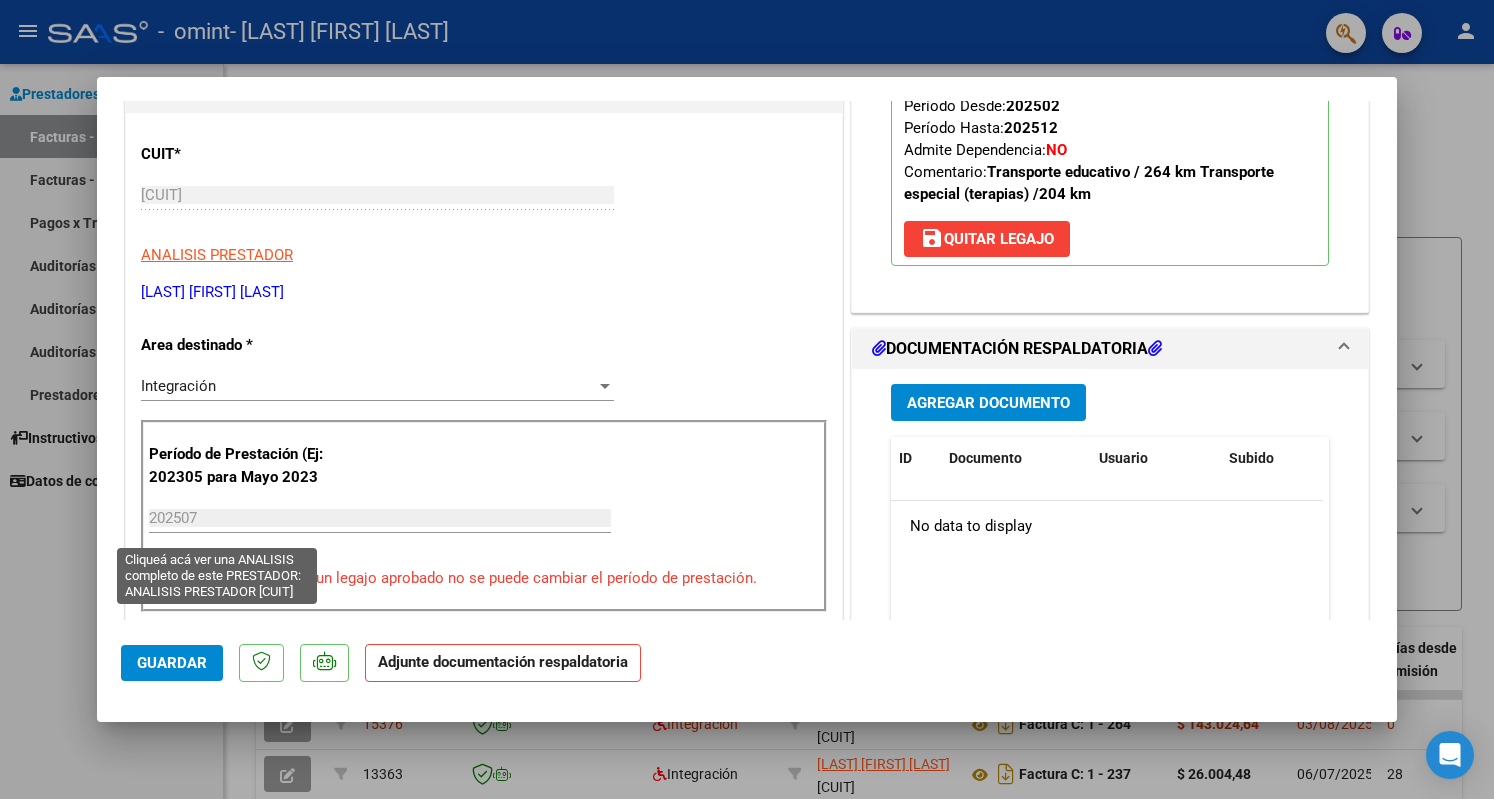 scroll, scrollTop: 301, scrollLeft: 0, axis: vertical 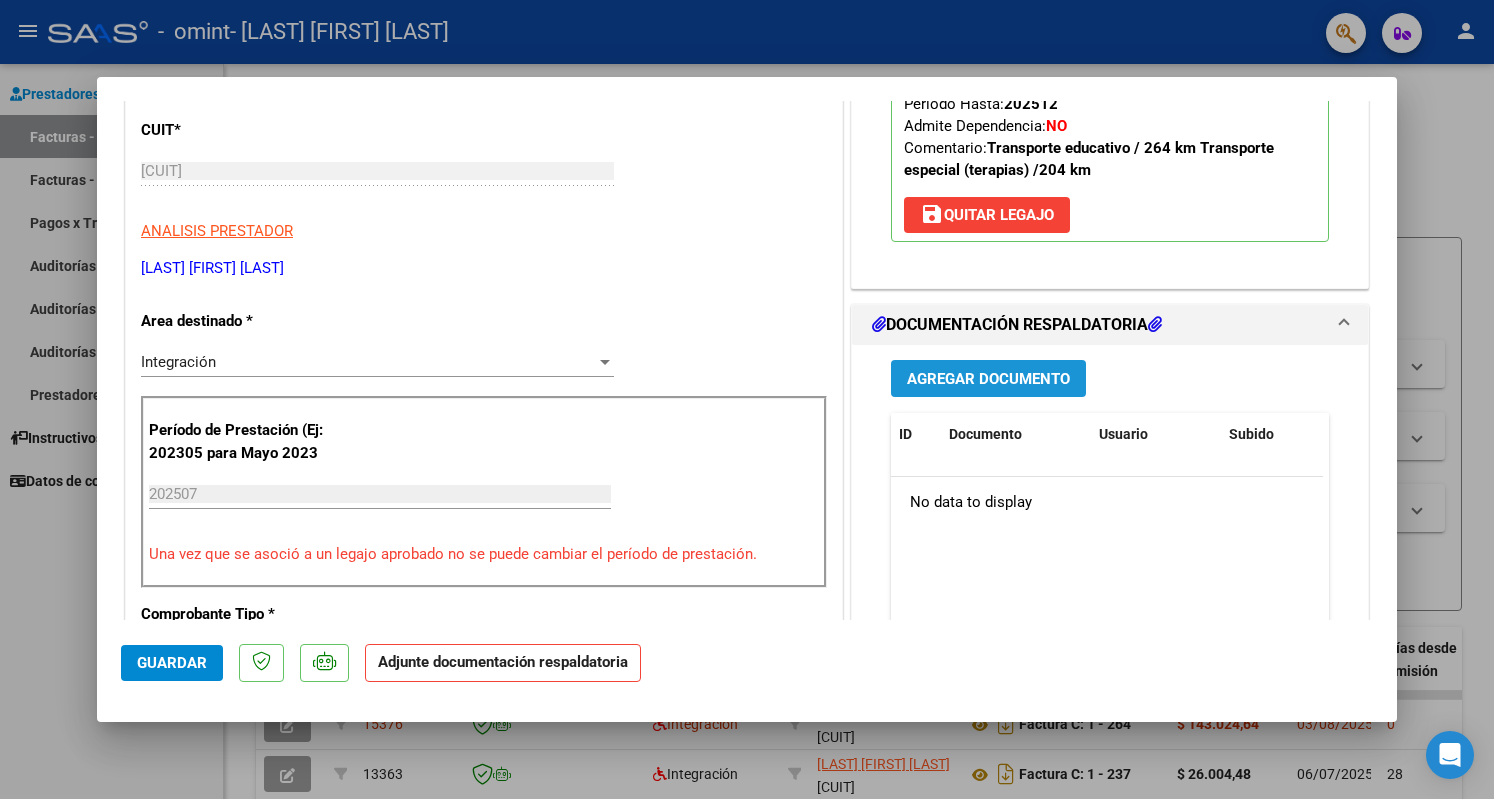 click on "Agregar Documento" at bounding box center [988, 378] 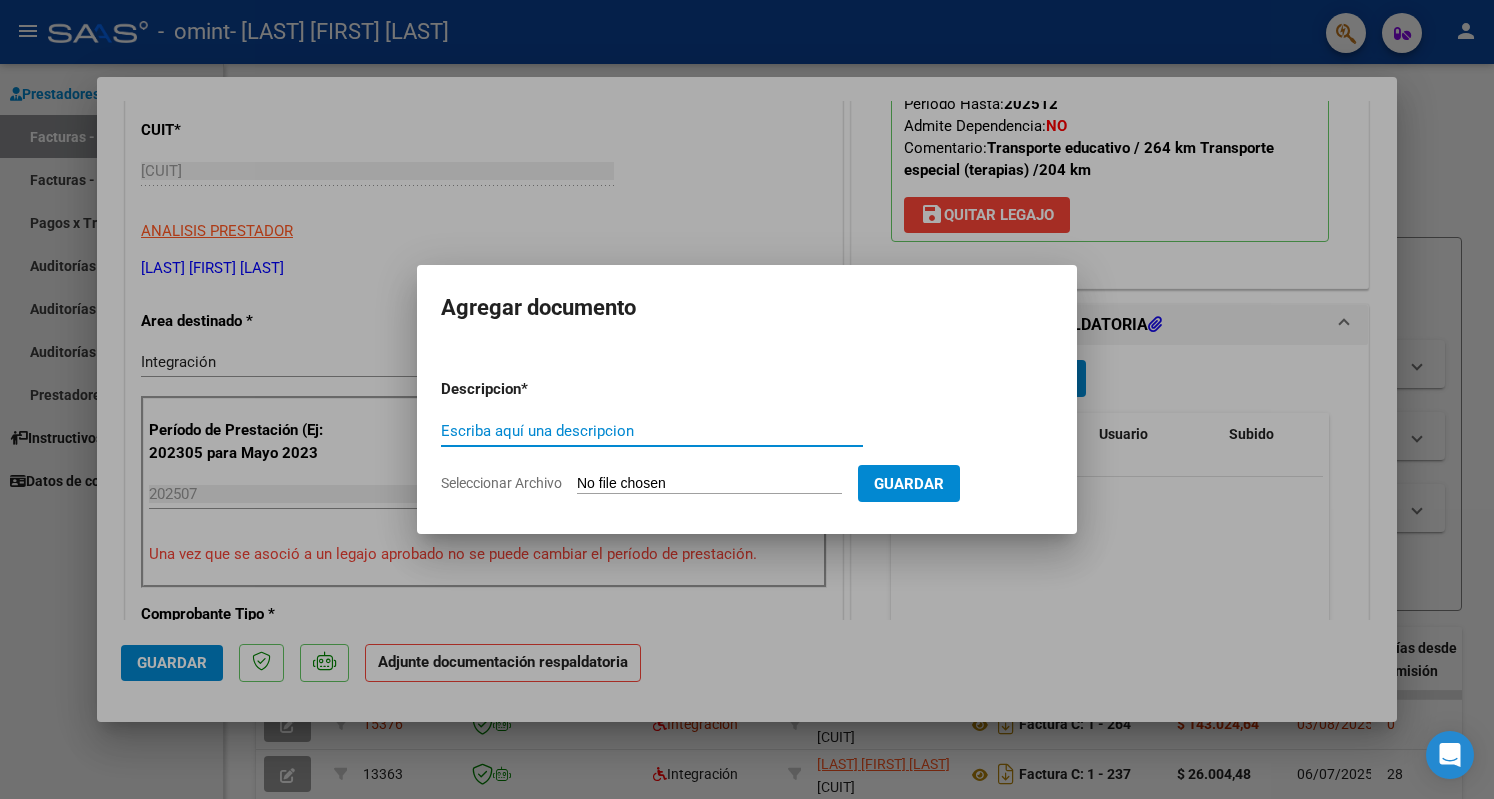 click on "Escriba aquí una descripcion" at bounding box center (652, 431) 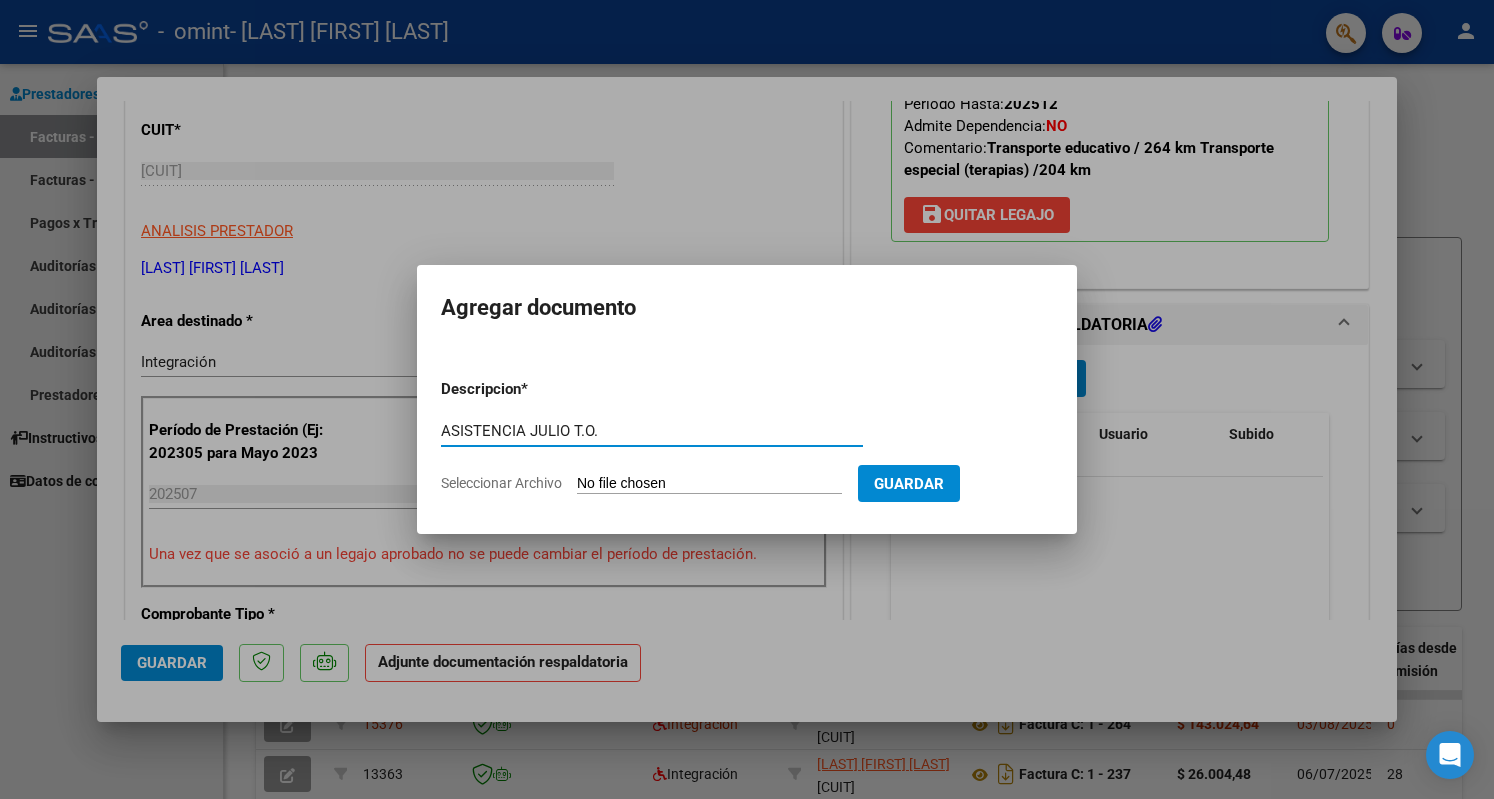 type on "ASISTENCIA JULIO T.O." 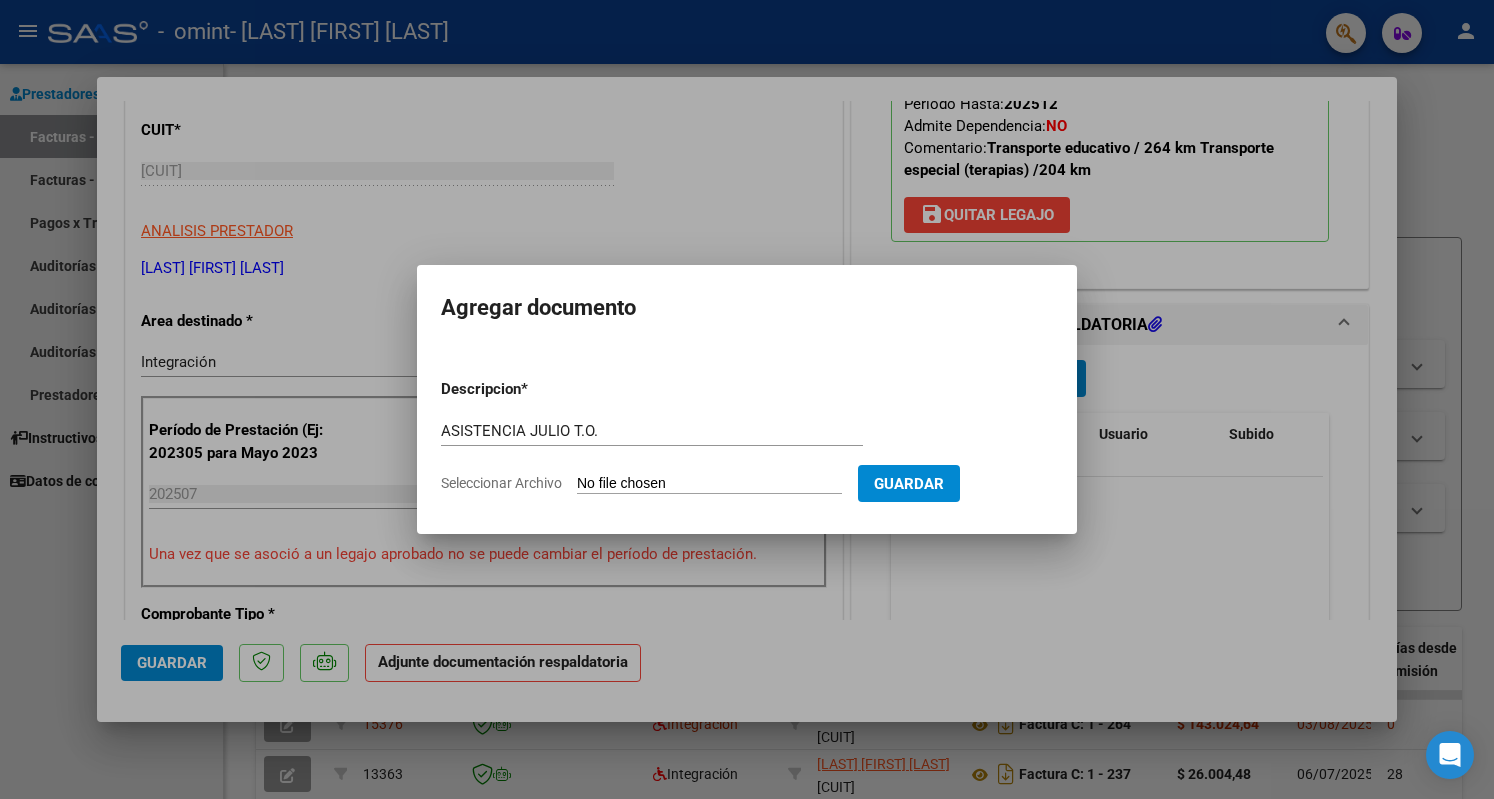 click on "Seleccionar Archivo" at bounding box center (709, 484) 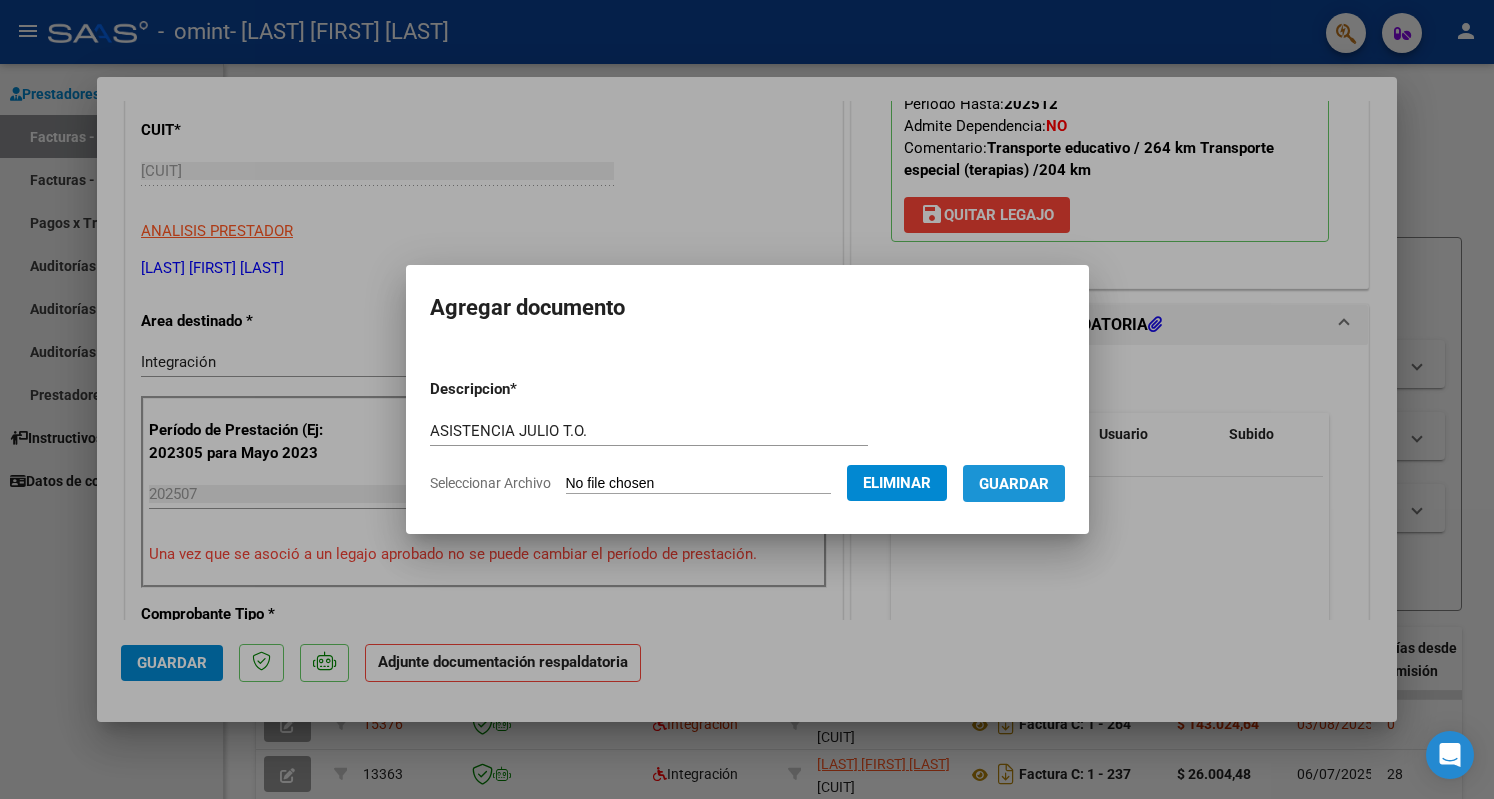 click on "Guardar" at bounding box center [1014, 484] 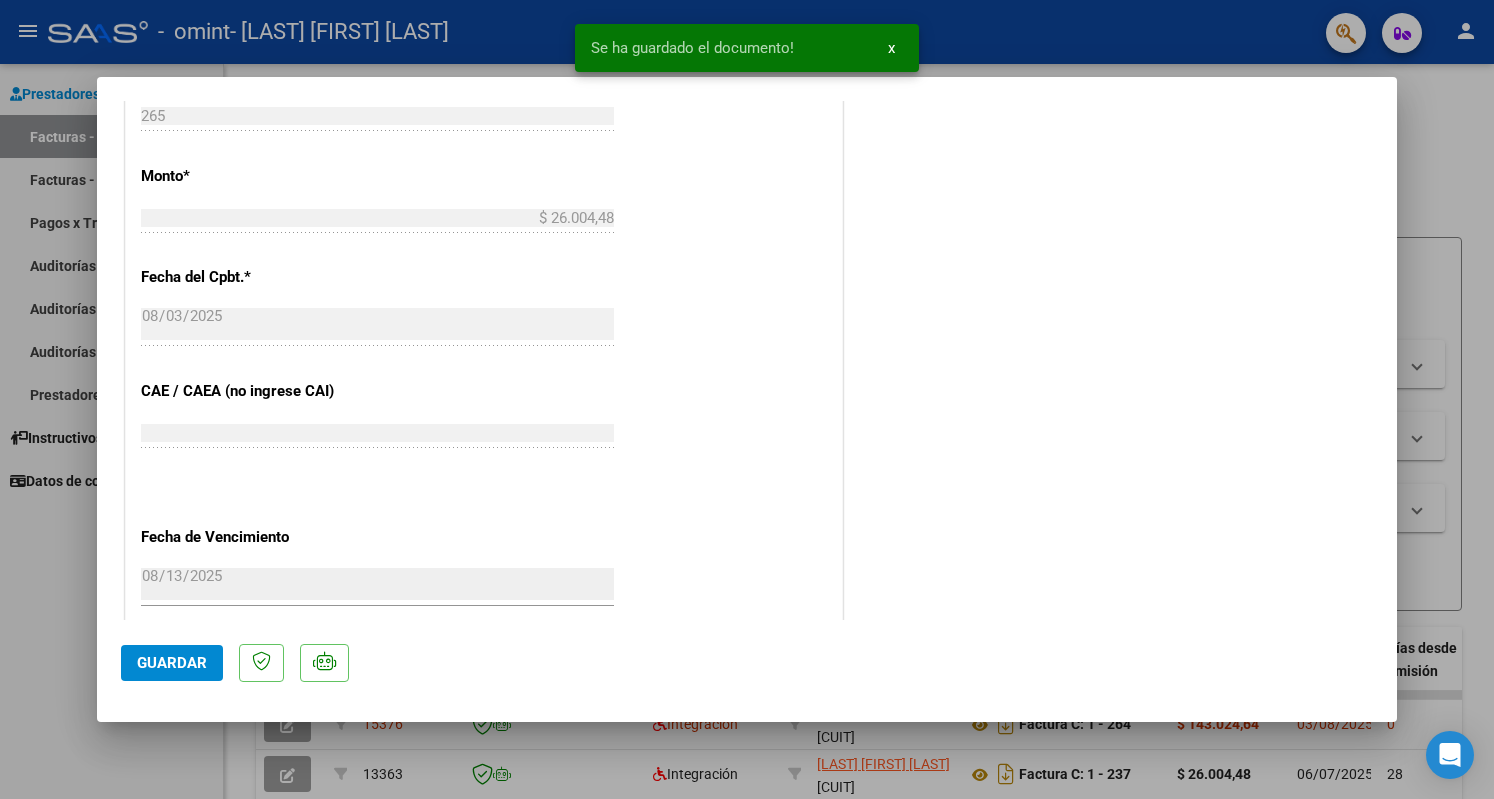 scroll, scrollTop: 1072, scrollLeft: 0, axis: vertical 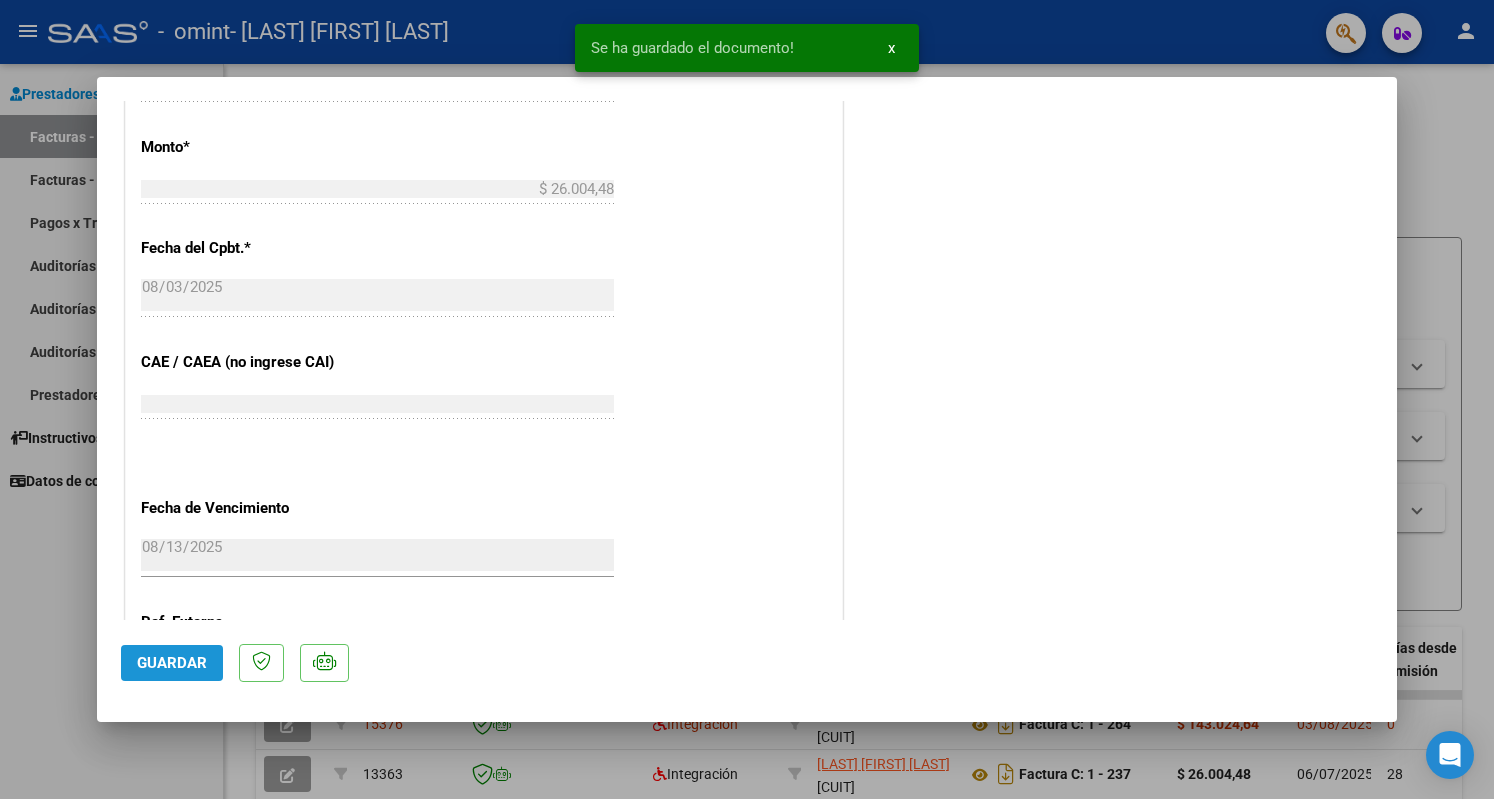 click on "Guardar" 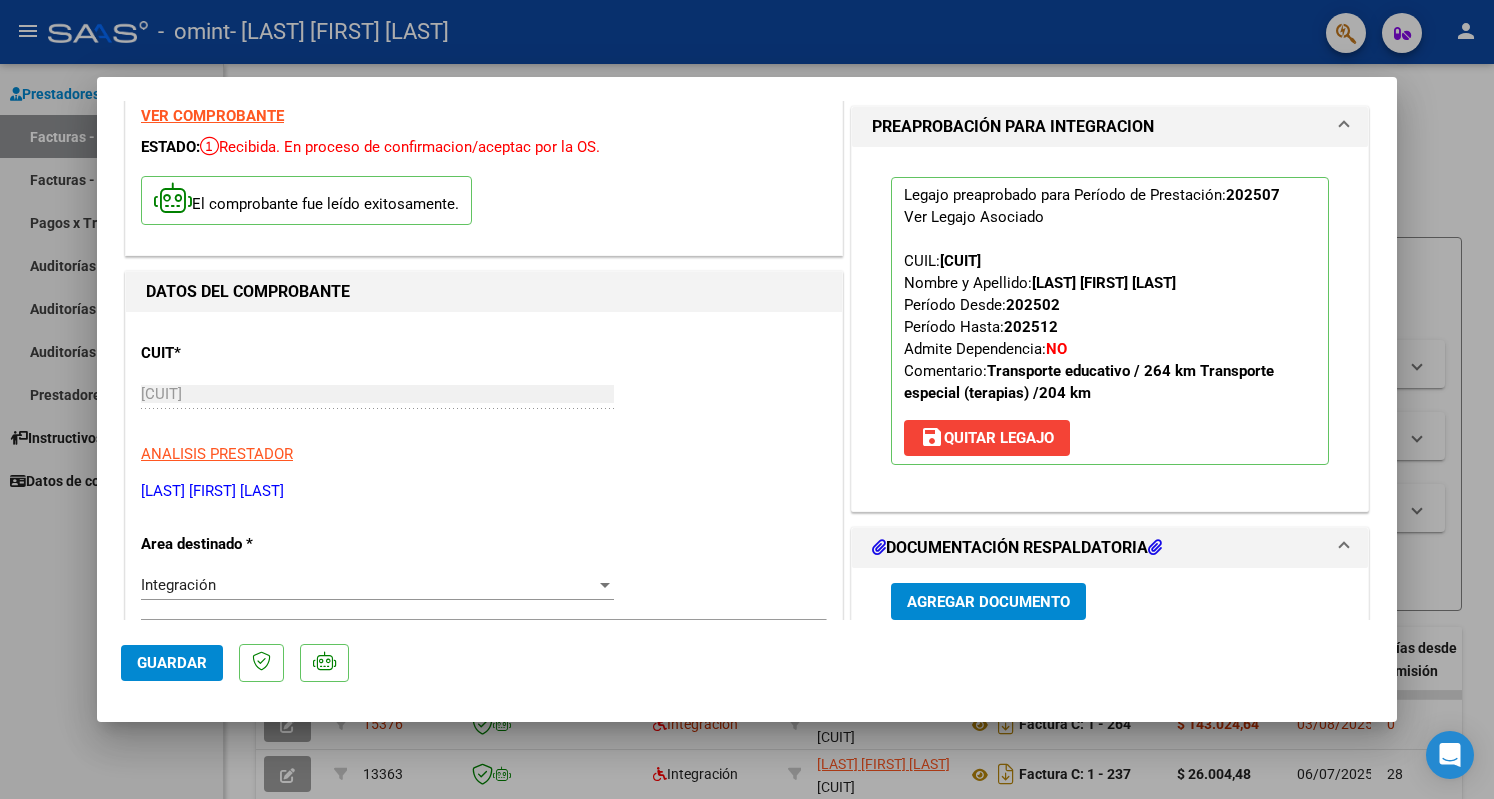 scroll, scrollTop: 0, scrollLeft: 0, axis: both 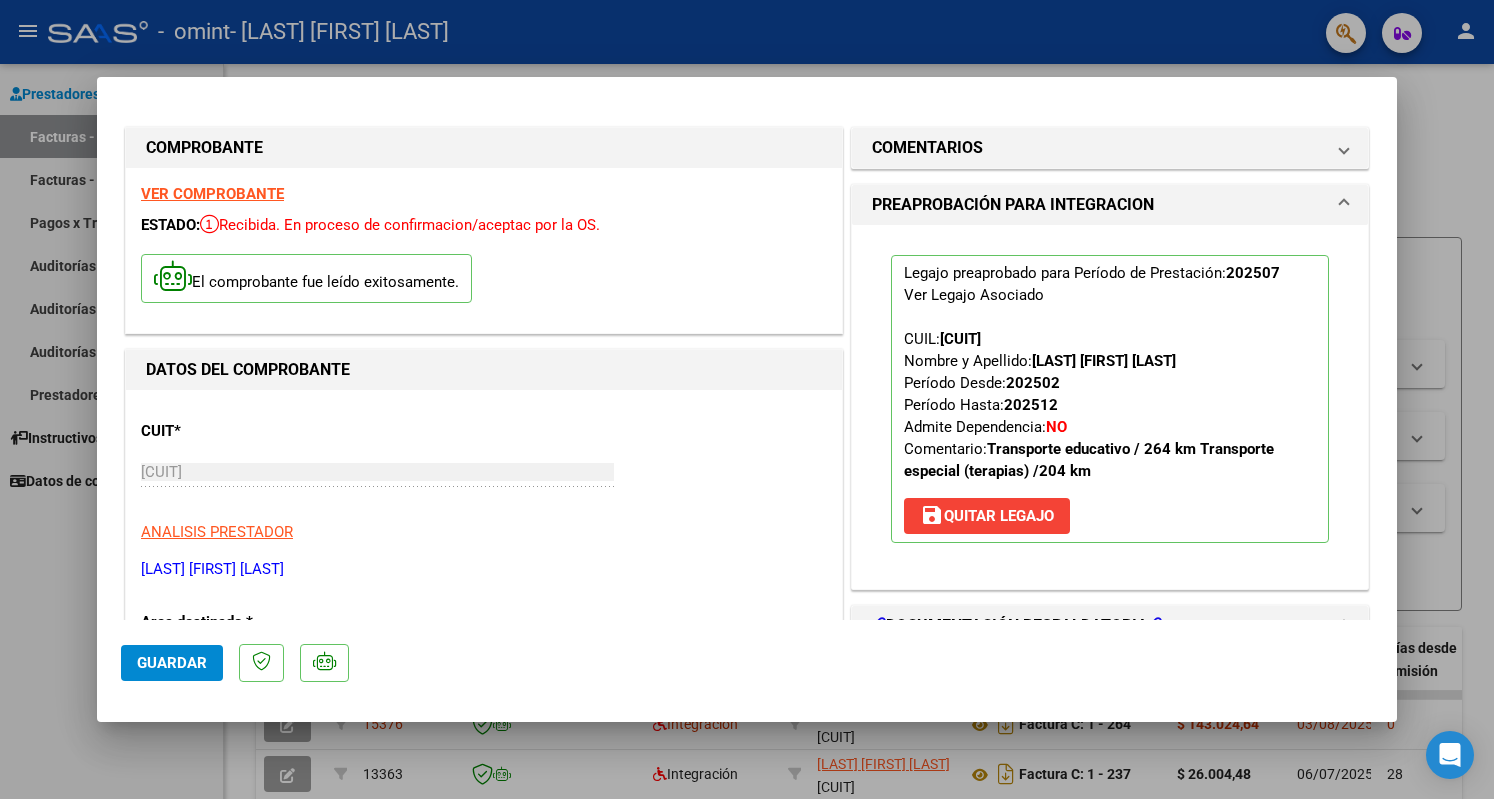 click at bounding box center (747, 399) 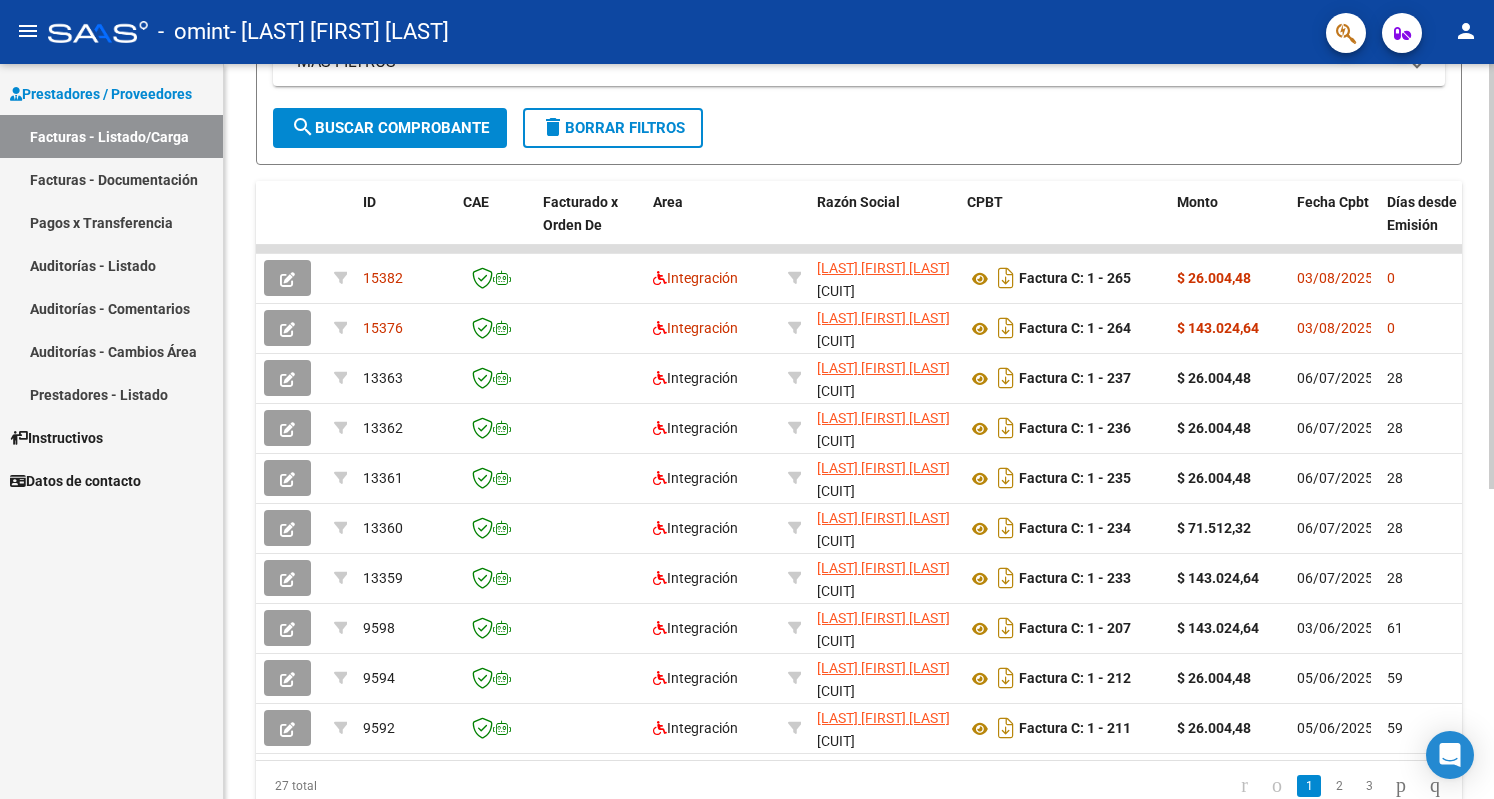 scroll, scrollTop: 448, scrollLeft: 0, axis: vertical 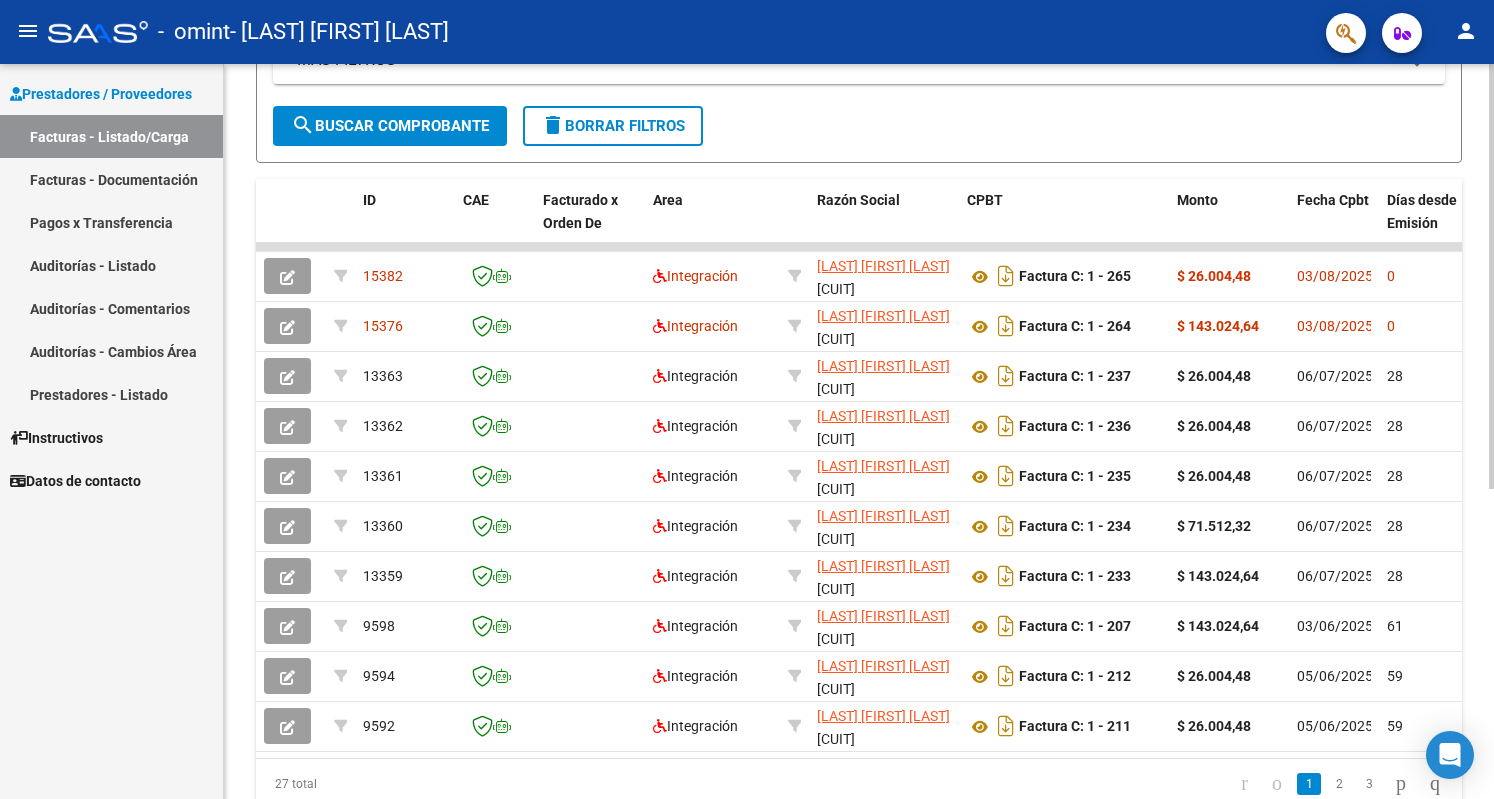 click 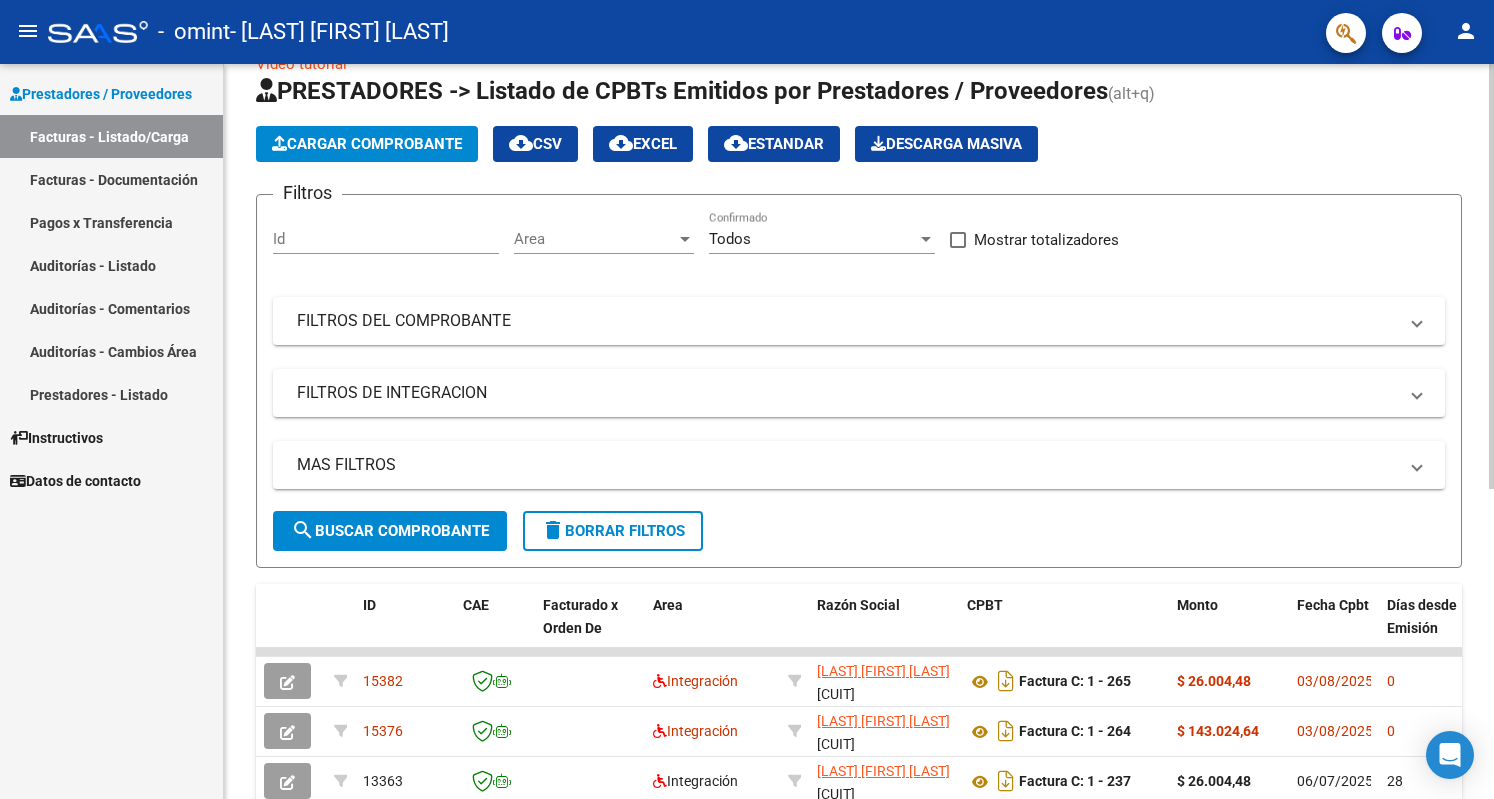 scroll, scrollTop: 0, scrollLeft: 0, axis: both 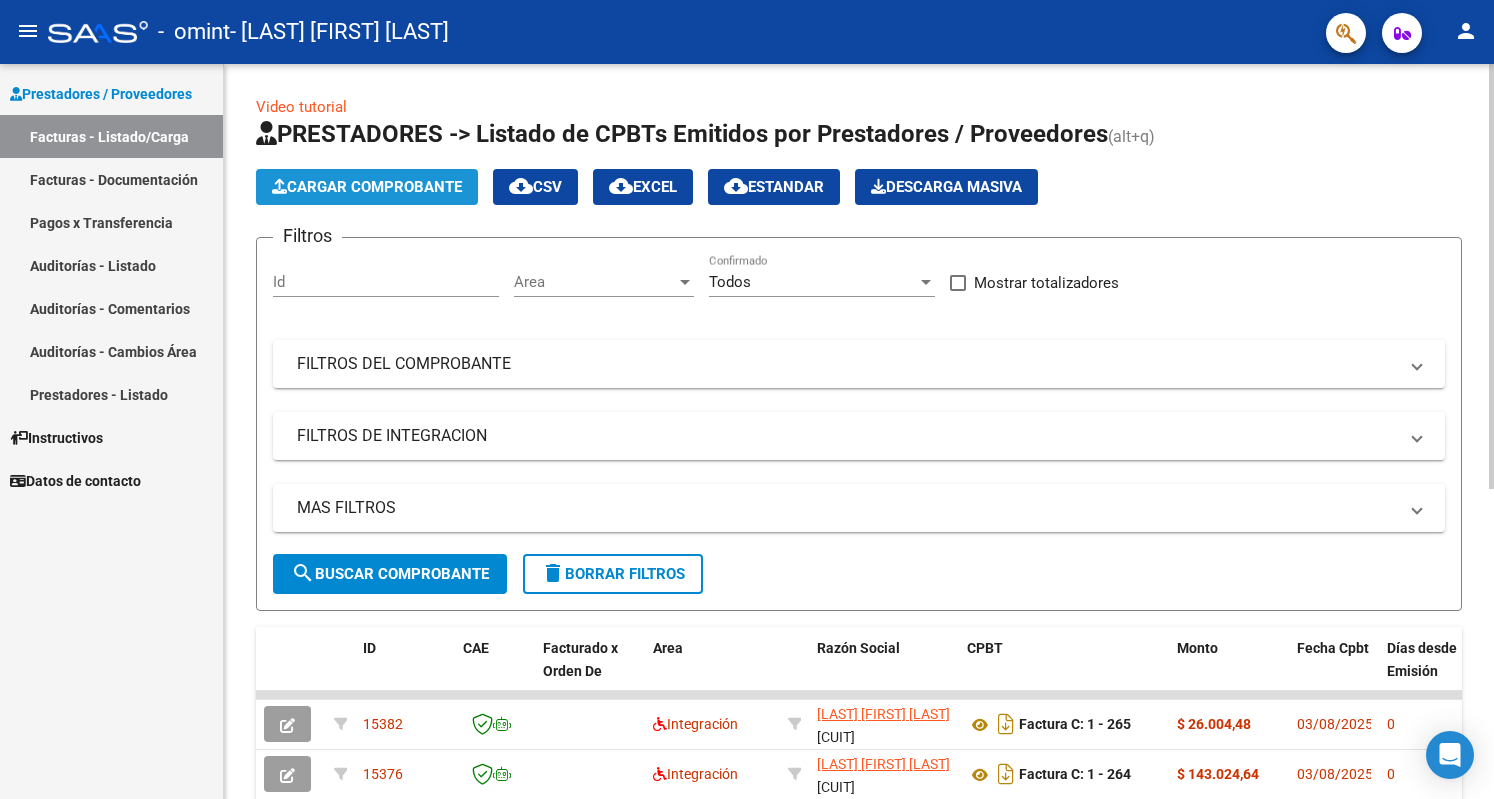 click on "Cargar Comprobante" 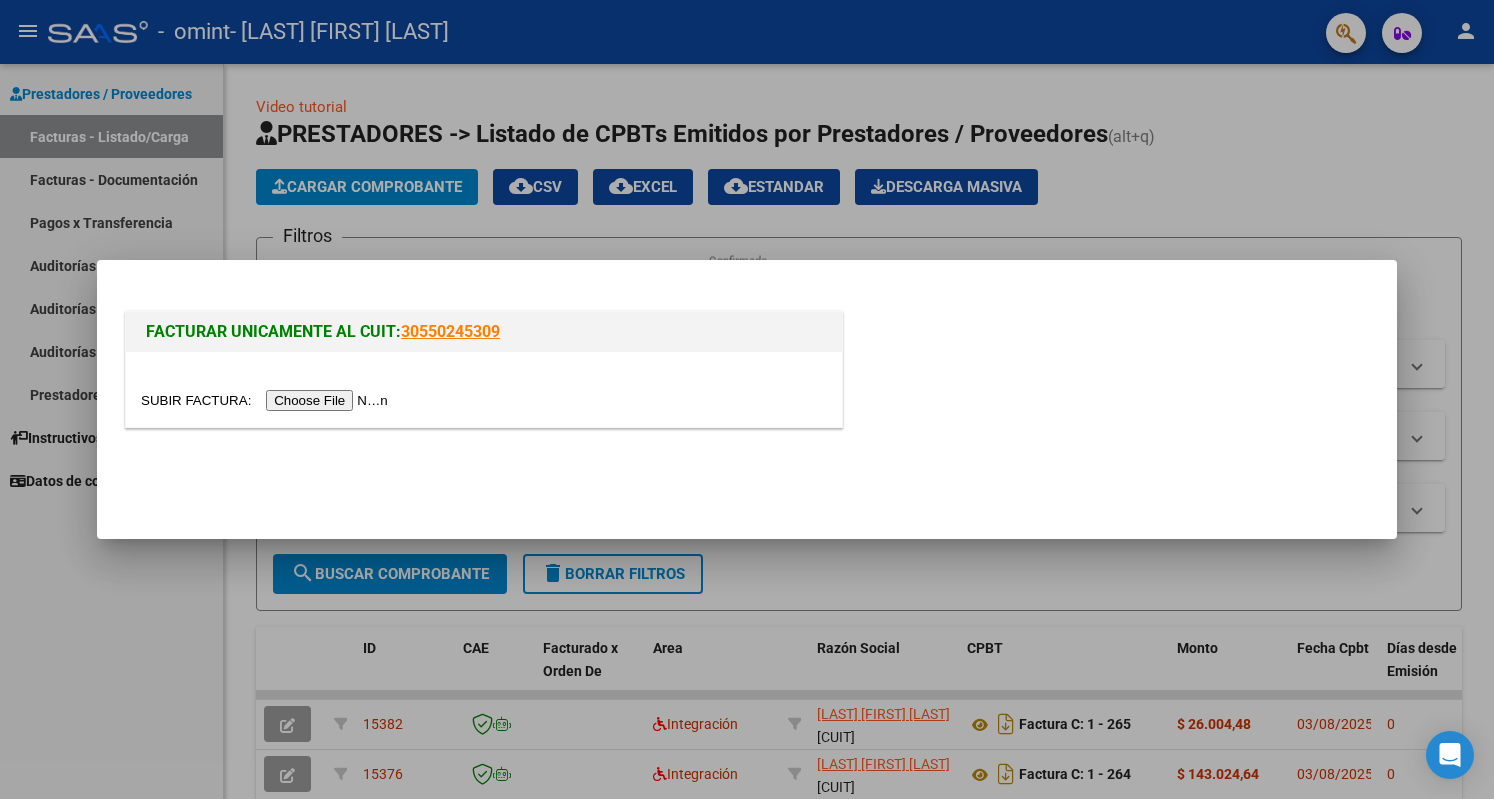 click at bounding box center (267, 400) 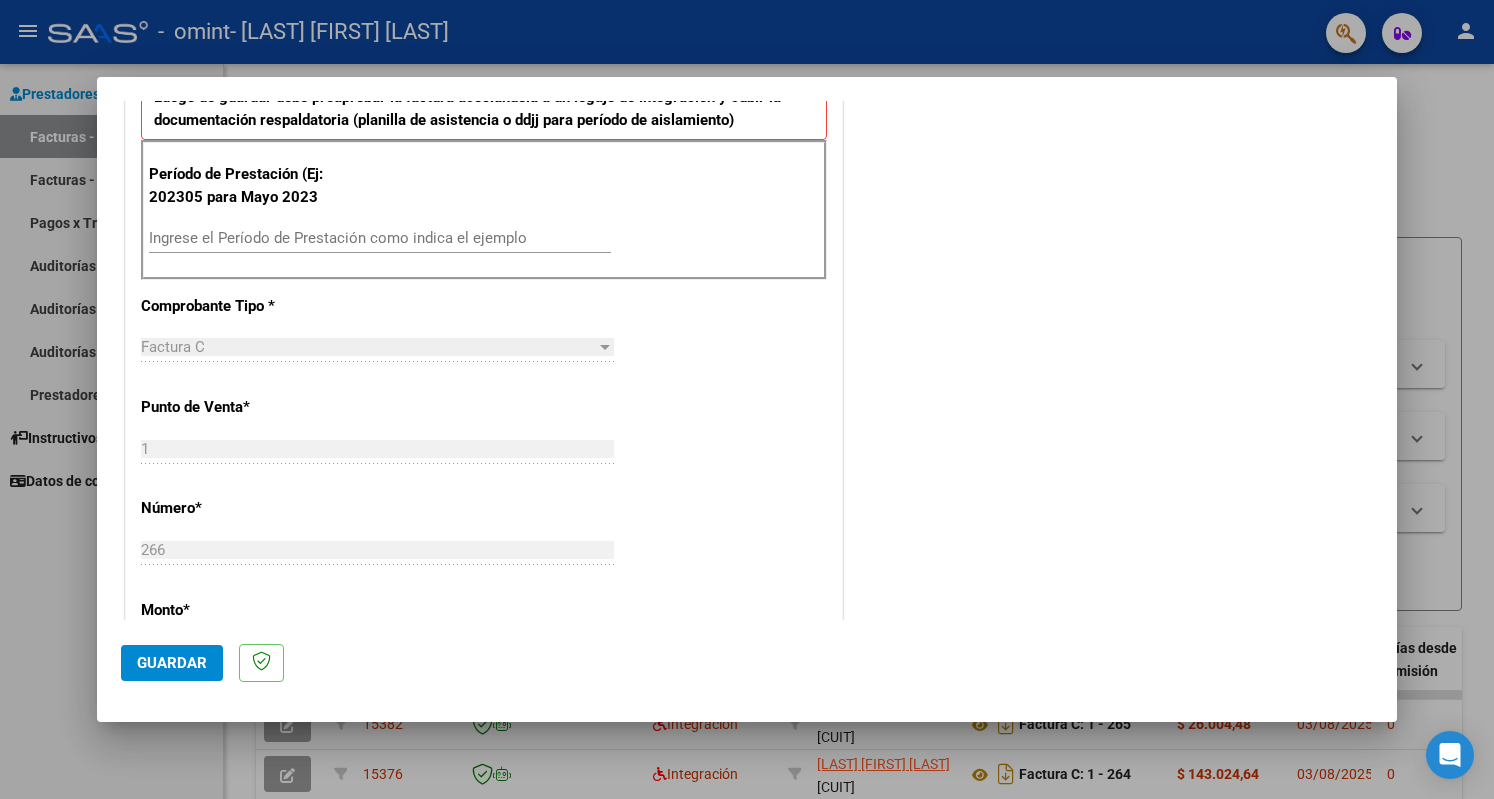 scroll, scrollTop: 548, scrollLeft: 0, axis: vertical 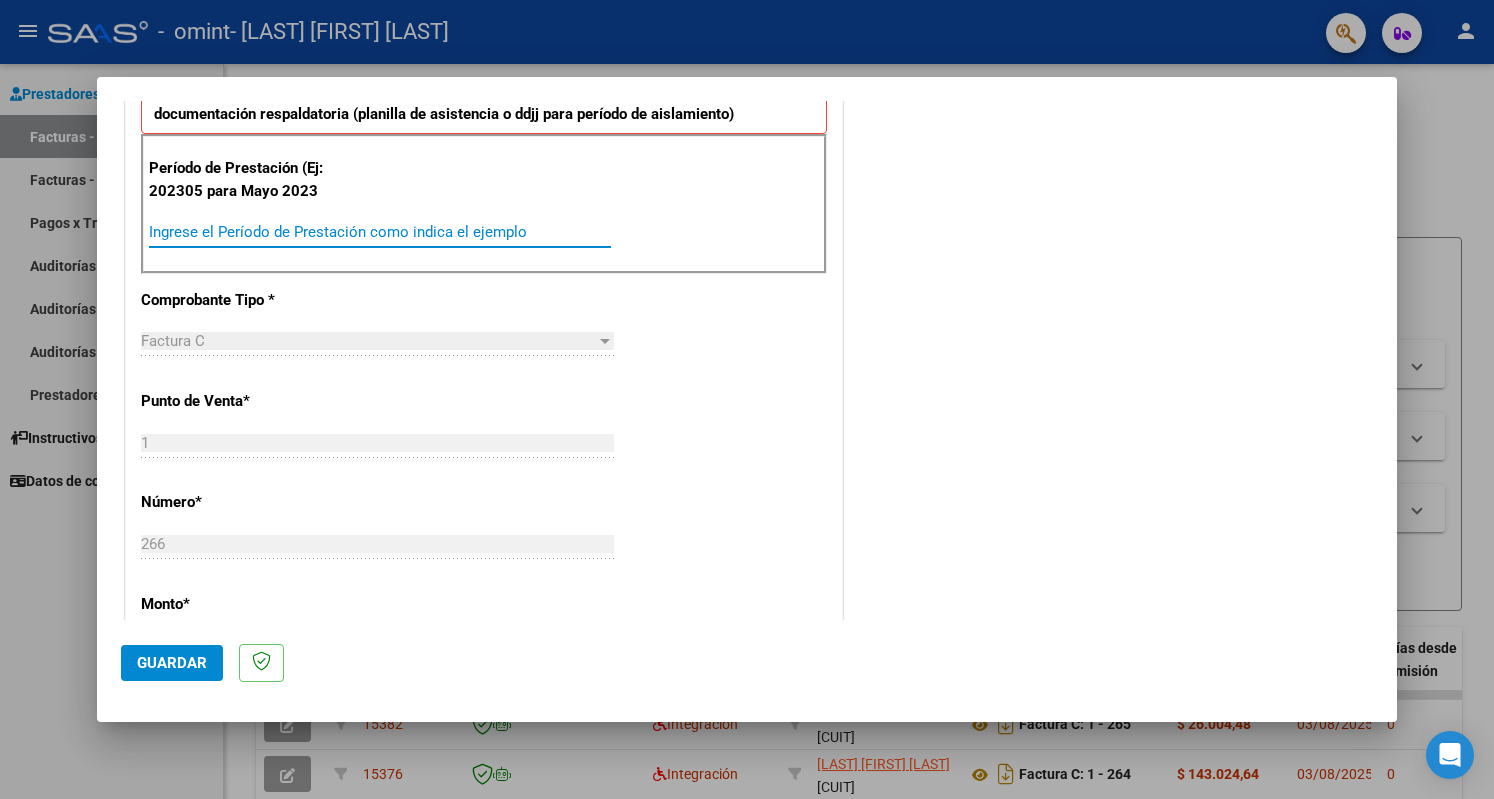 click on "Ingrese el Período de Prestación como indica el ejemplo" at bounding box center (380, 232) 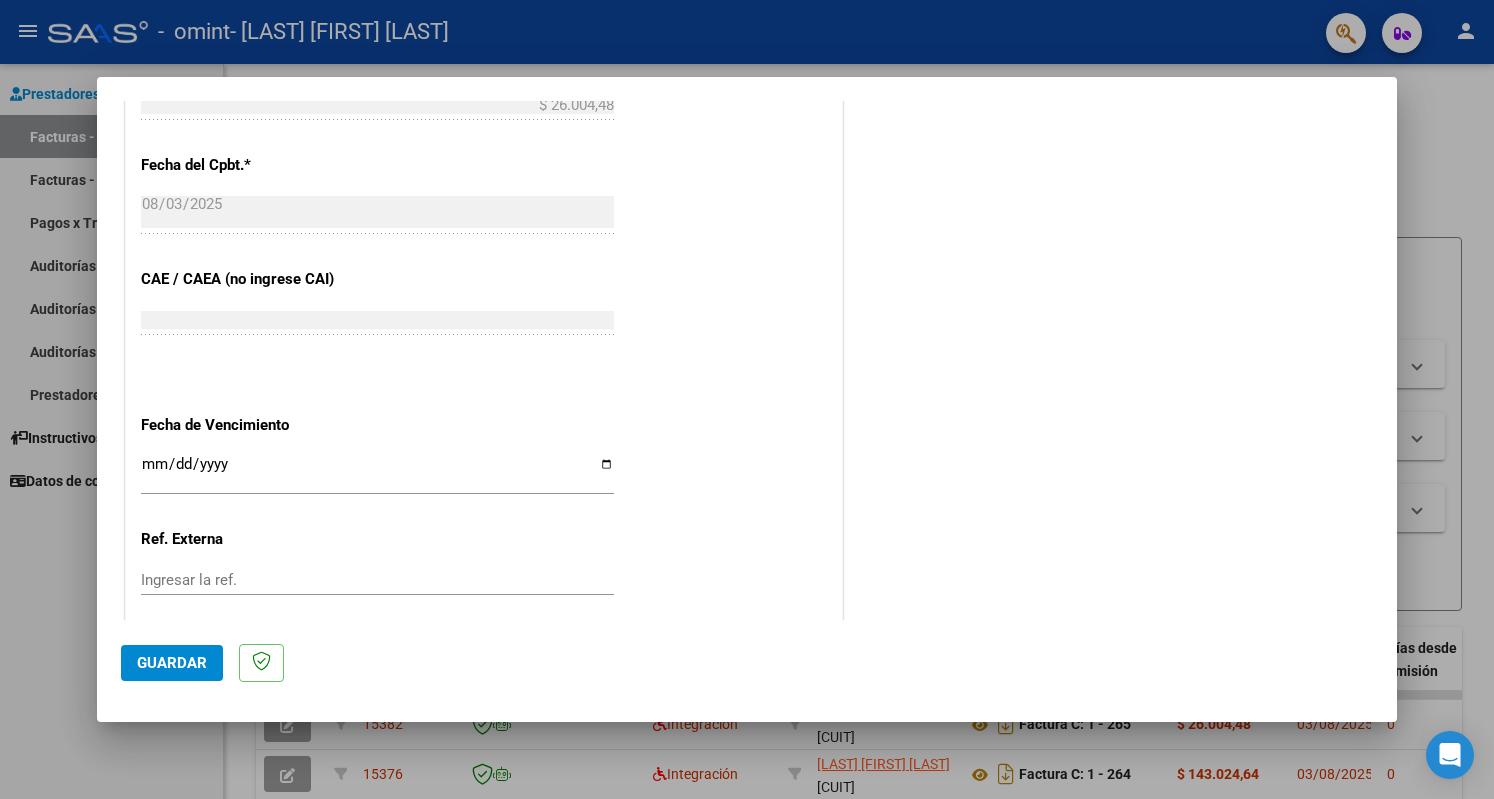 scroll, scrollTop: 1198, scrollLeft: 0, axis: vertical 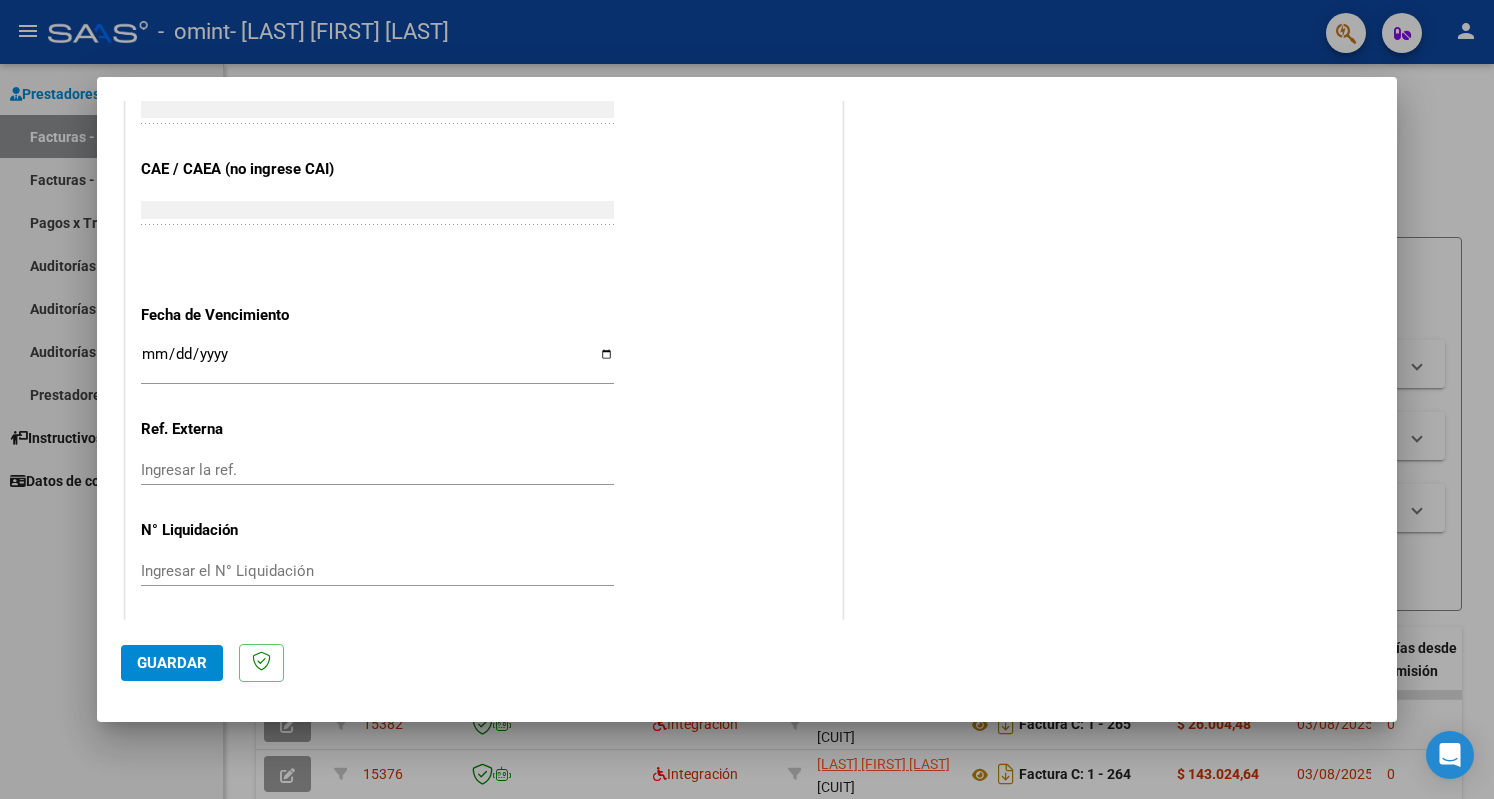 type on "202507" 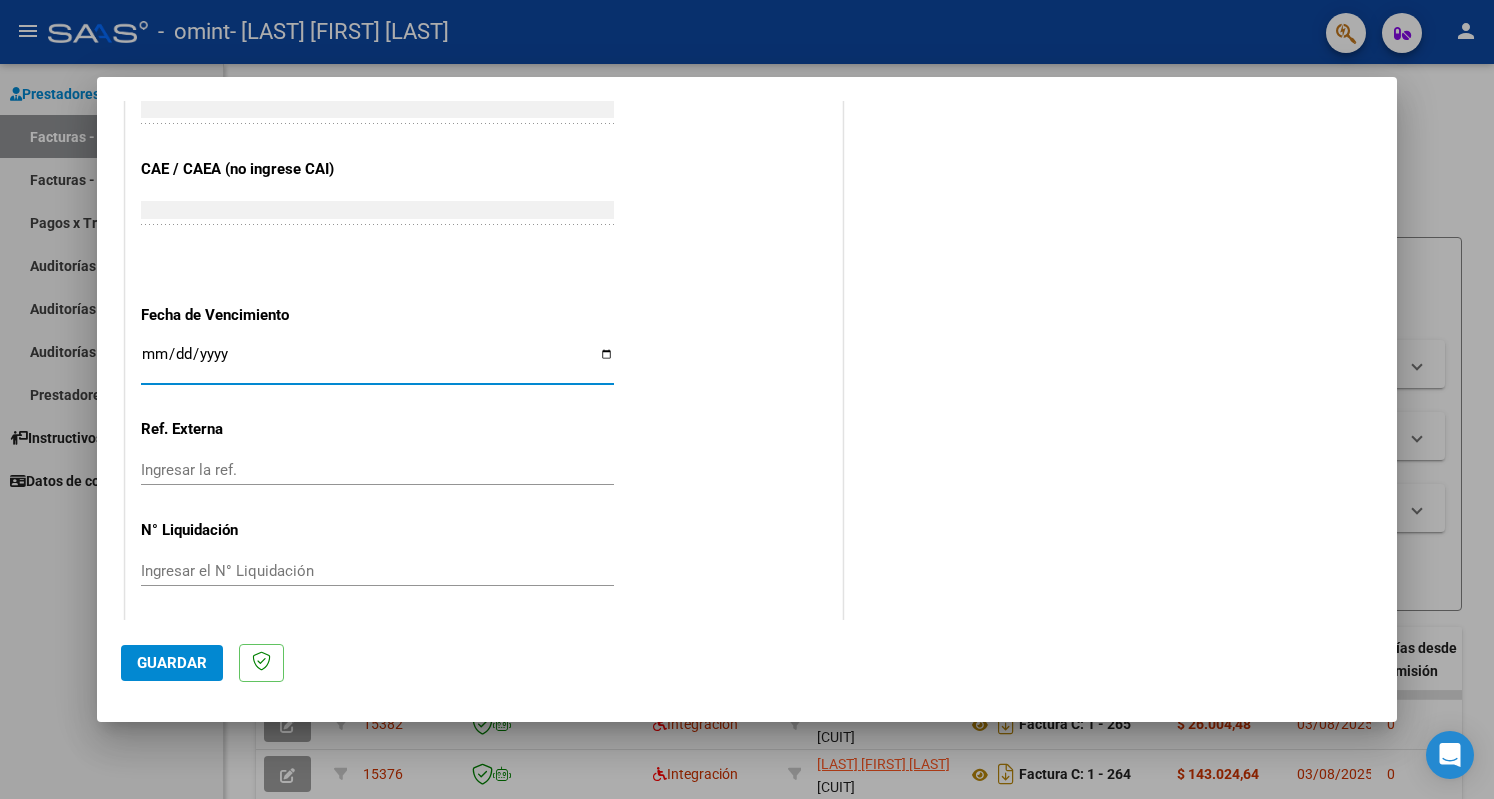 click on "Ingresar la fecha" at bounding box center (377, 362) 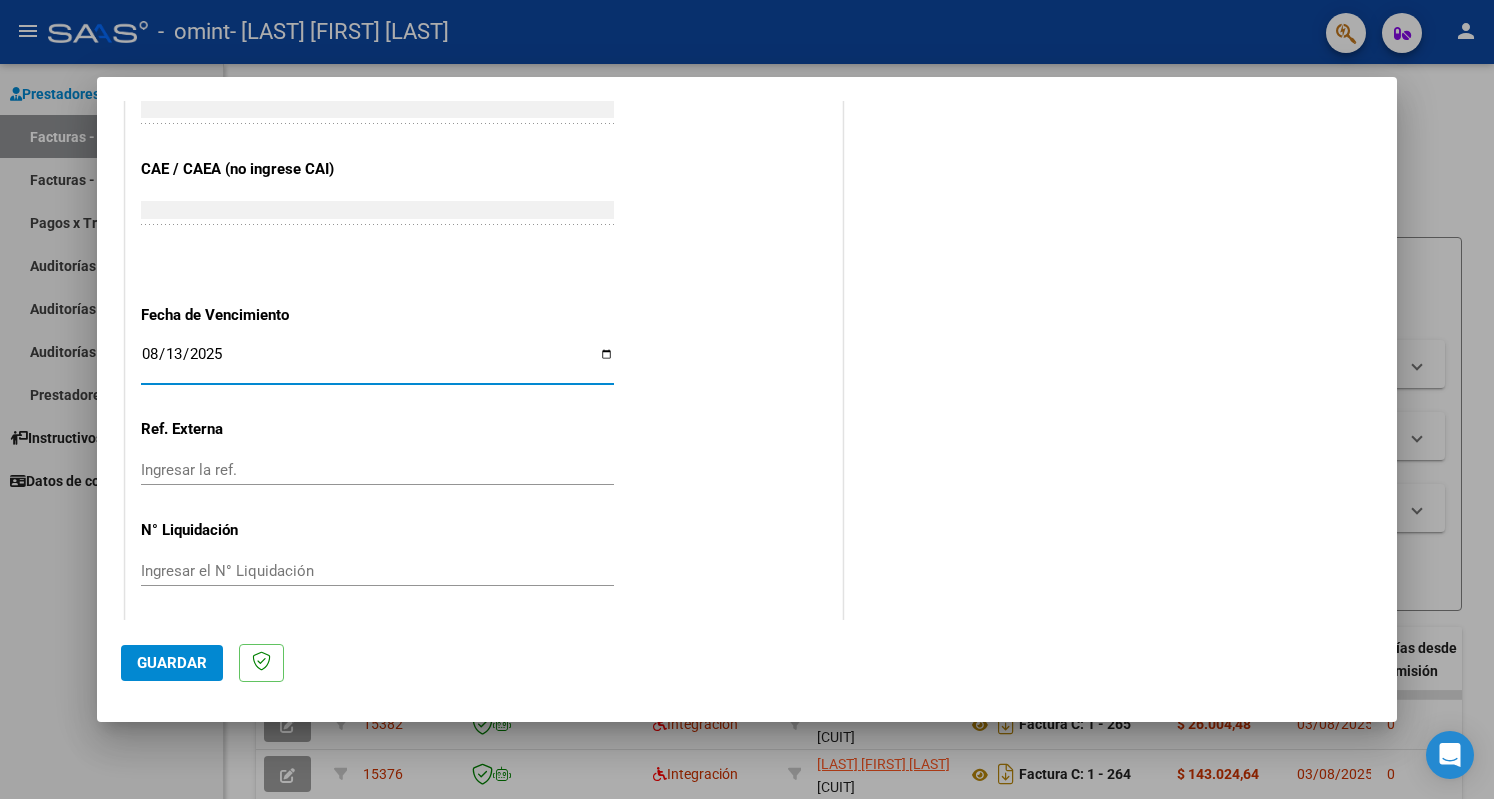 type on "2025-08-13" 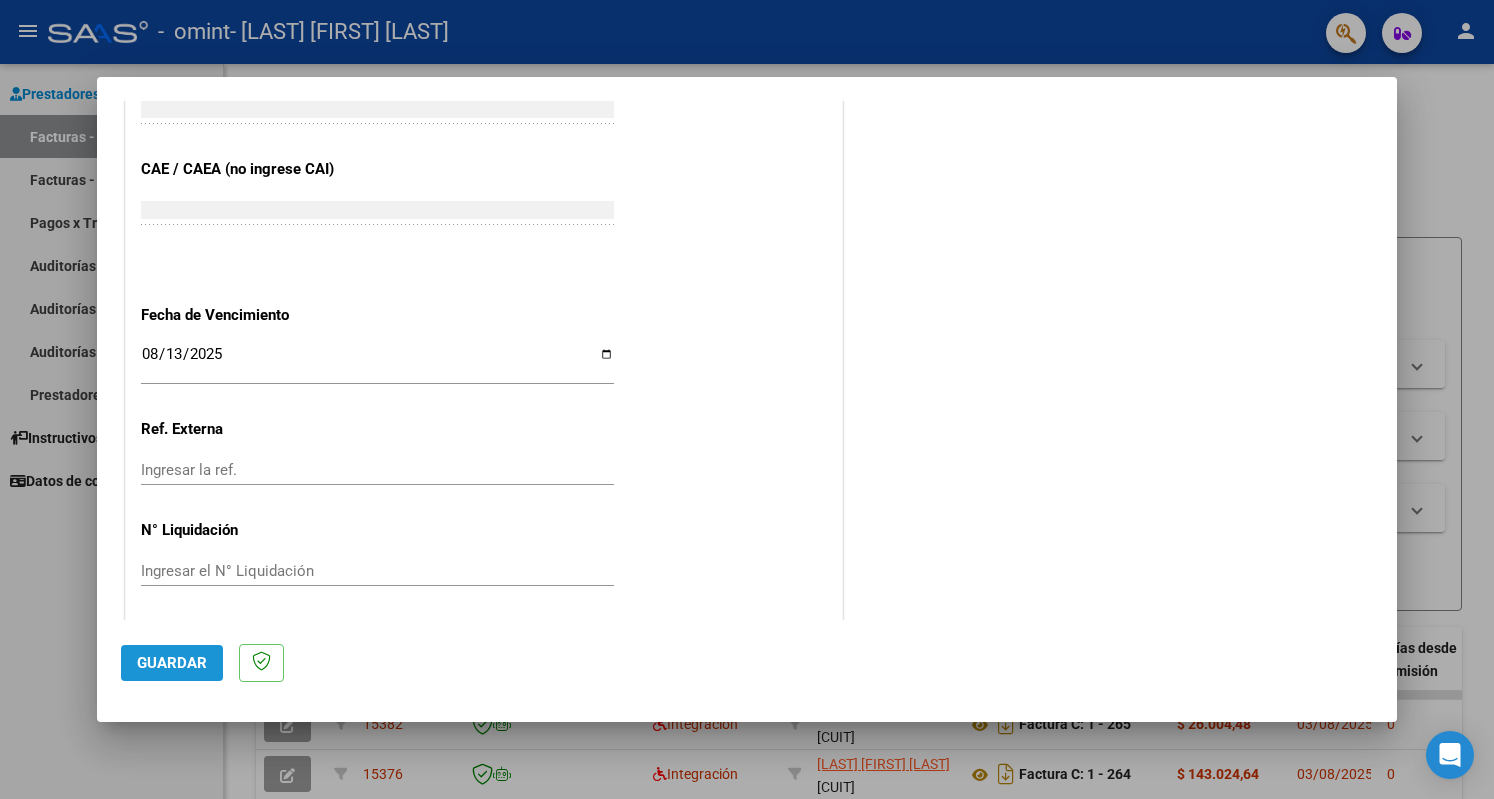 click on "Guardar" 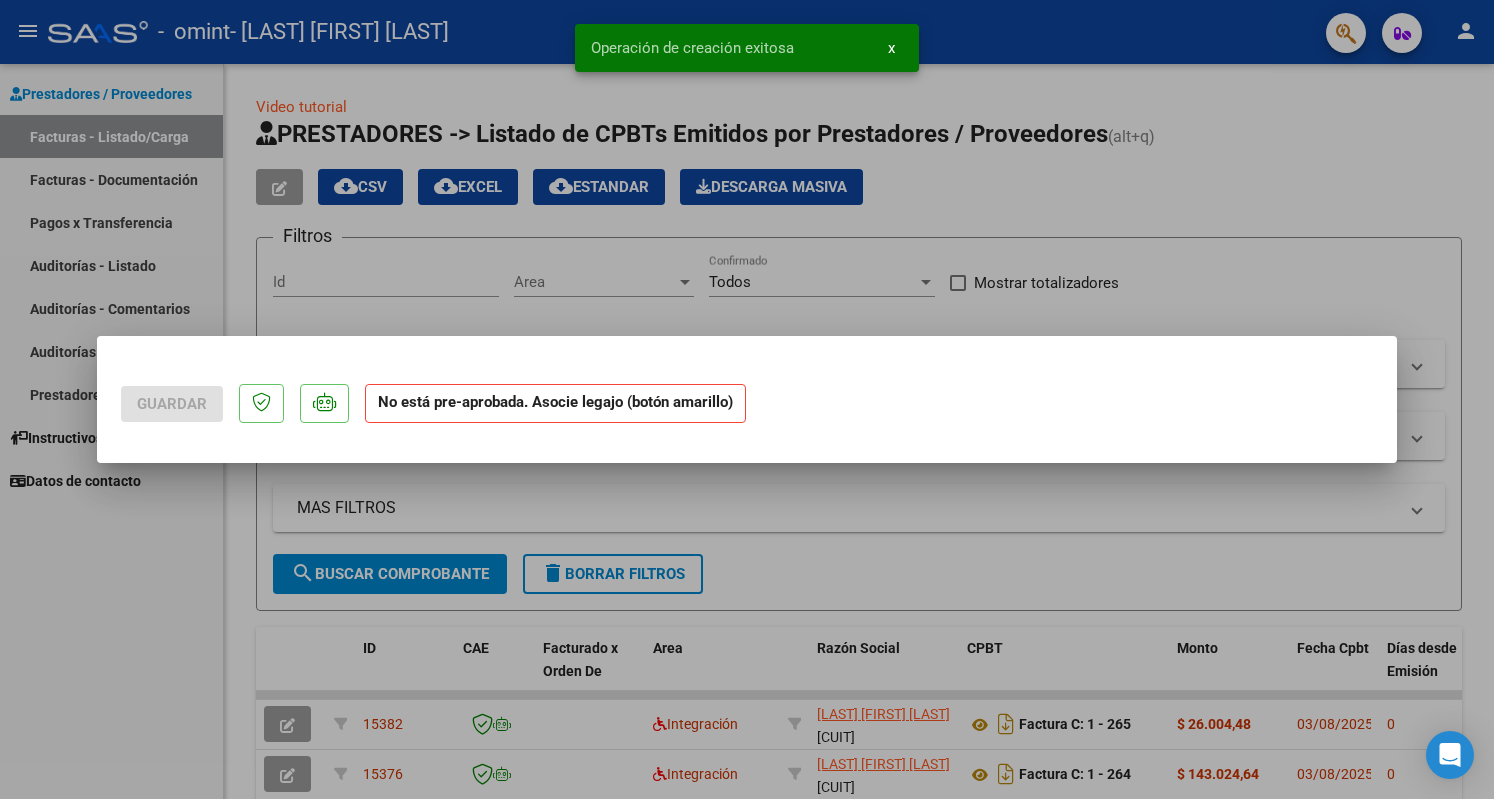 scroll, scrollTop: 0, scrollLeft: 0, axis: both 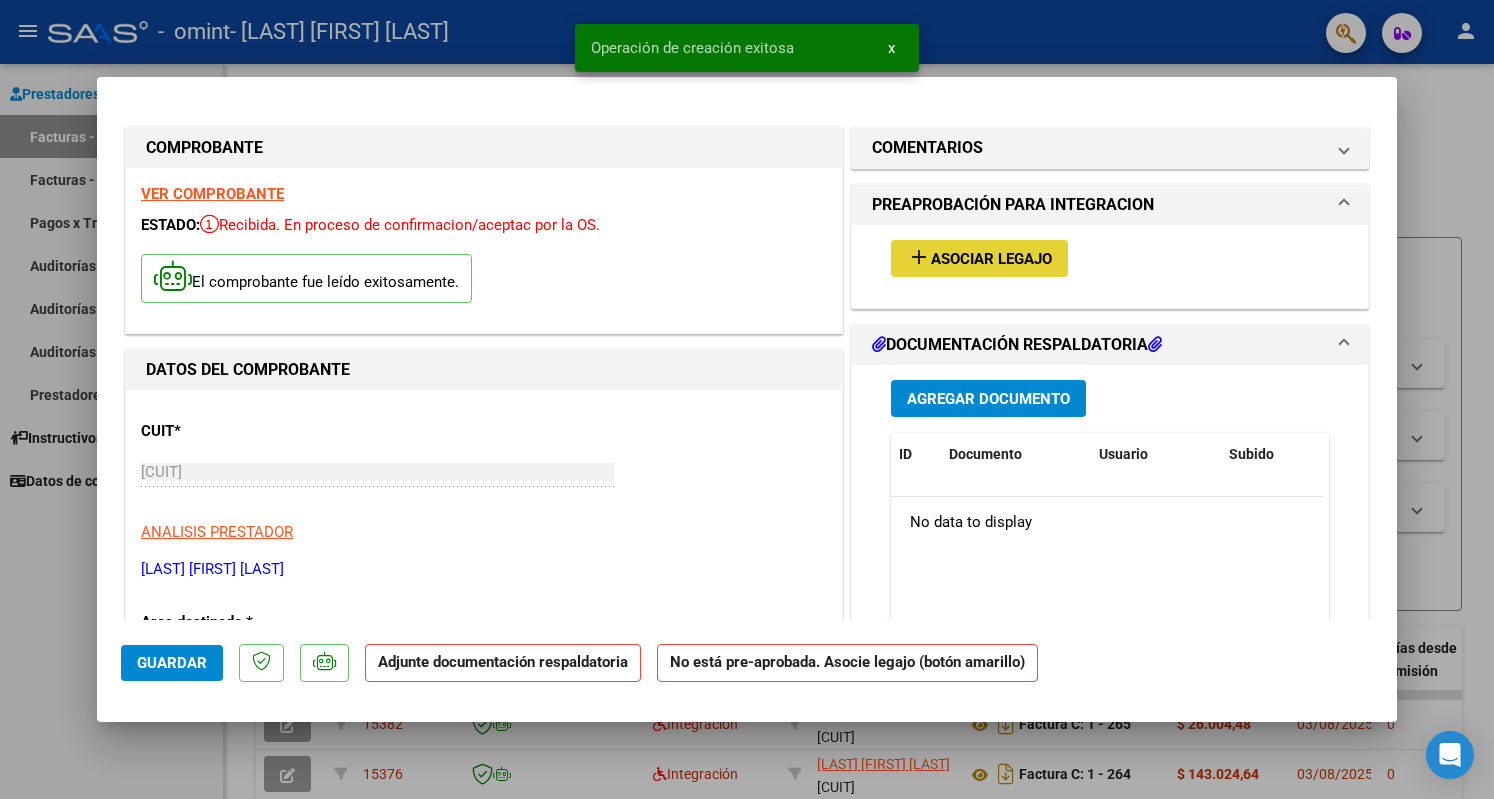 click on "Asociar Legajo" at bounding box center [991, 259] 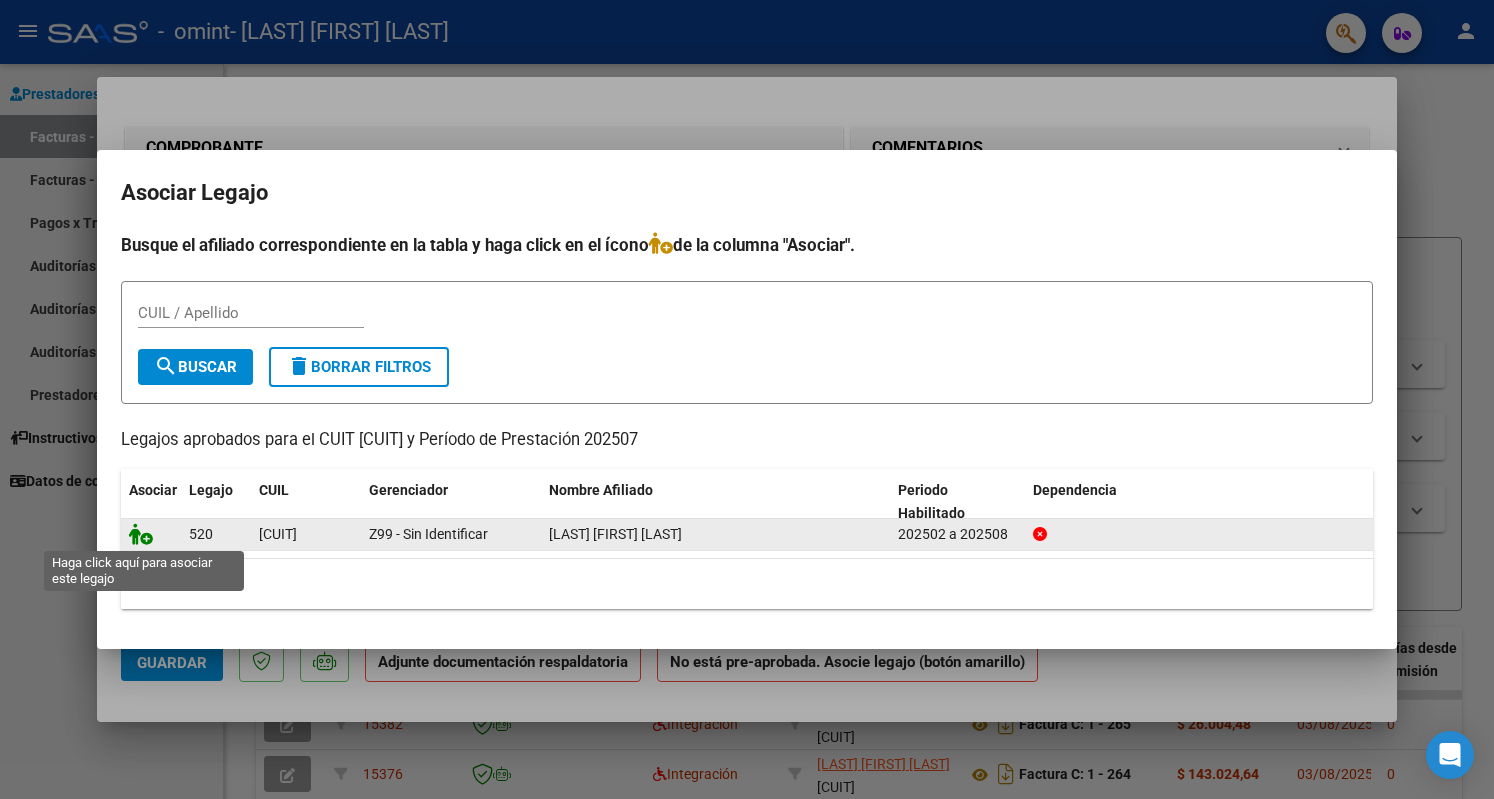 click 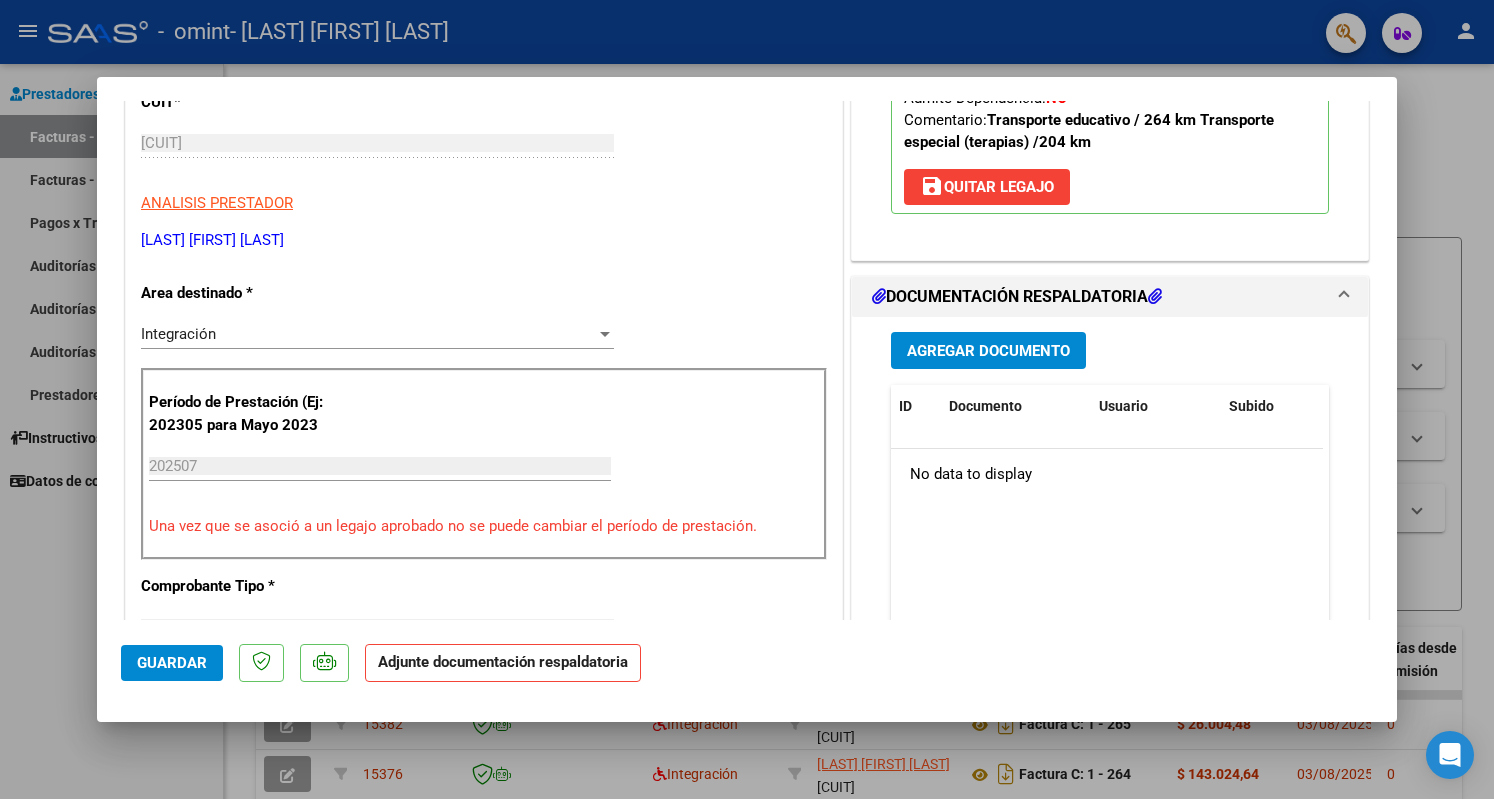 scroll, scrollTop: 332, scrollLeft: 0, axis: vertical 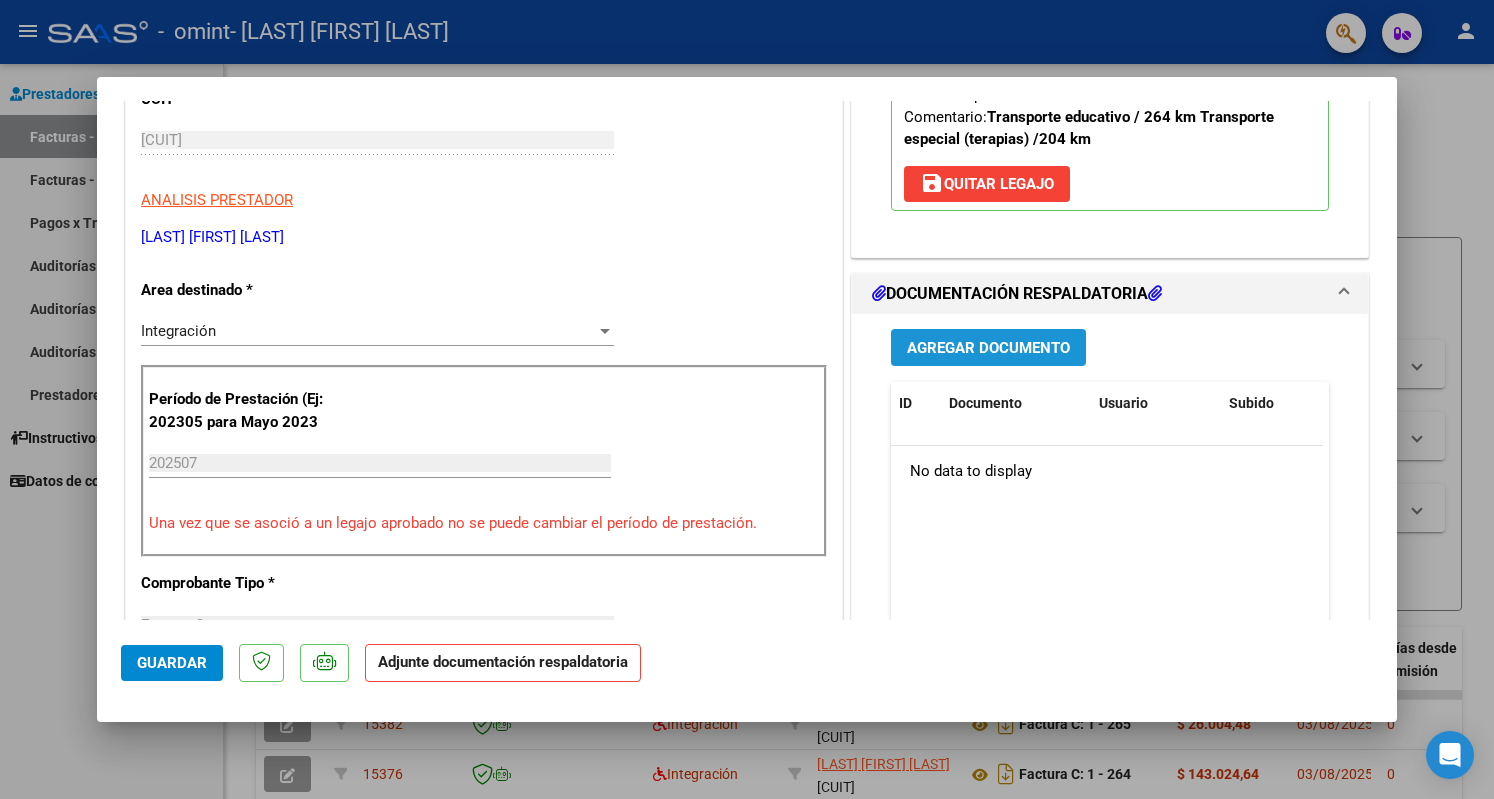 click on "Agregar Documento" at bounding box center (988, 348) 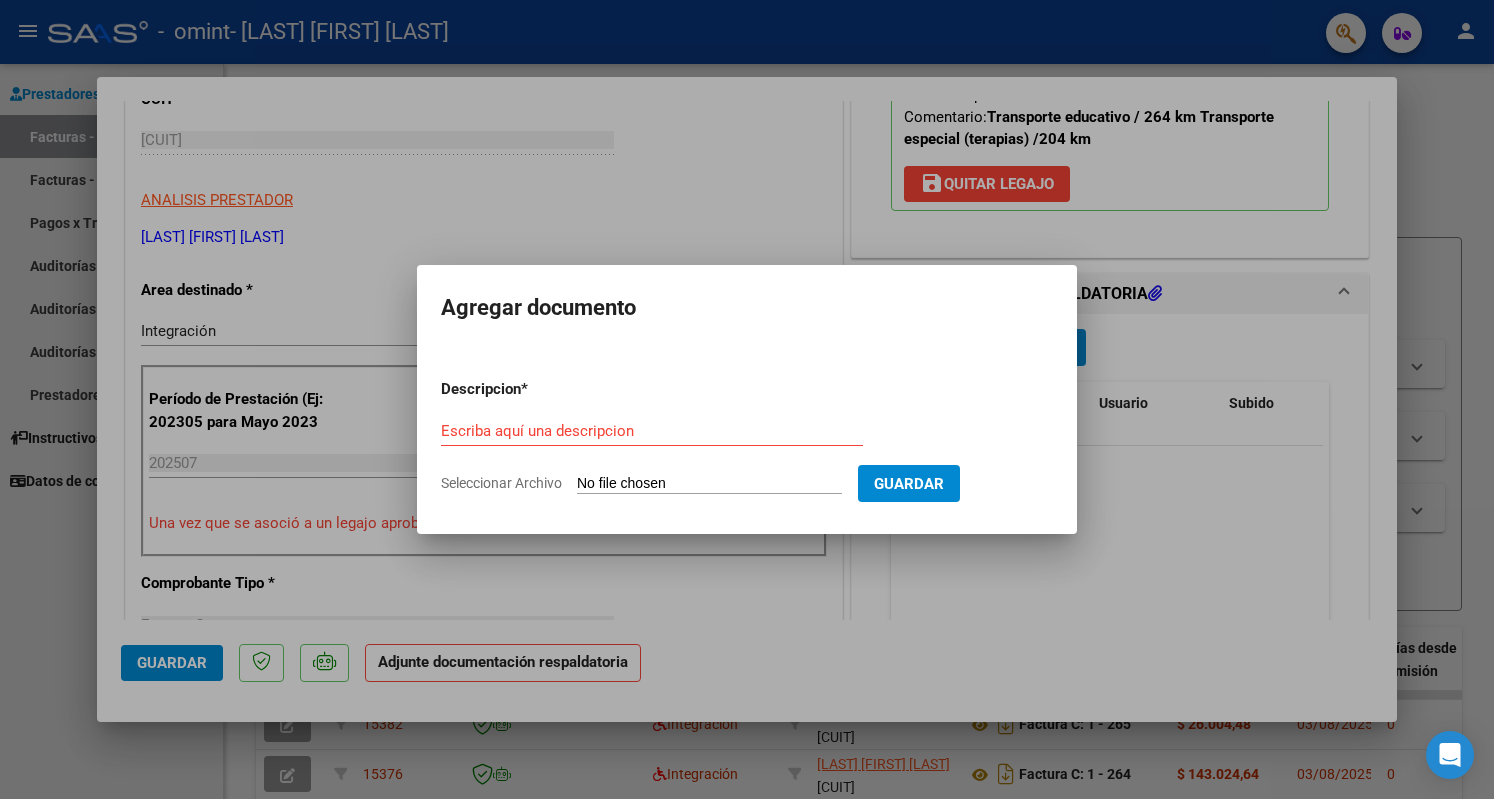 click on "Seleccionar Archivo" at bounding box center (709, 484) 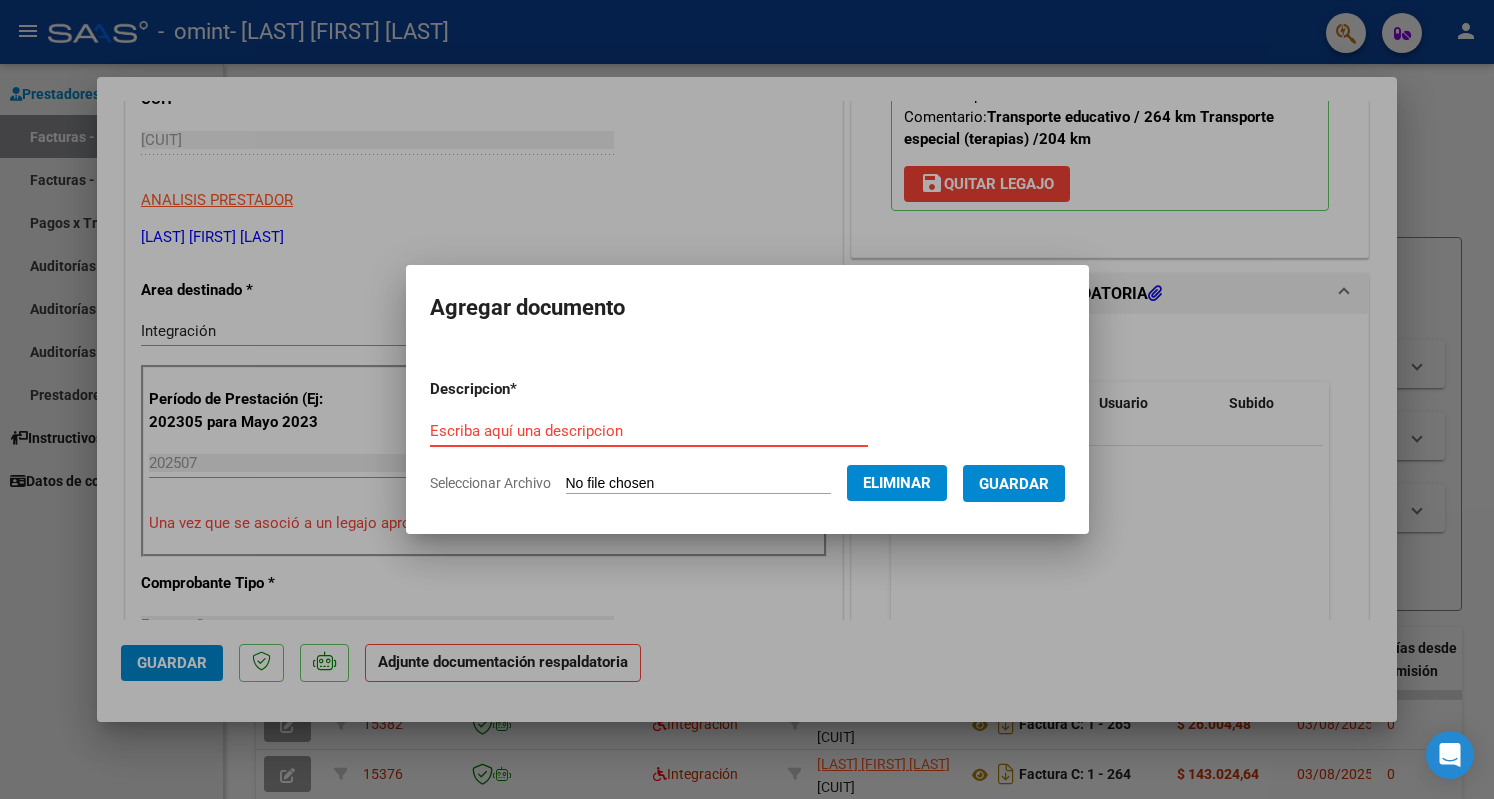 click on "Escriba aquí una descripcion" at bounding box center [649, 431] 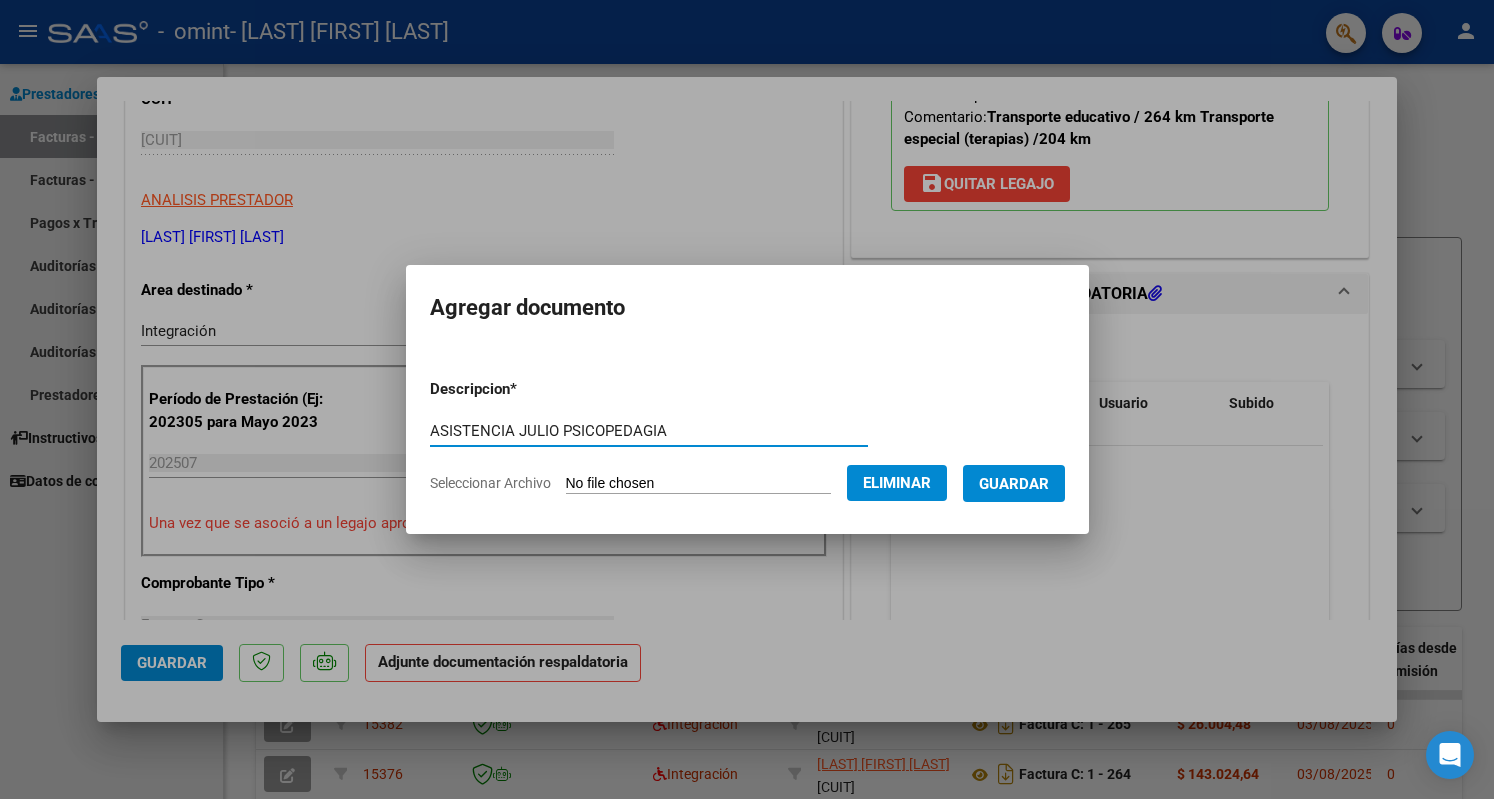 type on "ASISTENCIA JULIO PSICOPEDAGIA" 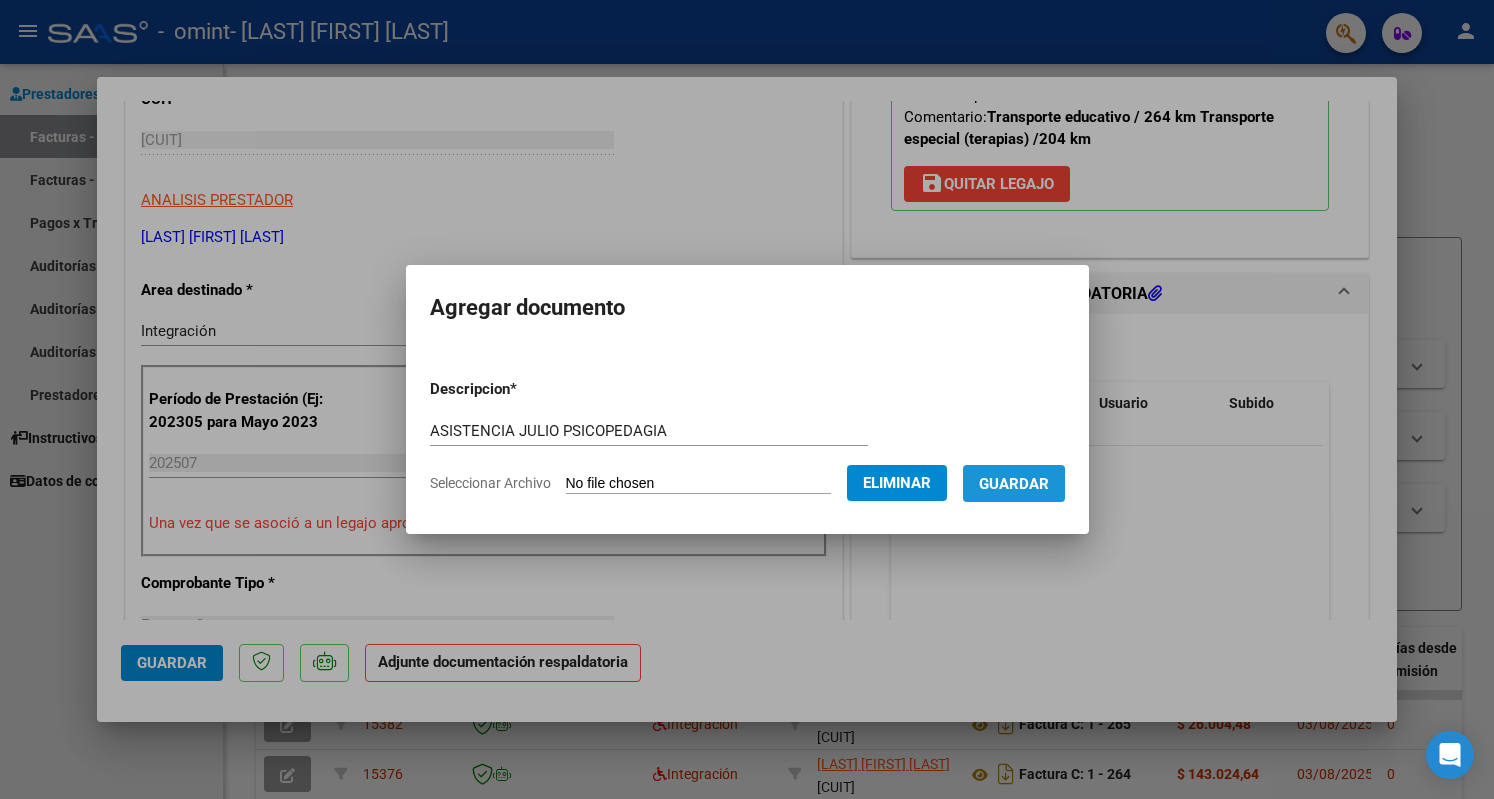 click on "Guardar" at bounding box center [1014, 484] 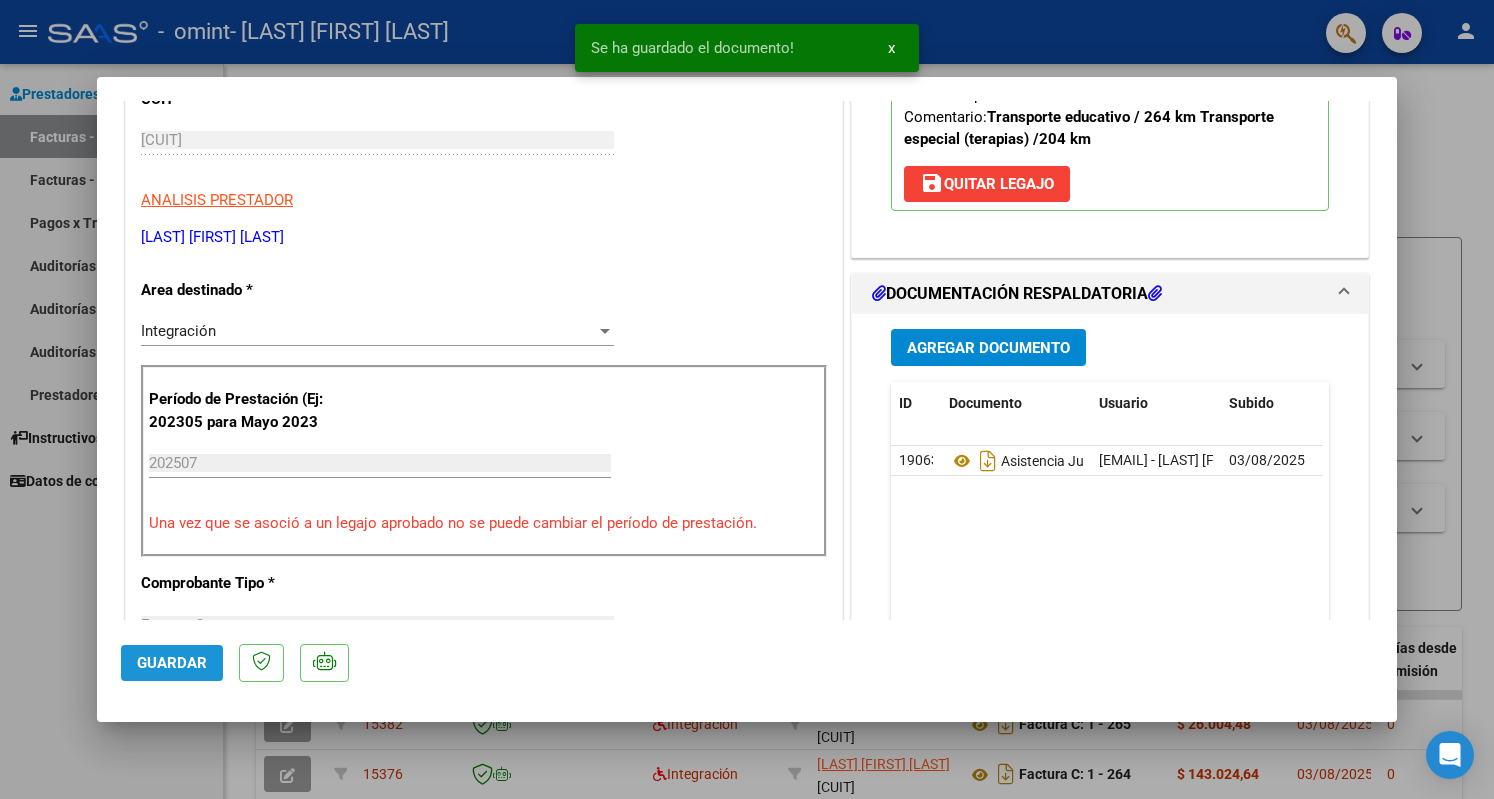 click on "Guardar" 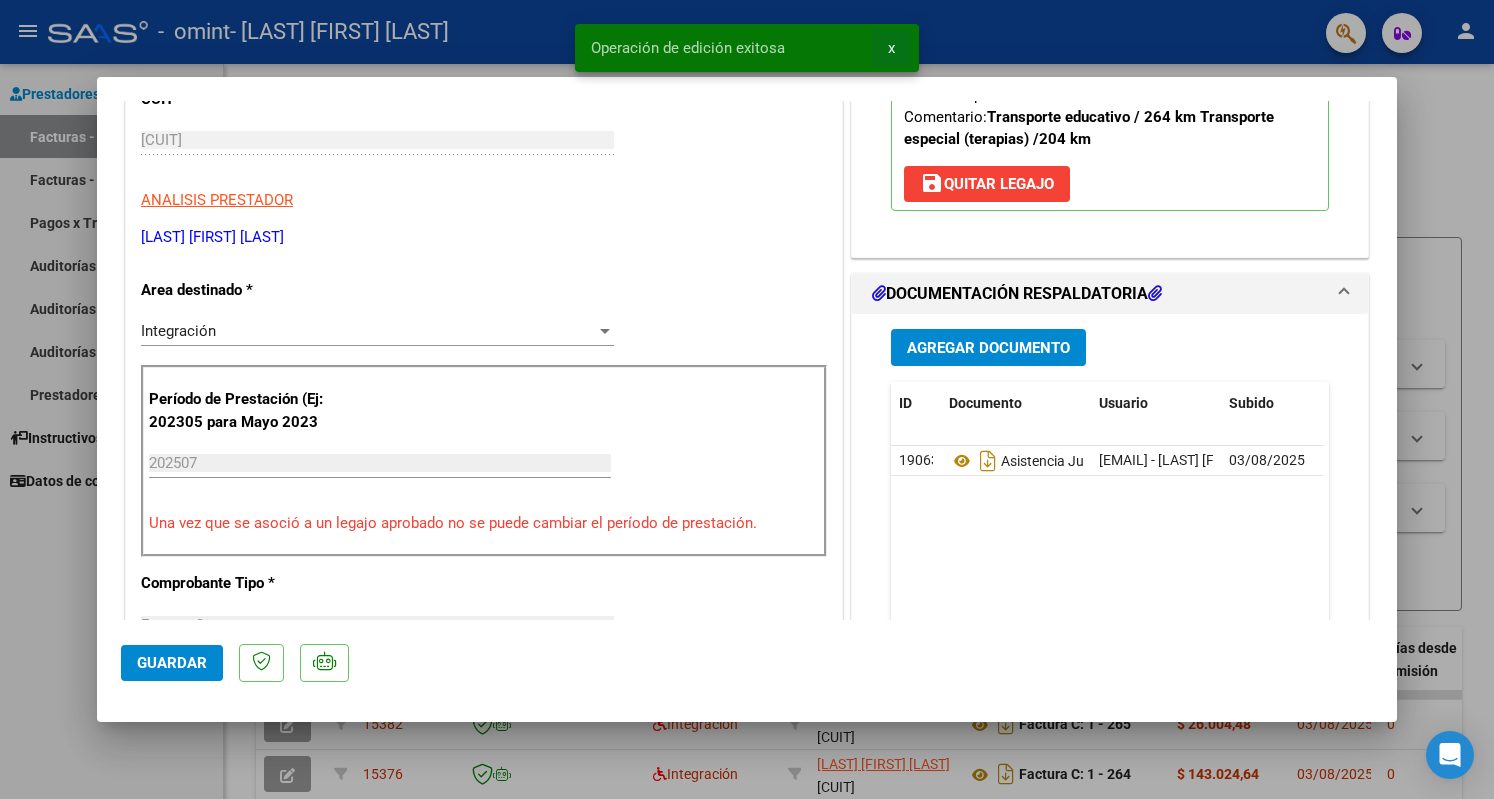 click on "x" at bounding box center (891, 48) 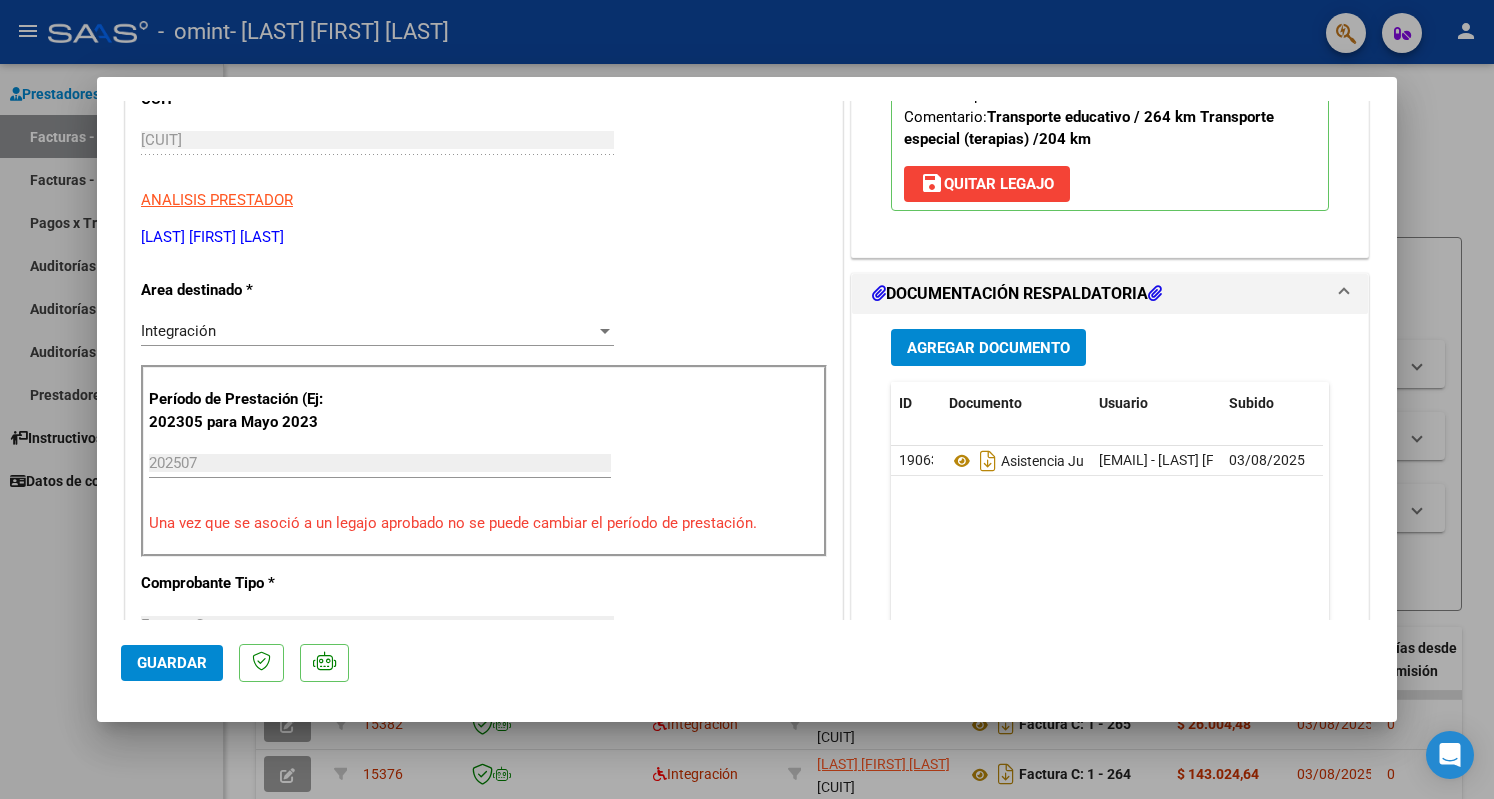 click at bounding box center [747, 399] 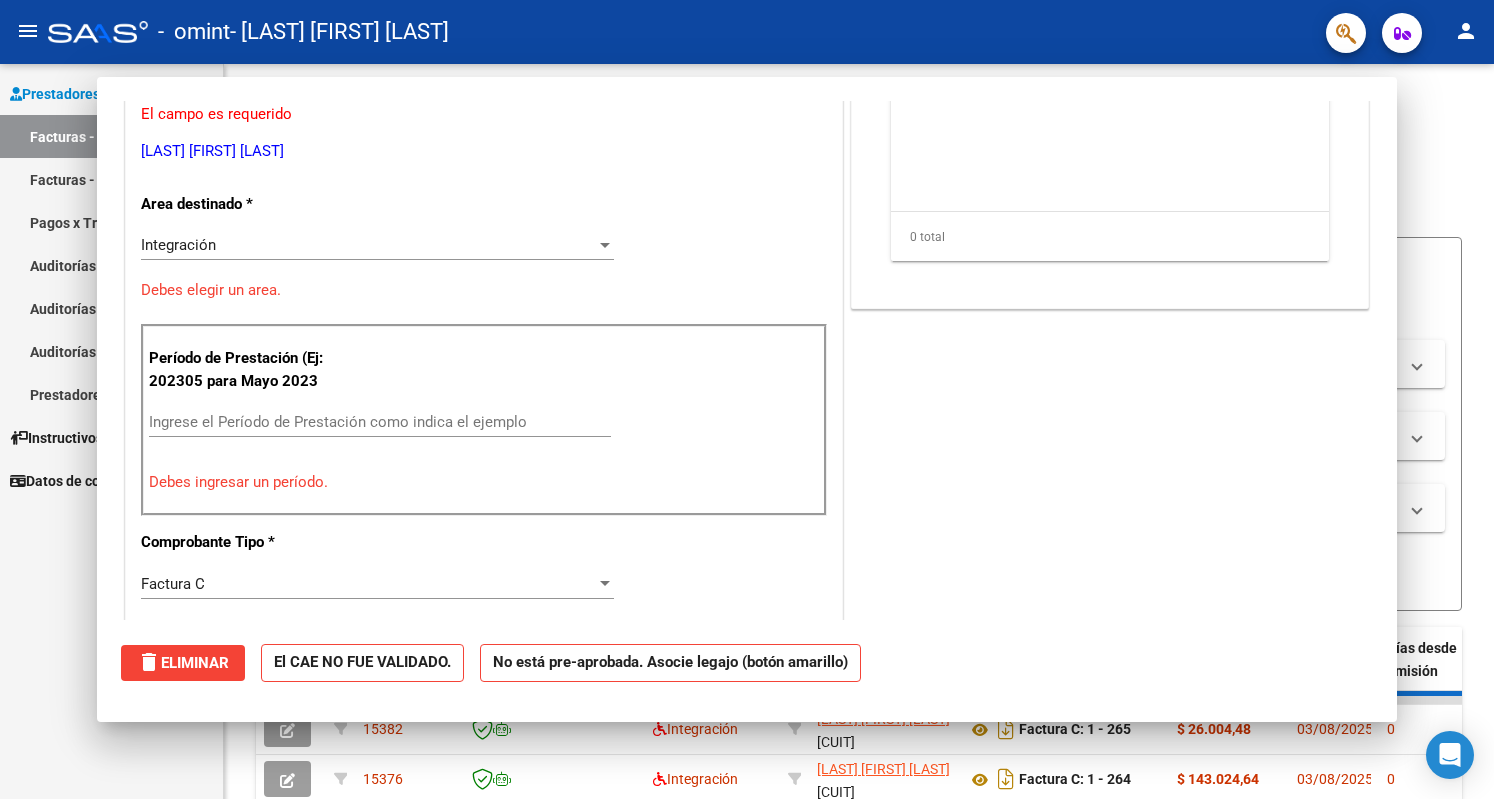 scroll, scrollTop: 0, scrollLeft: 0, axis: both 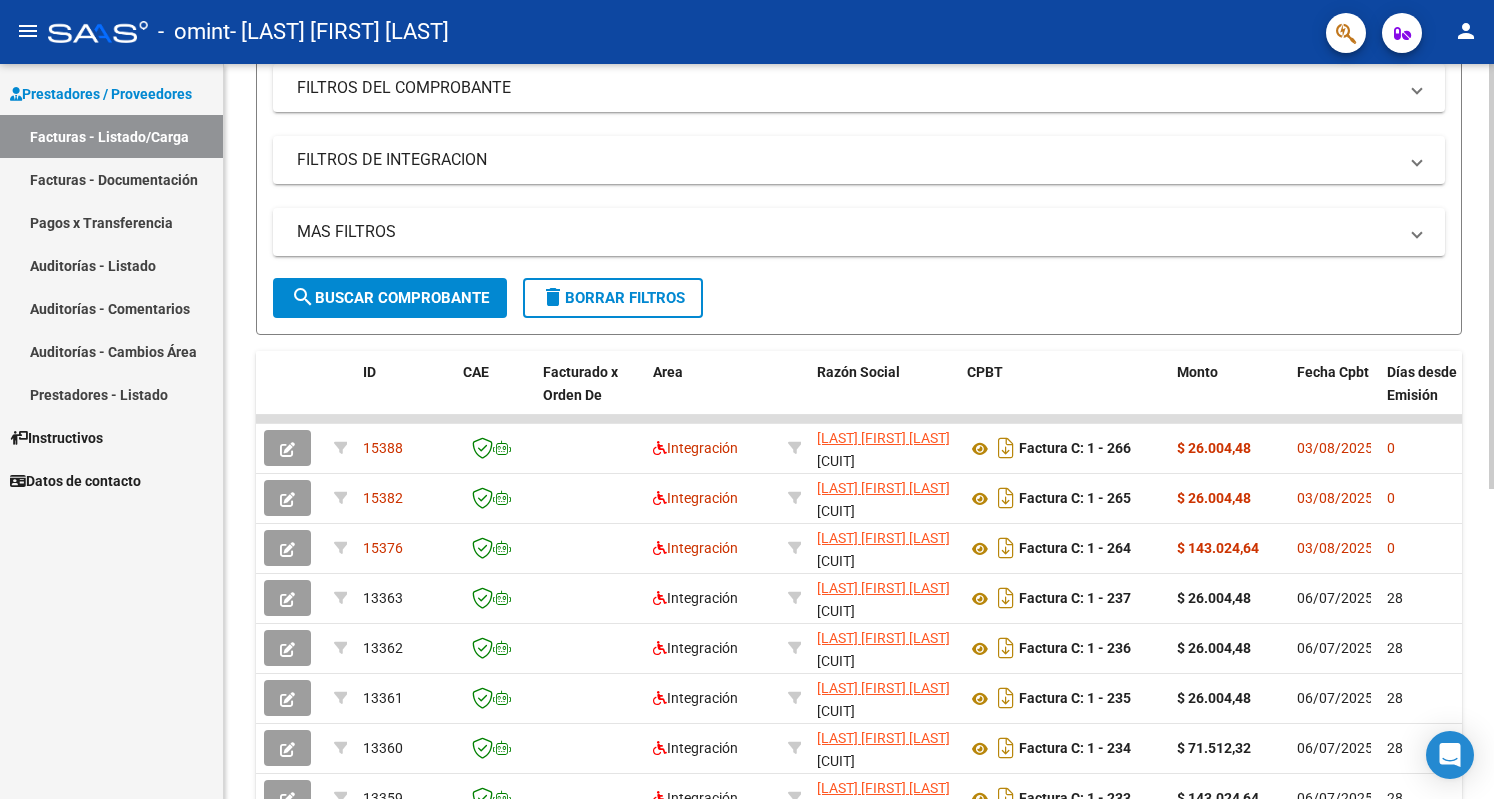 click 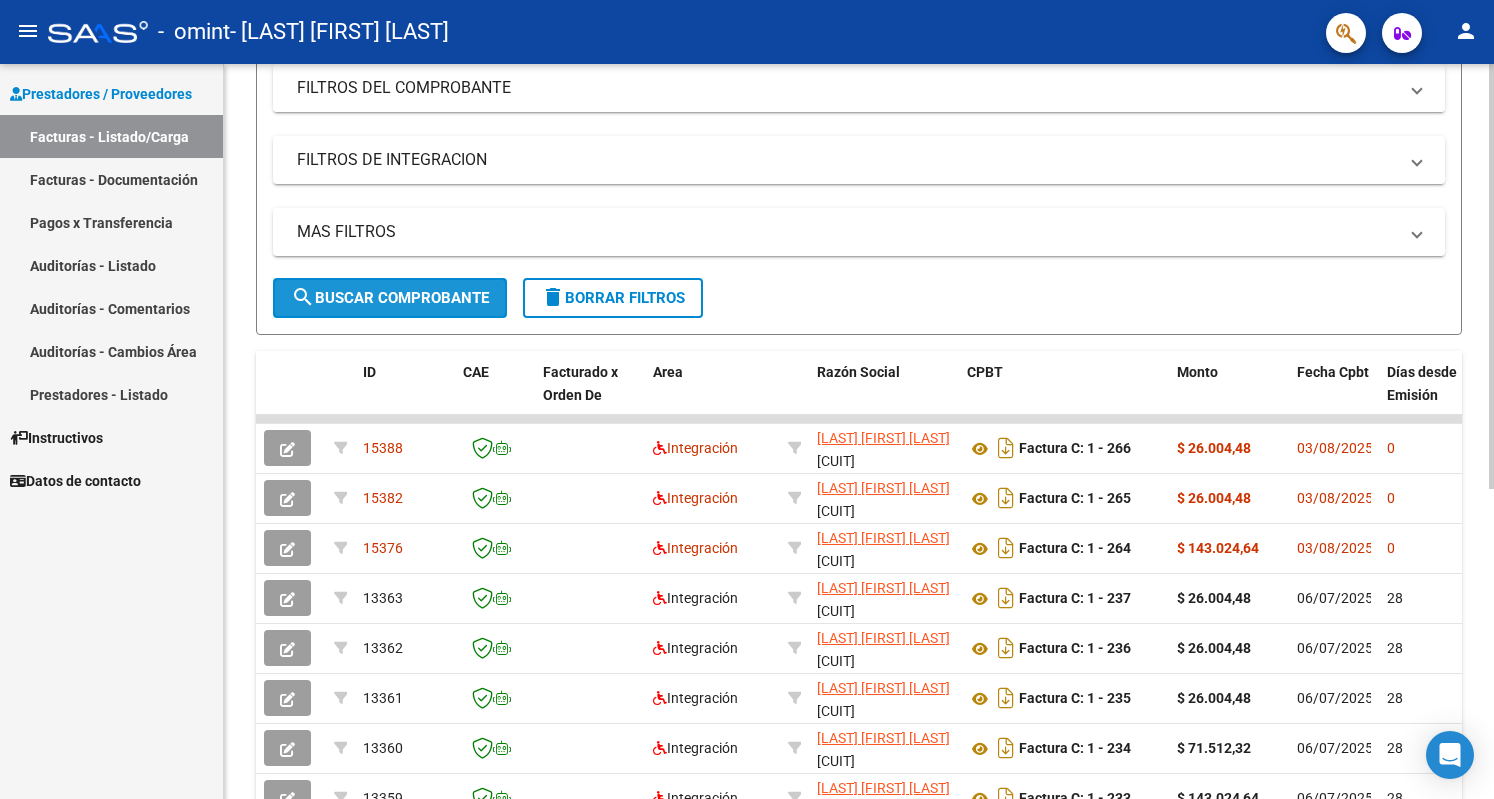 scroll, scrollTop: 0, scrollLeft: 0, axis: both 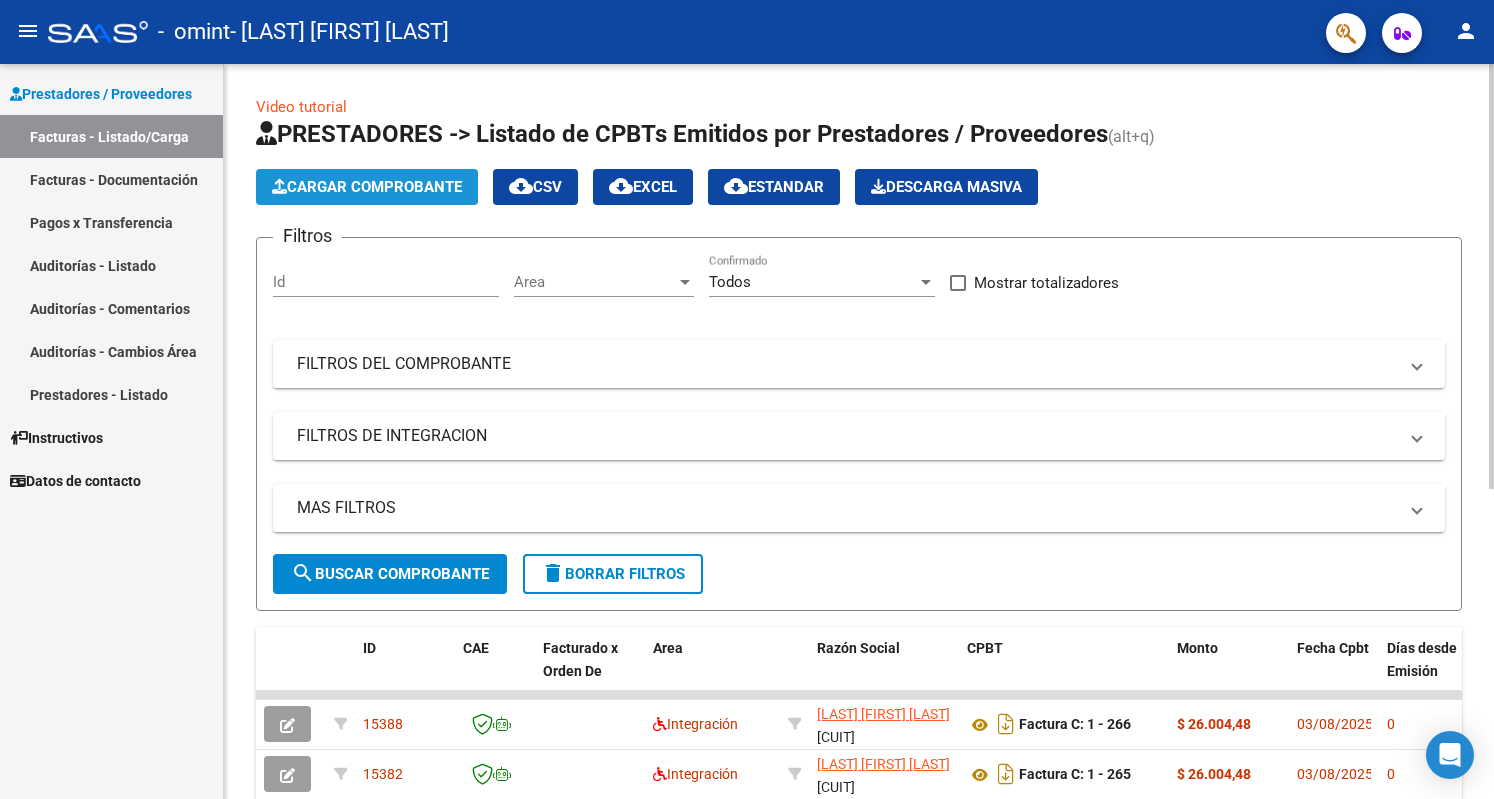 click on "Cargar Comprobante" 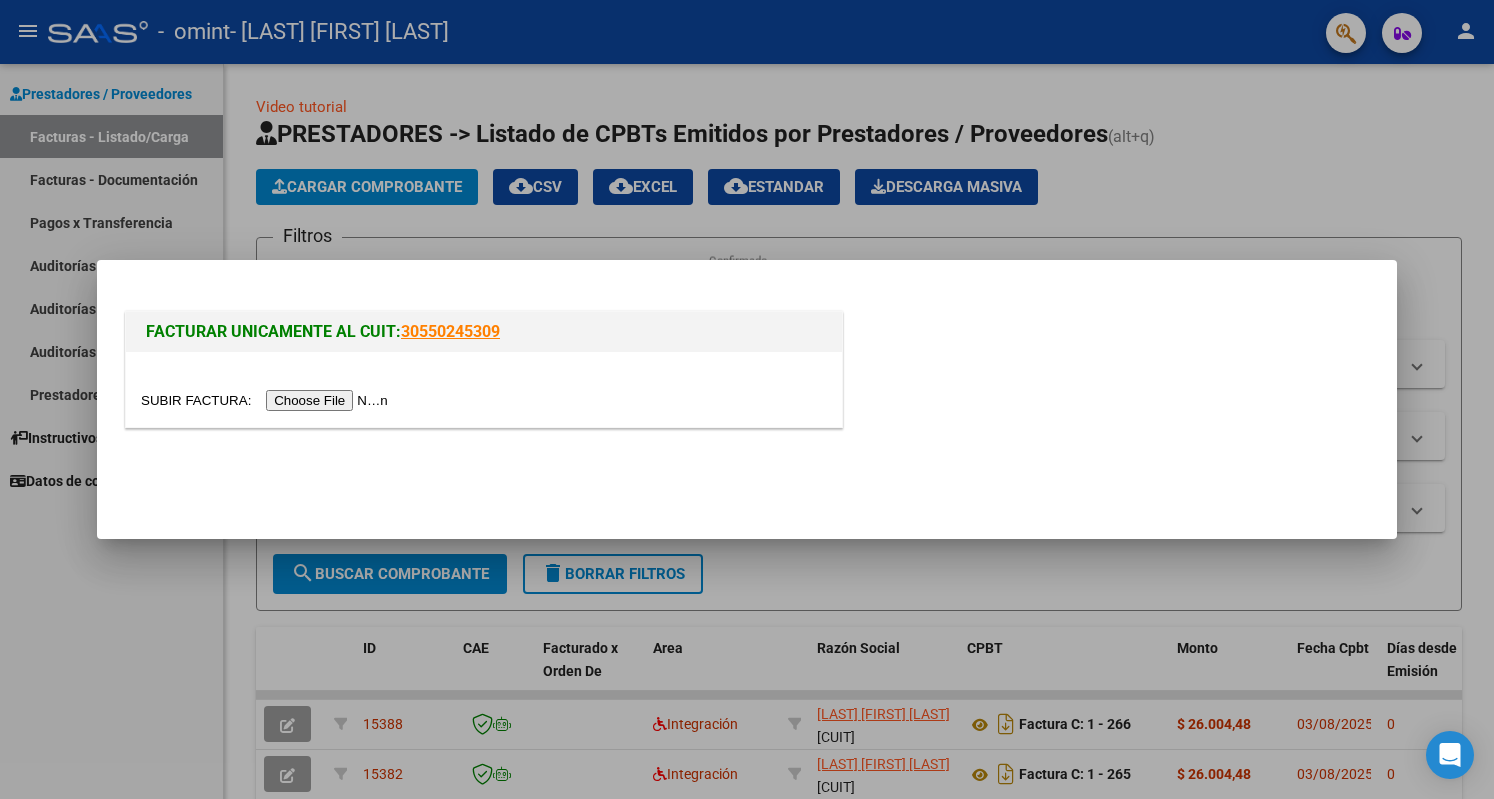 click at bounding box center (267, 400) 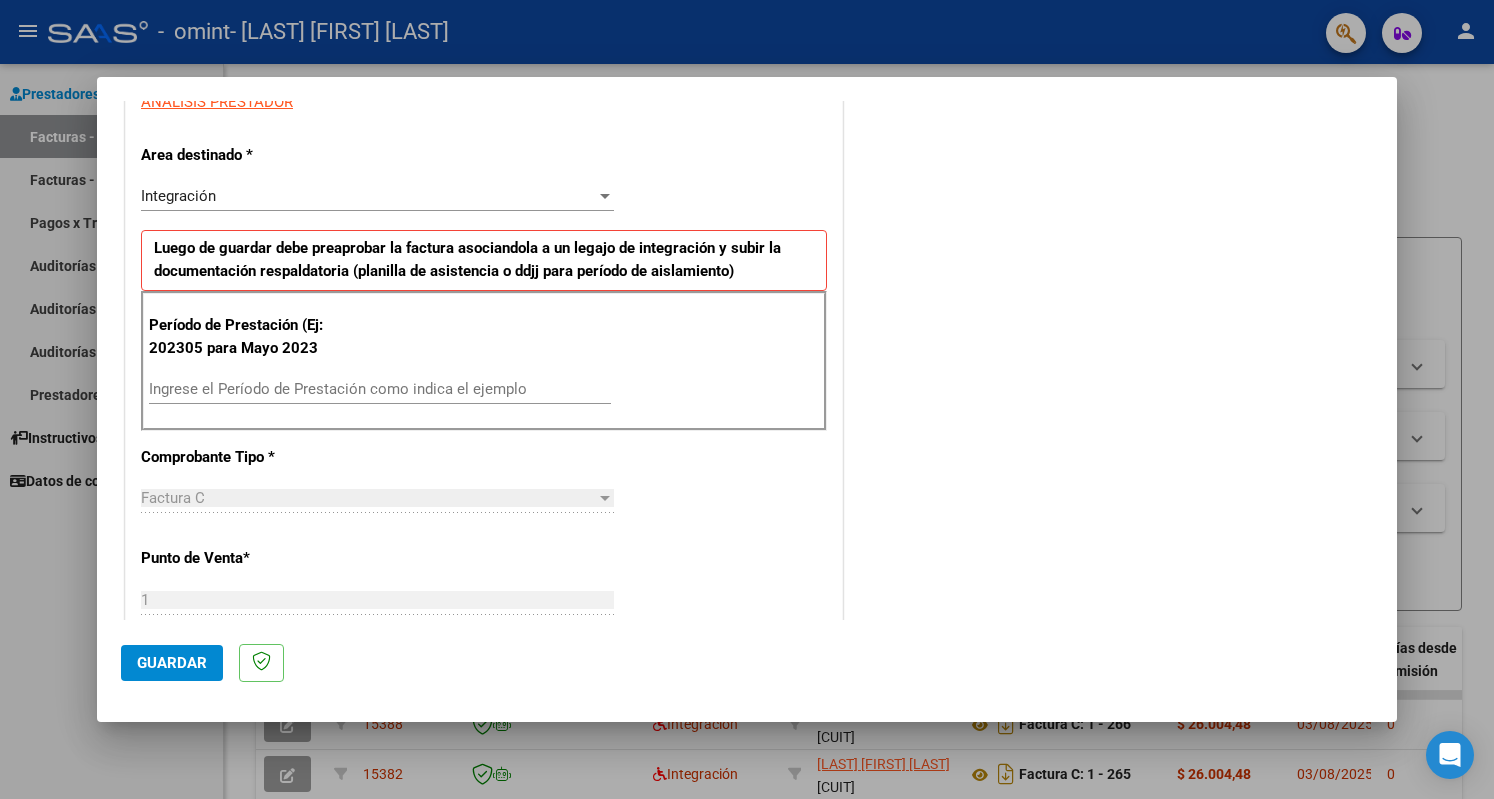 scroll, scrollTop: 536, scrollLeft: 0, axis: vertical 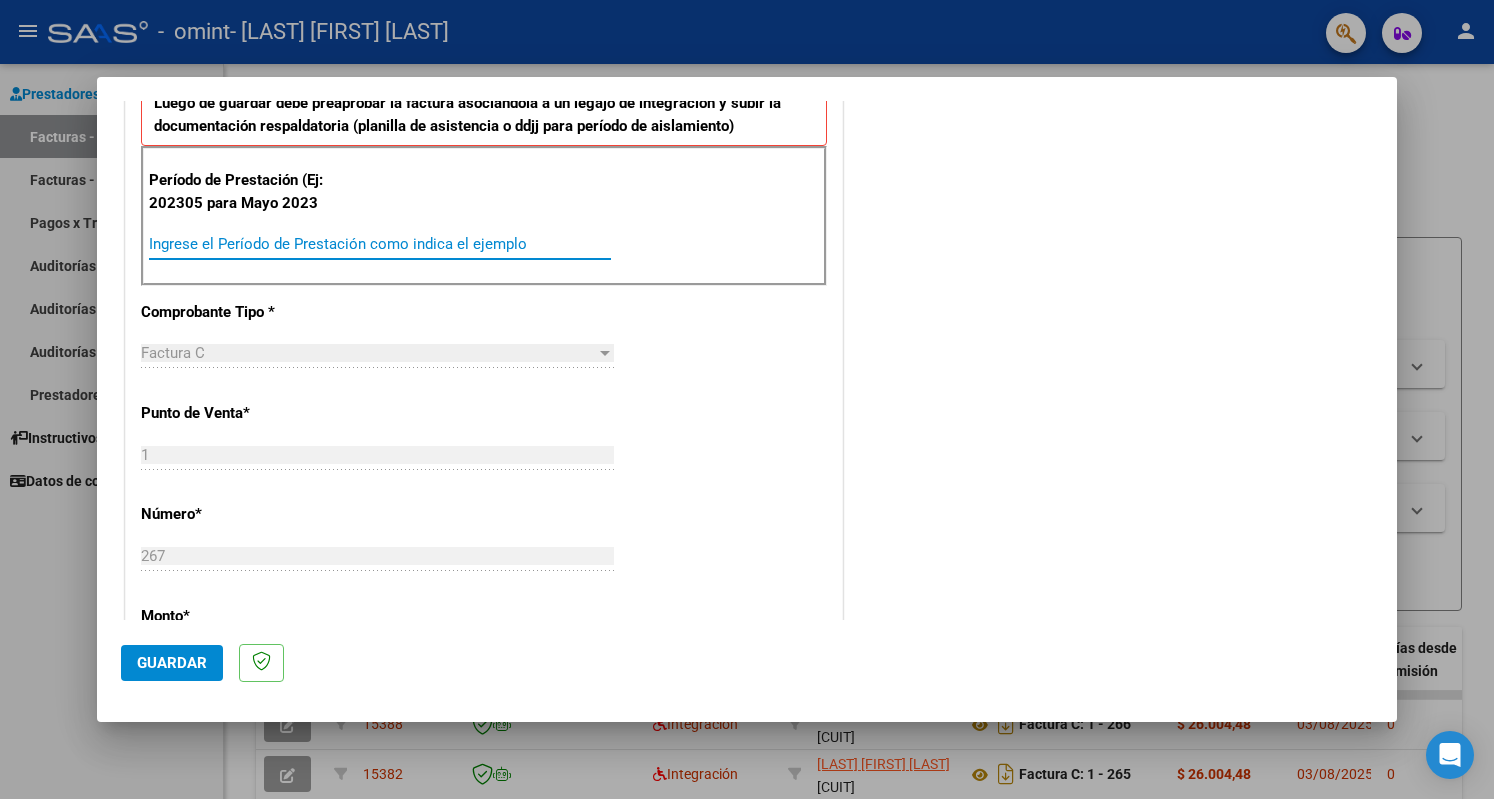 click on "Ingrese el Período de Prestación como indica el ejemplo" at bounding box center [380, 244] 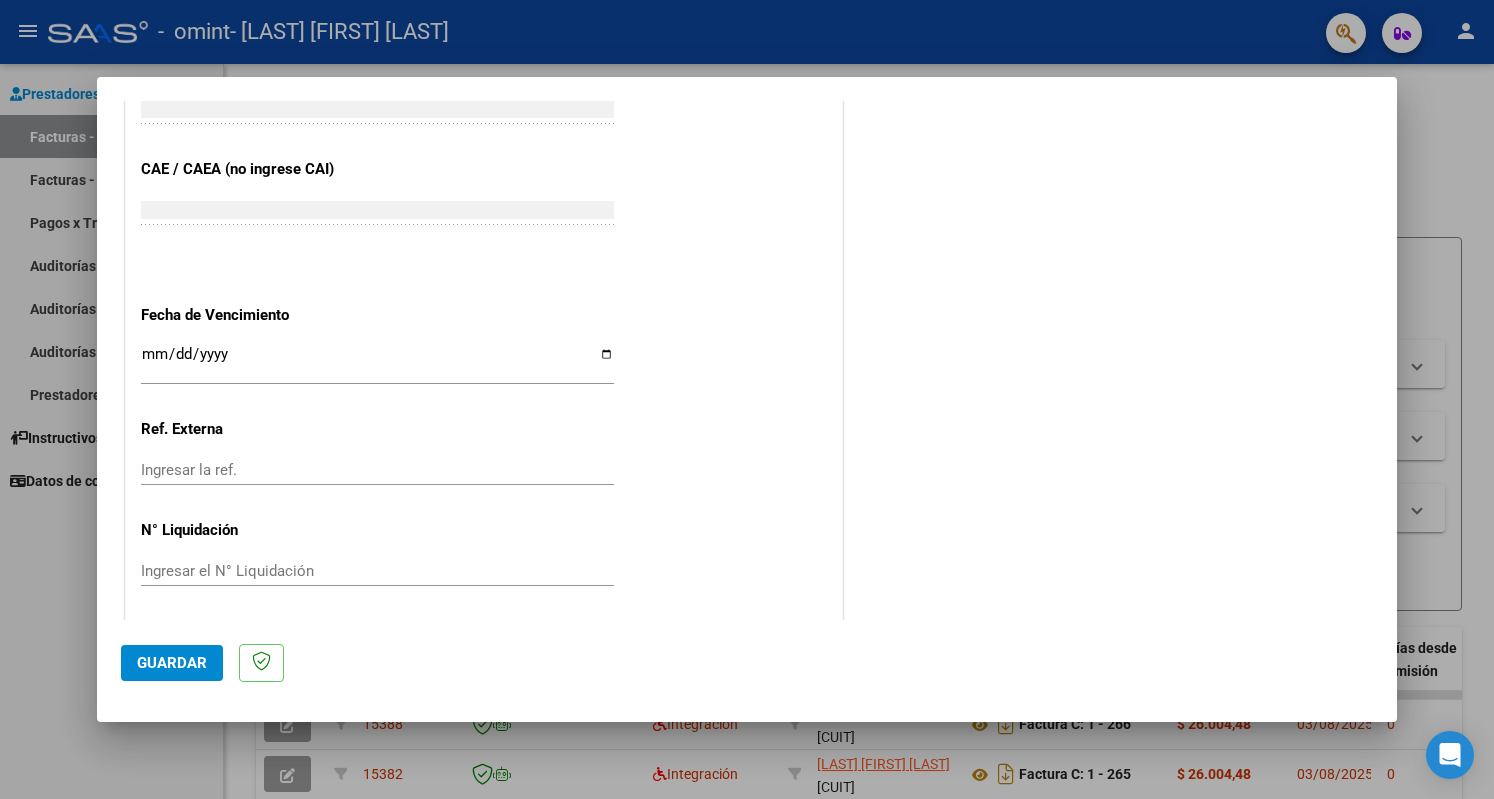 scroll, scrollTop: 1196, scrollLeft: 0, axis: vertical 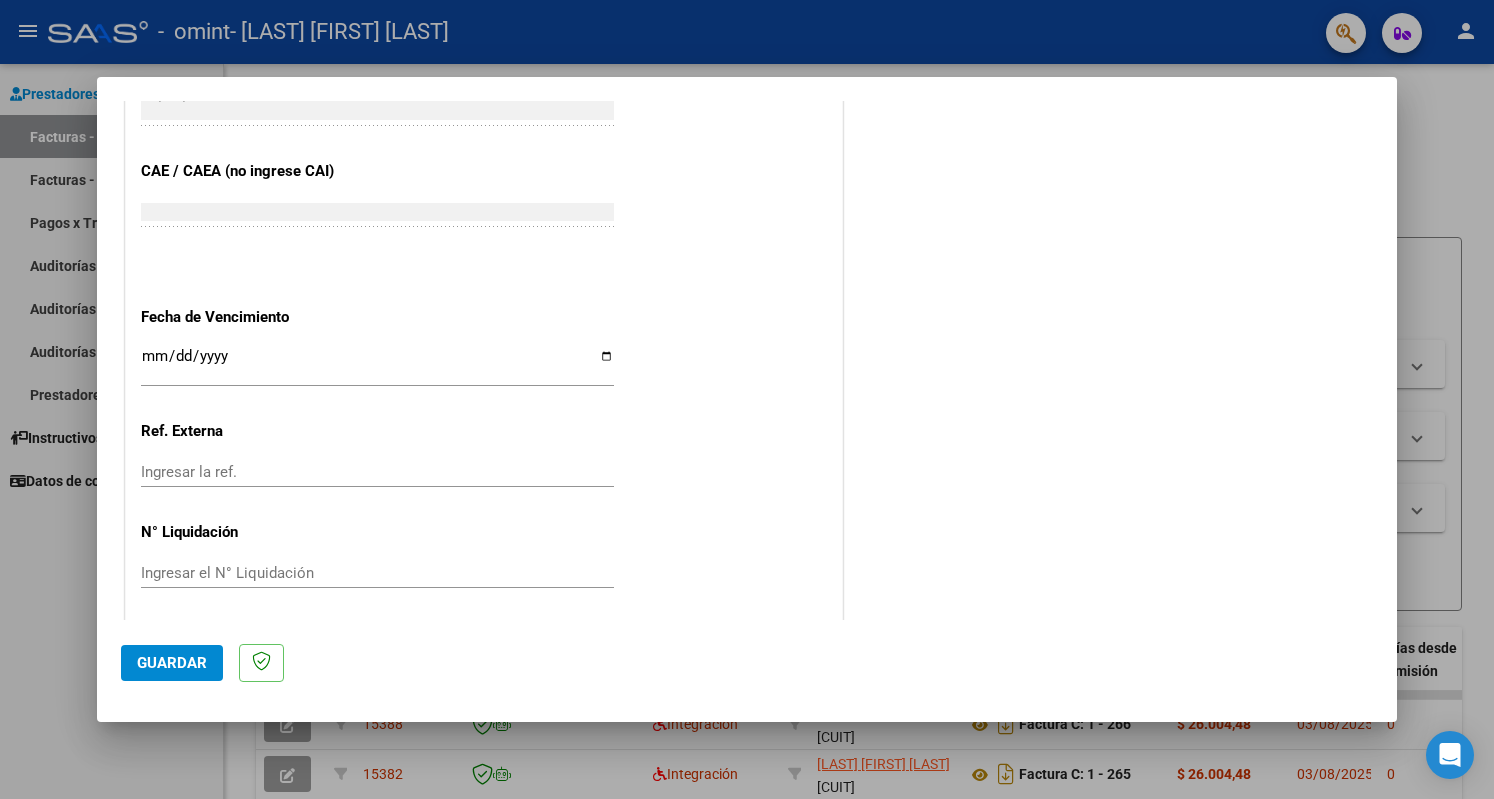 type on "202507" 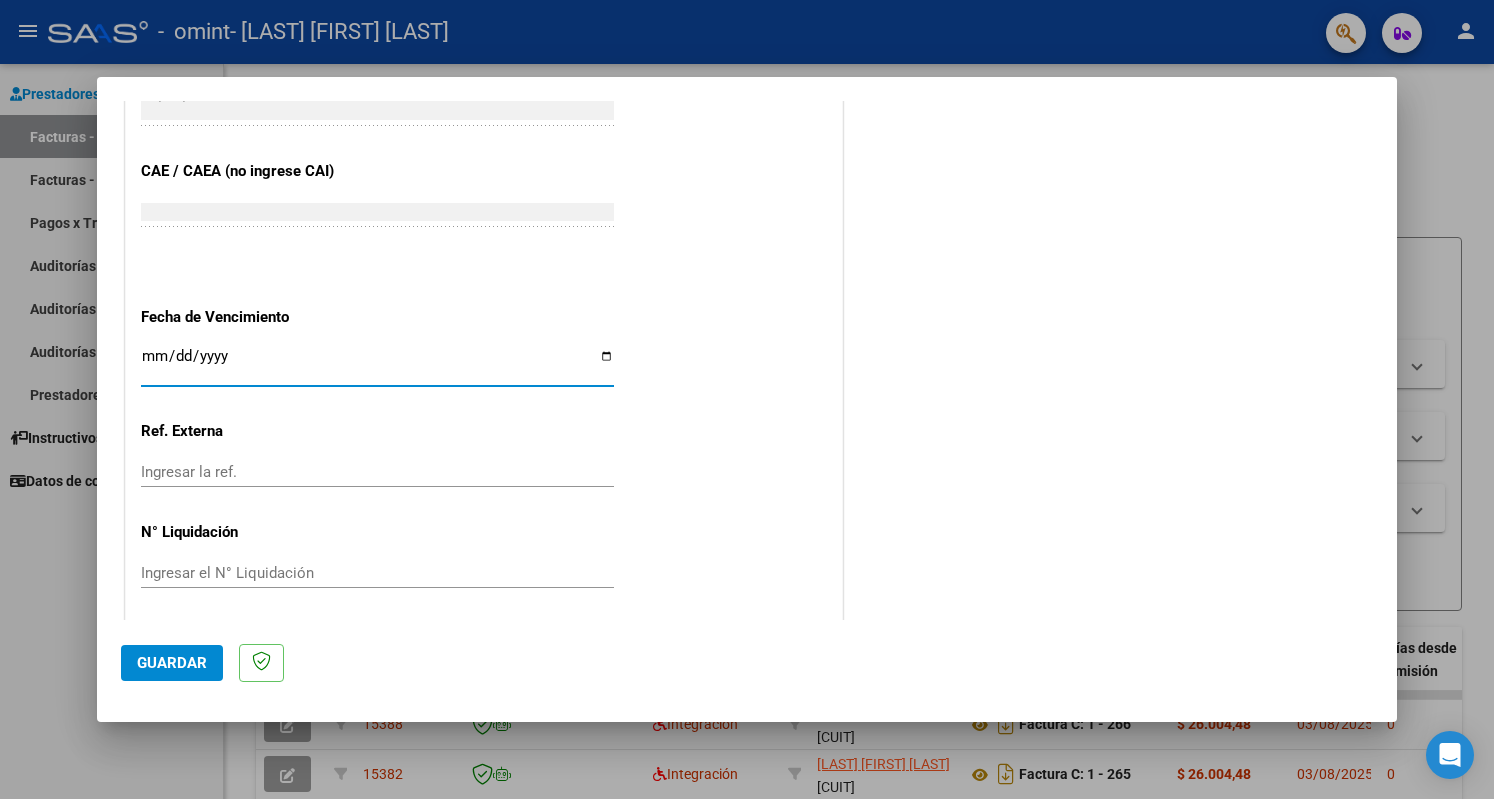 click on "Ingresar la fecha" at bounding box center (377, 364) 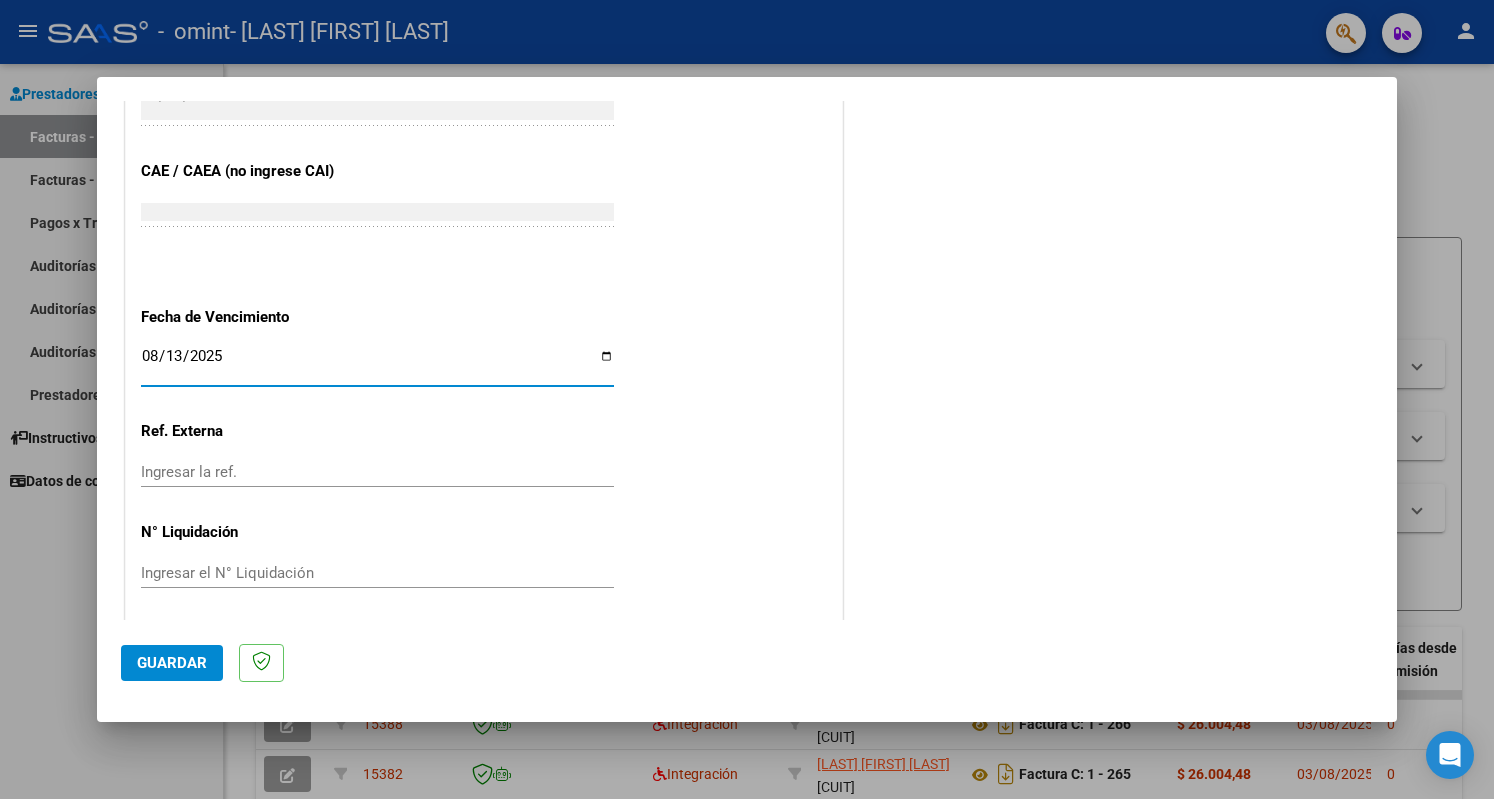 type on "2025-08-13" 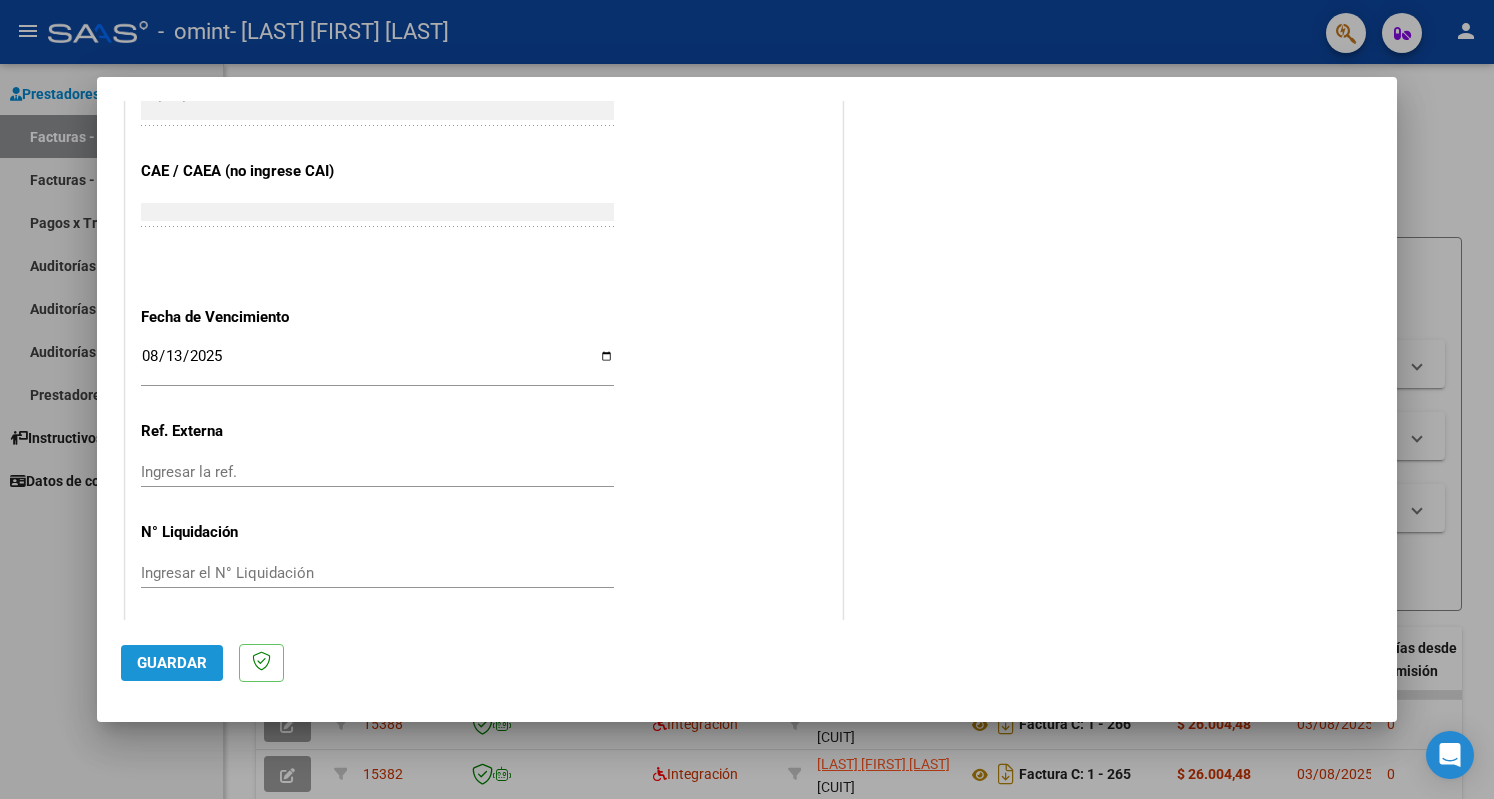 click on "Guardar" 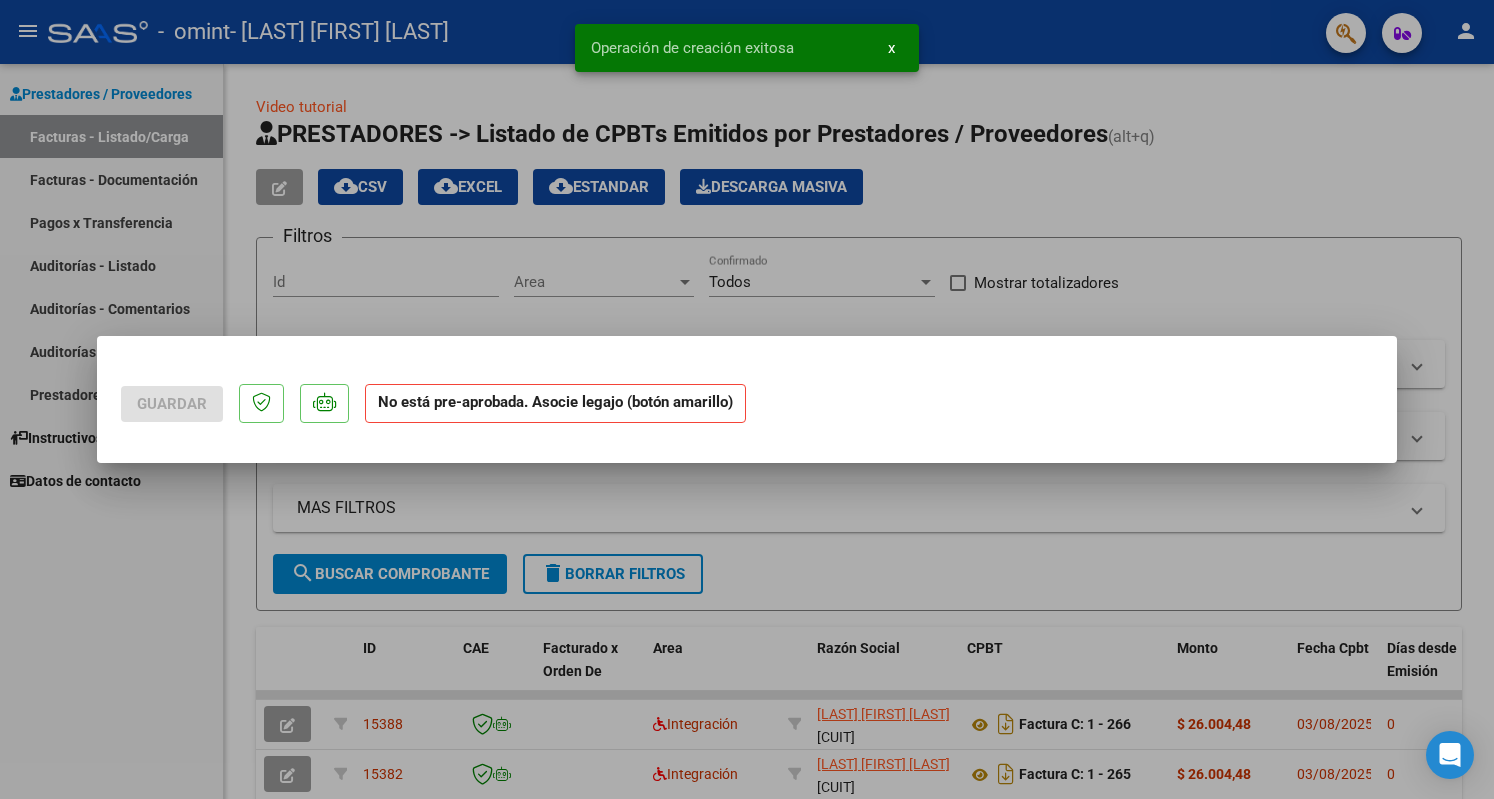 scroll, scrollTop: 0, scrollLeft: 0, axis: both 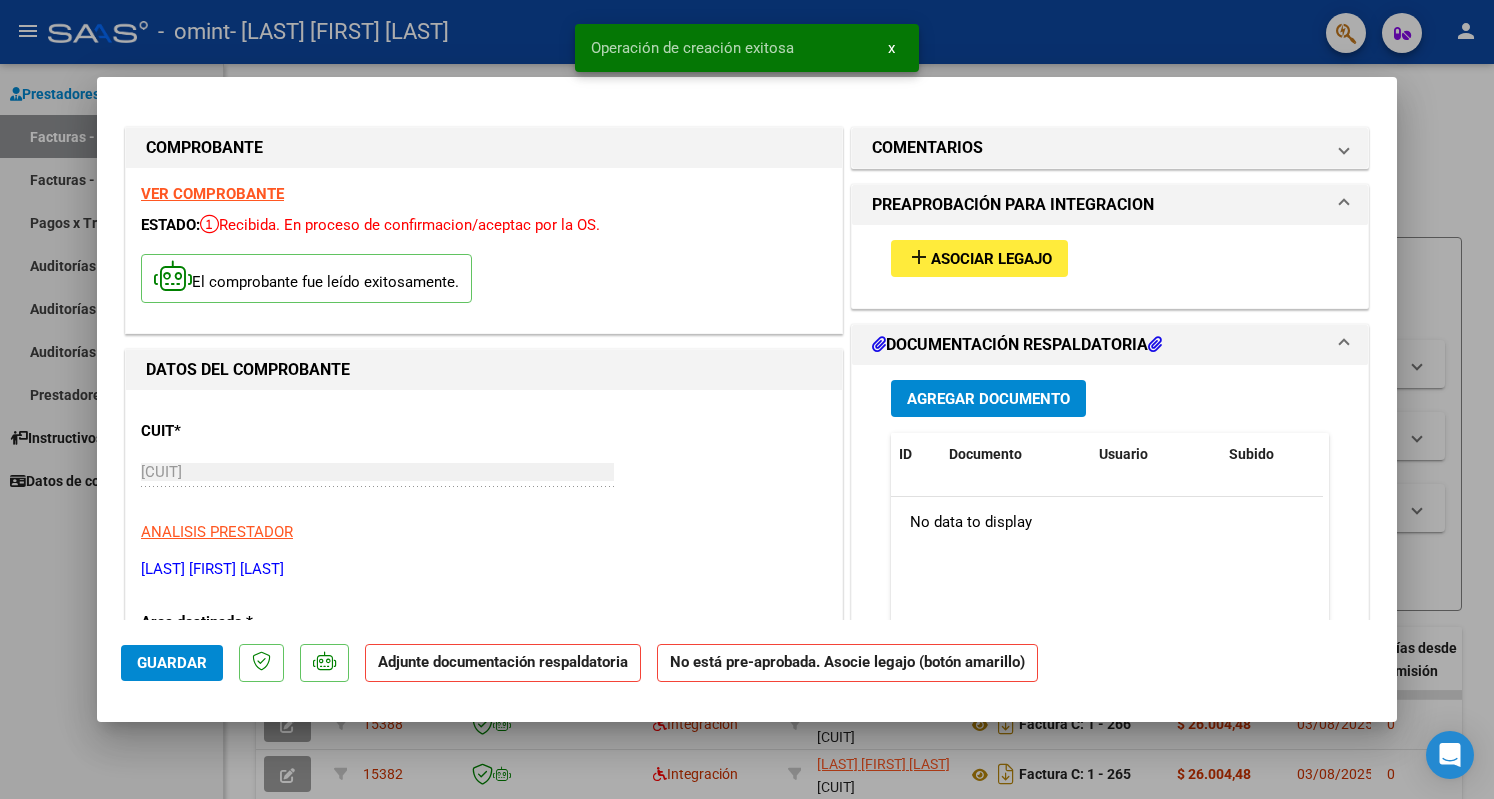 click on "Asociar Legajo" at bounding box center [991, 259] 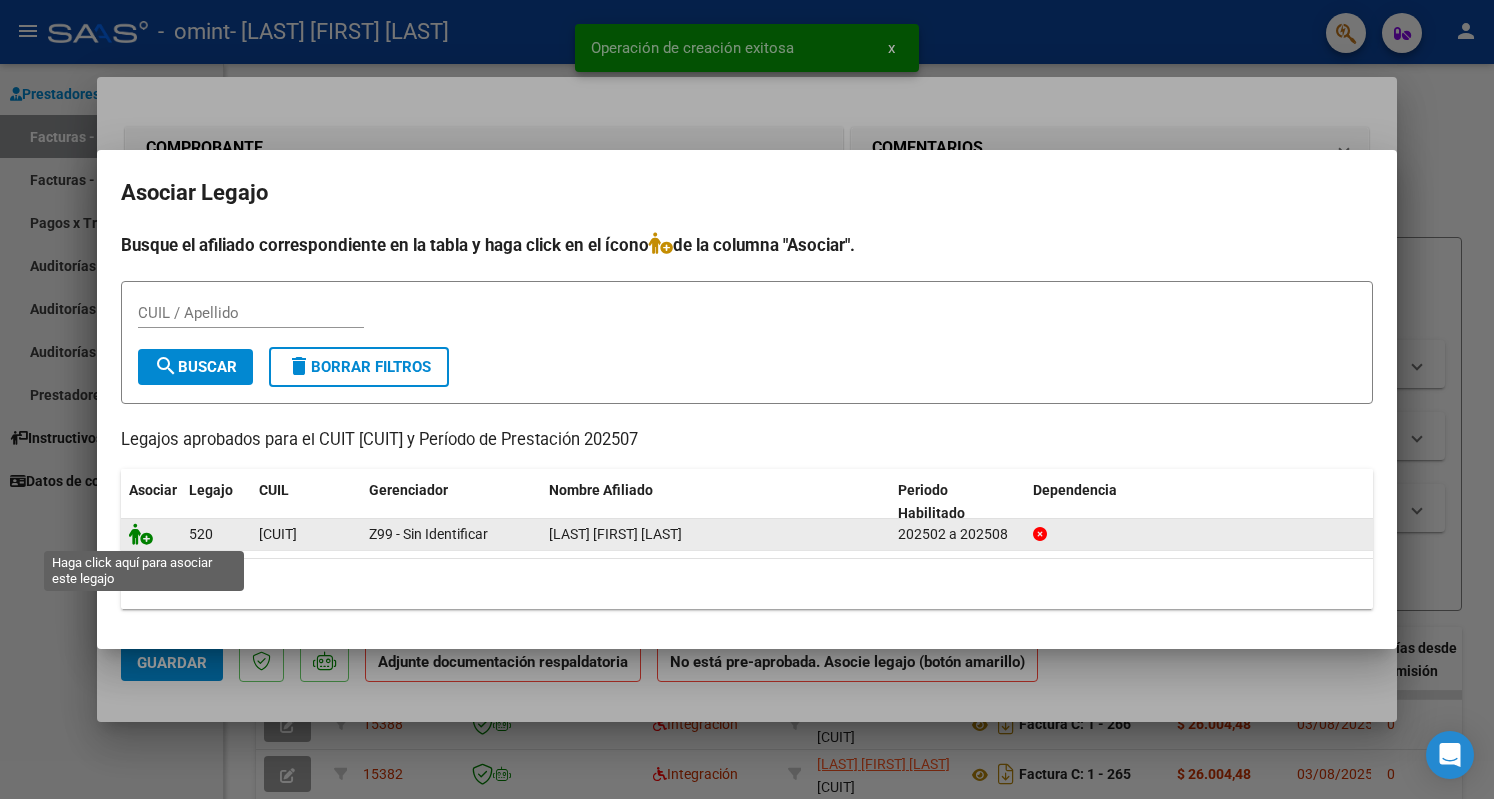 click 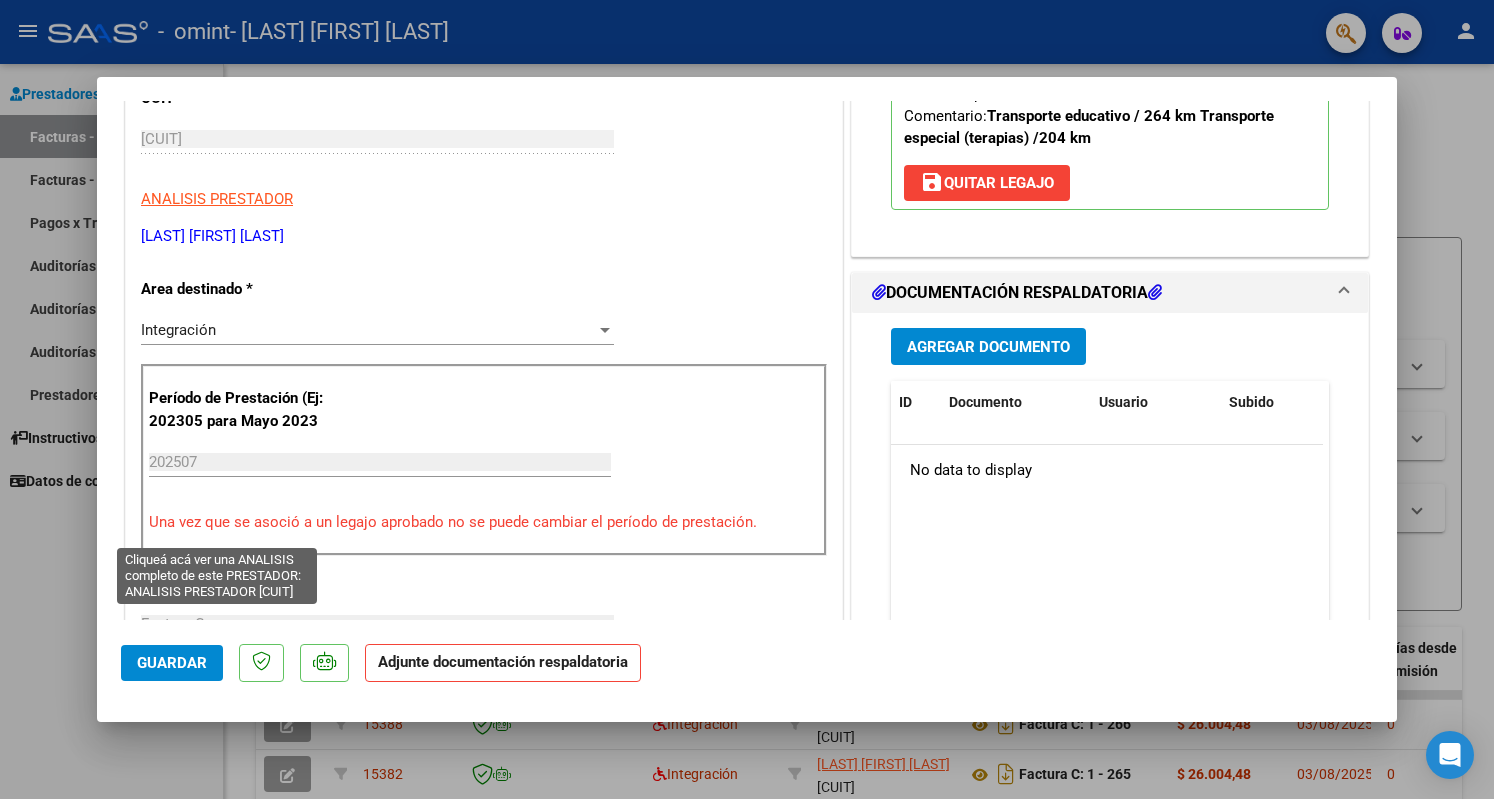 scroll, scrollTop: 341, scrollLeft: 0, axis: vertical 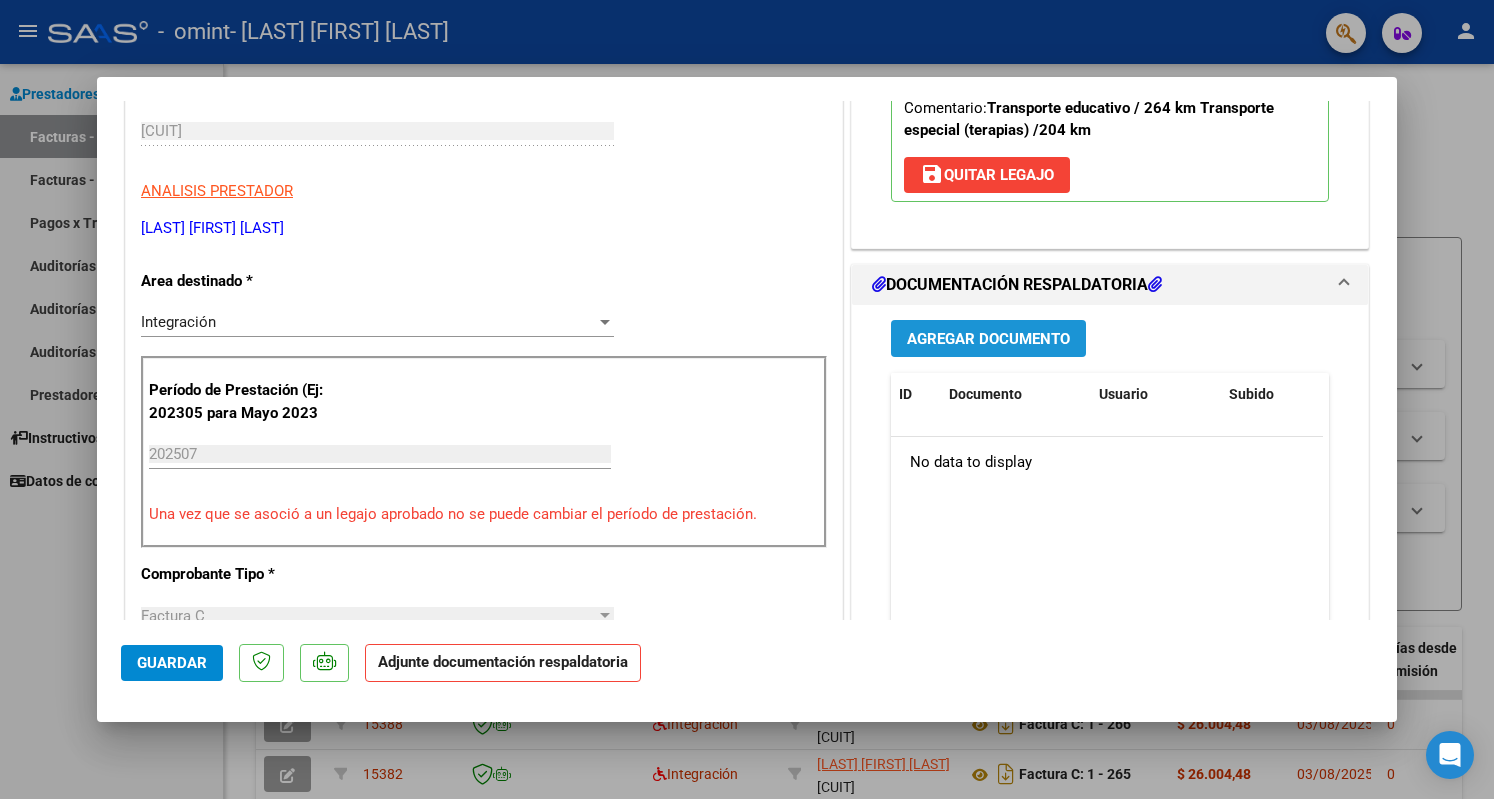 click on "Agregar Documento" at bounding box center [988, 338] 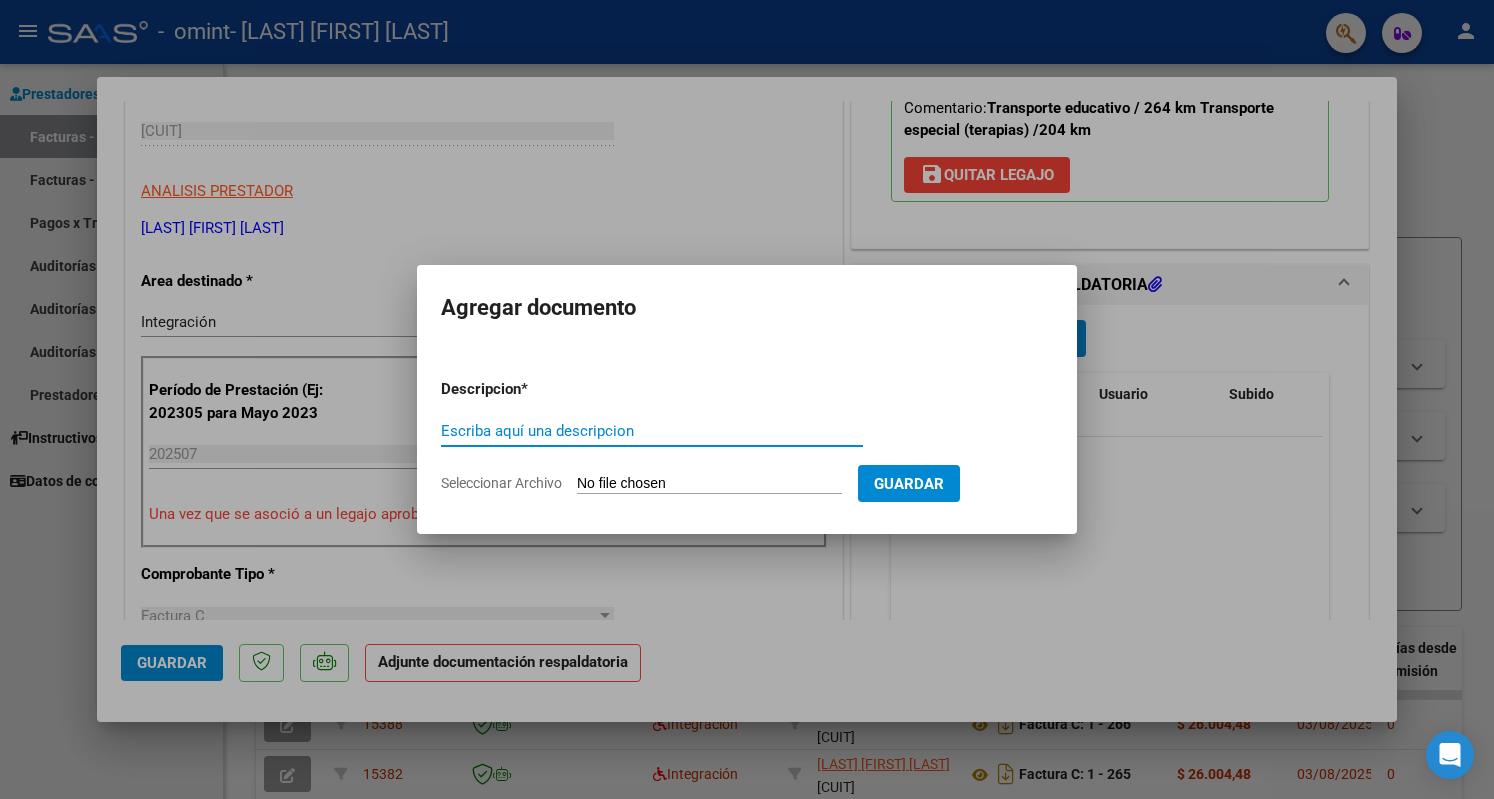 click on "Seleccionar Archivo" at bounding box center [709, 484] 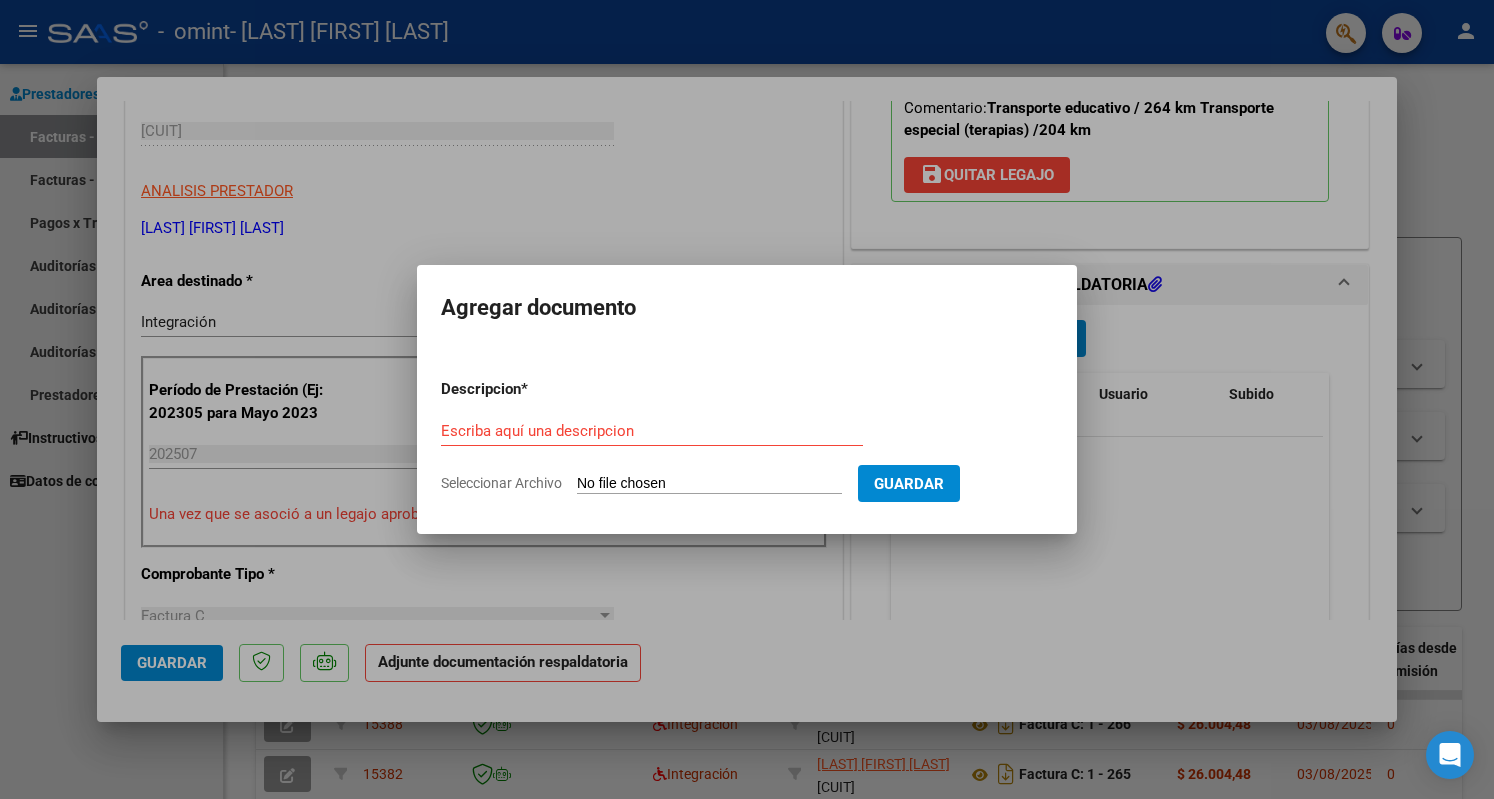 type on "C:\fakepath\Asis Jul Psicomotricidad.pdf" 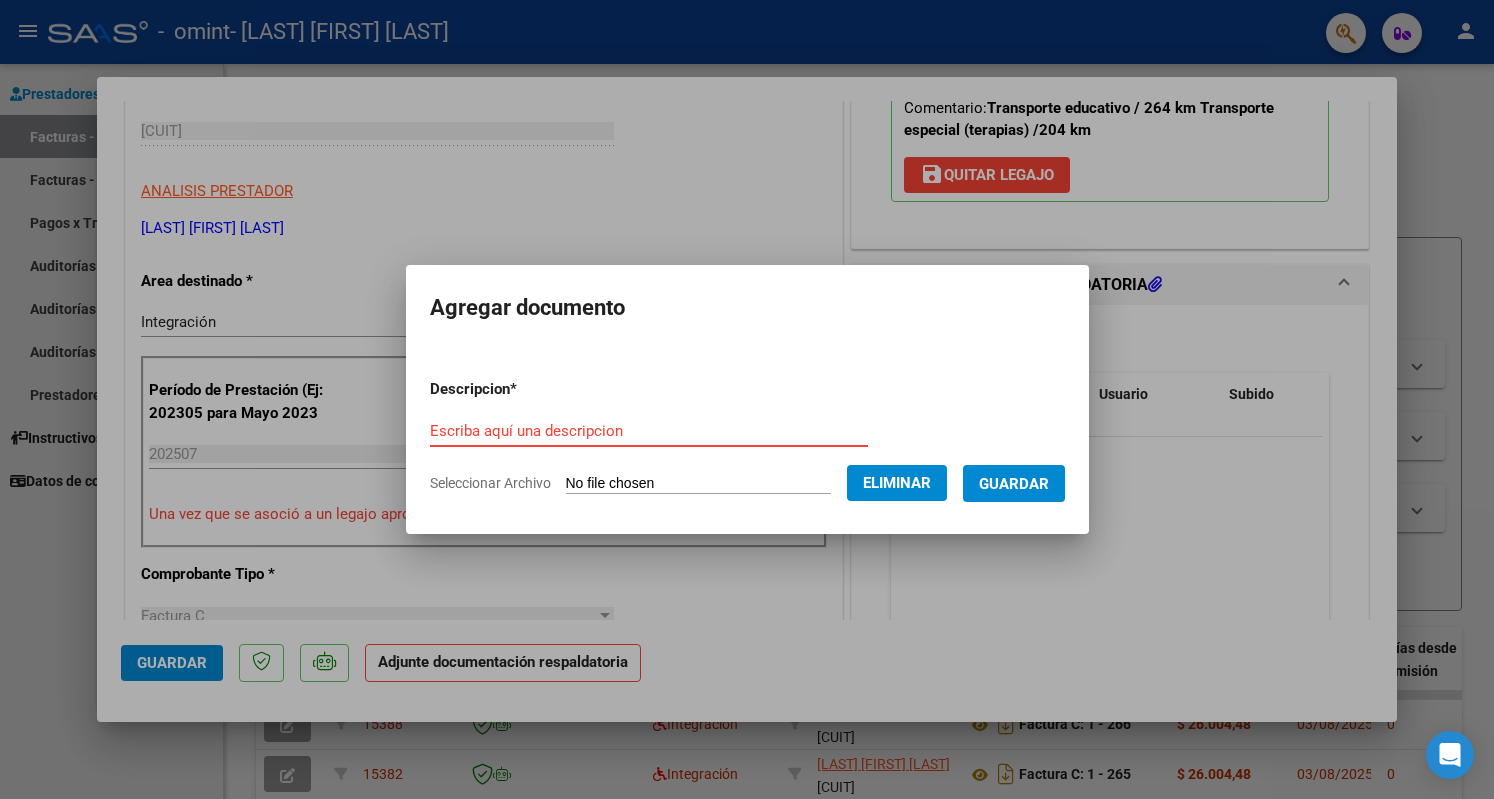 click on "Escriba aquí una descripcion" at bounding box center [649, 431] 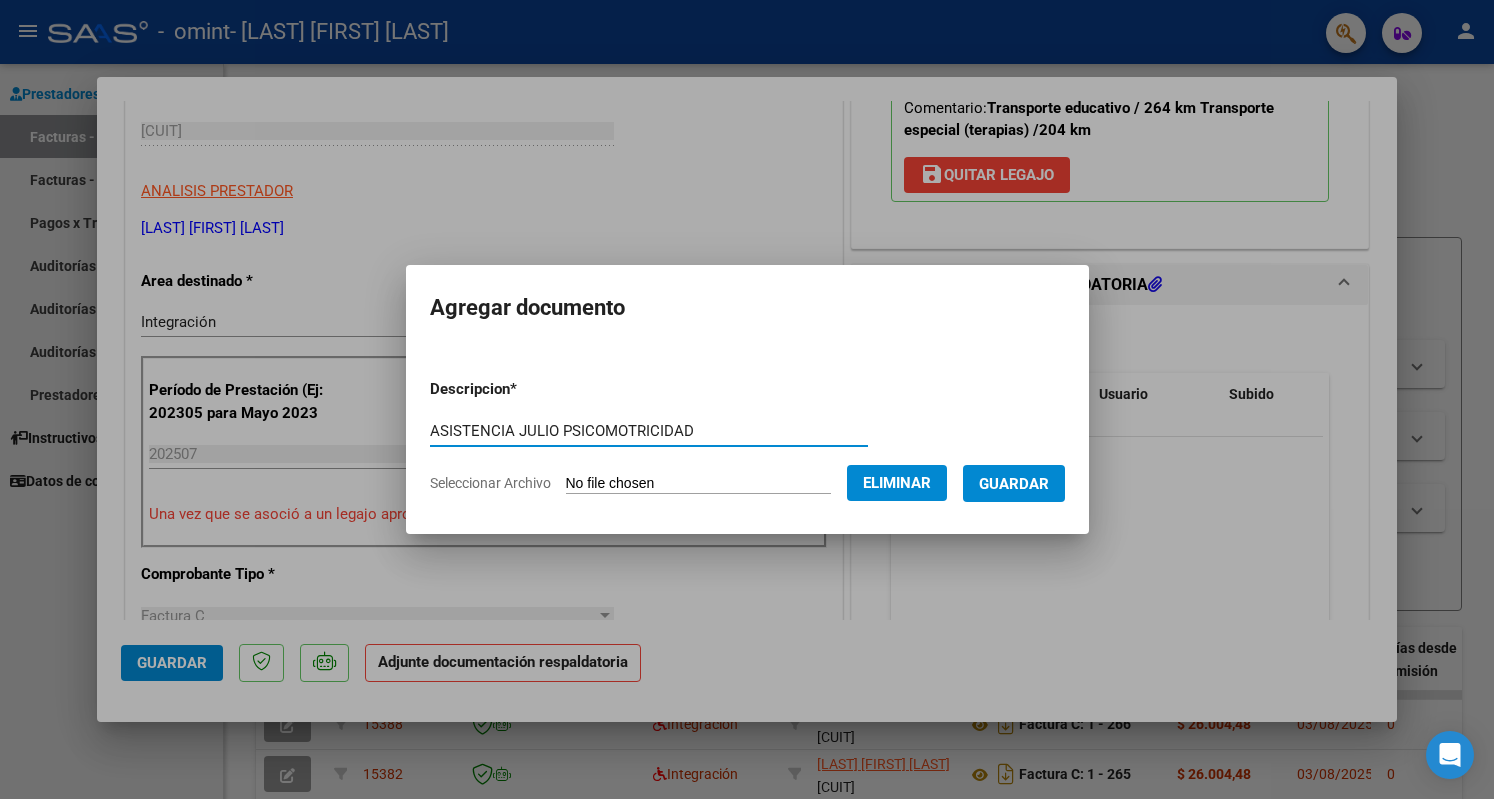 type on "ASISTENCIA JULIO PSICOMOTRICIDAD" 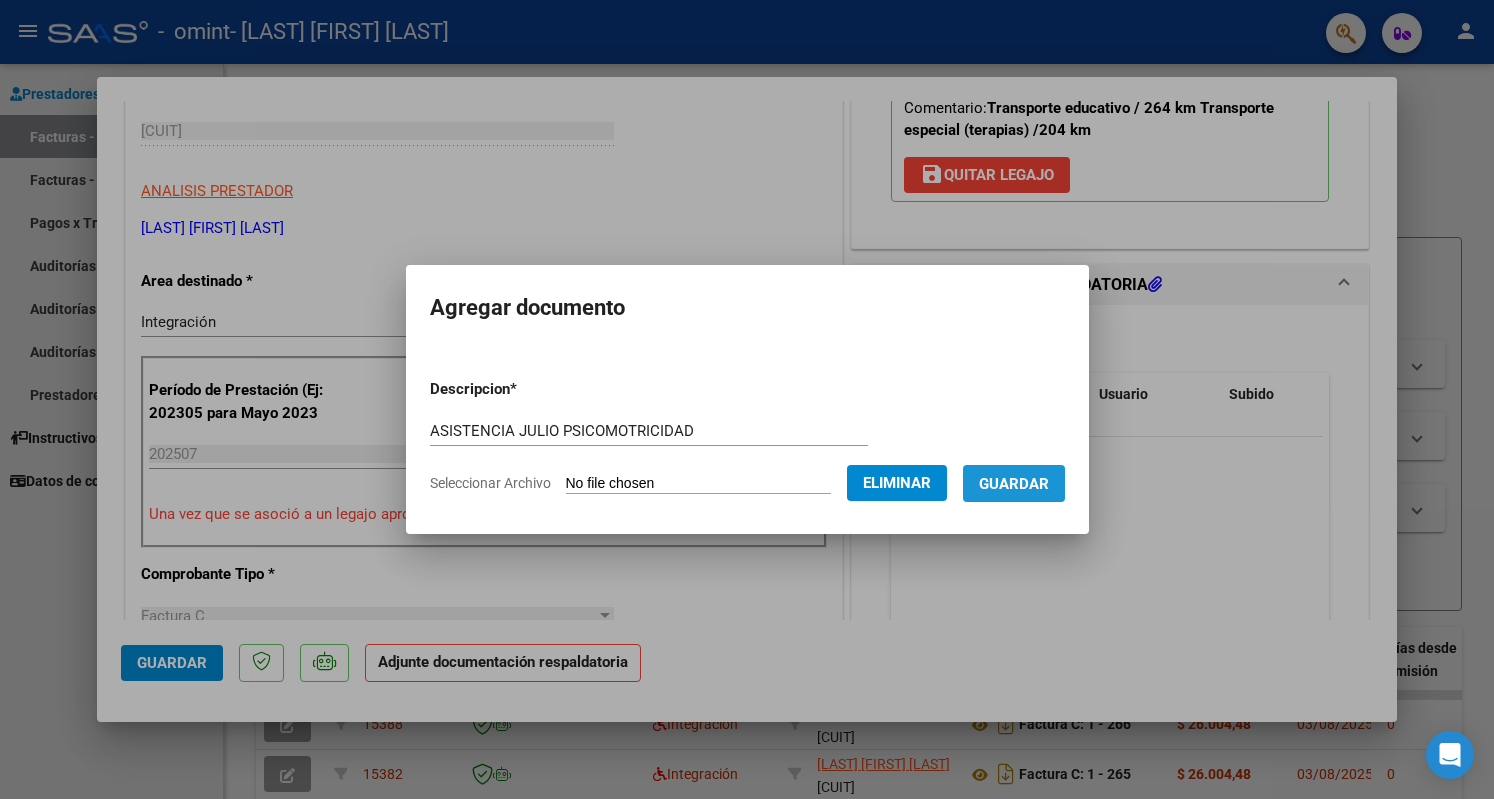 click on "Guardar" at bounding box center (1014, 484) 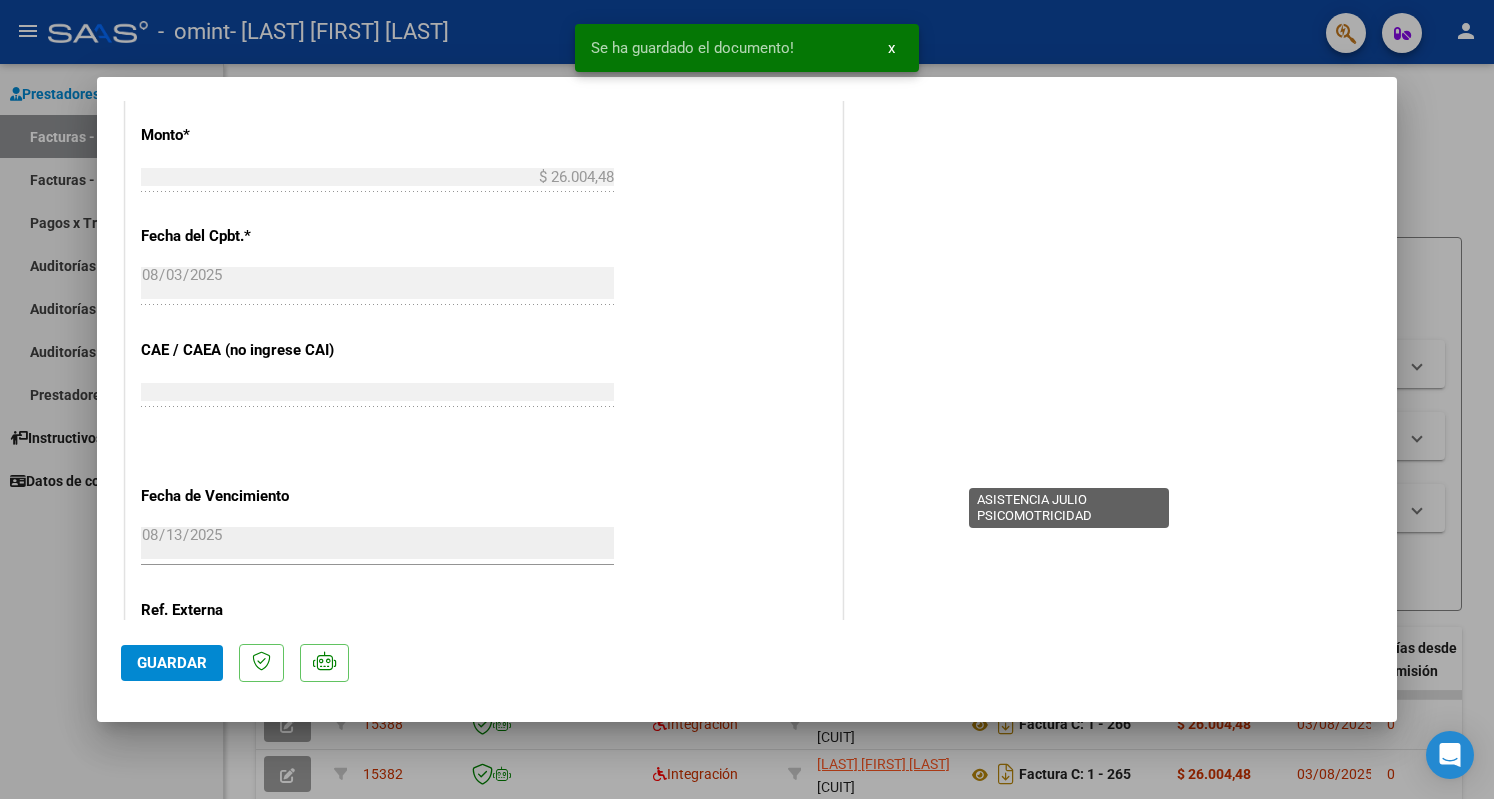 scroll, scrollTop: 1266, scrollLeft: 0, axis: vertical 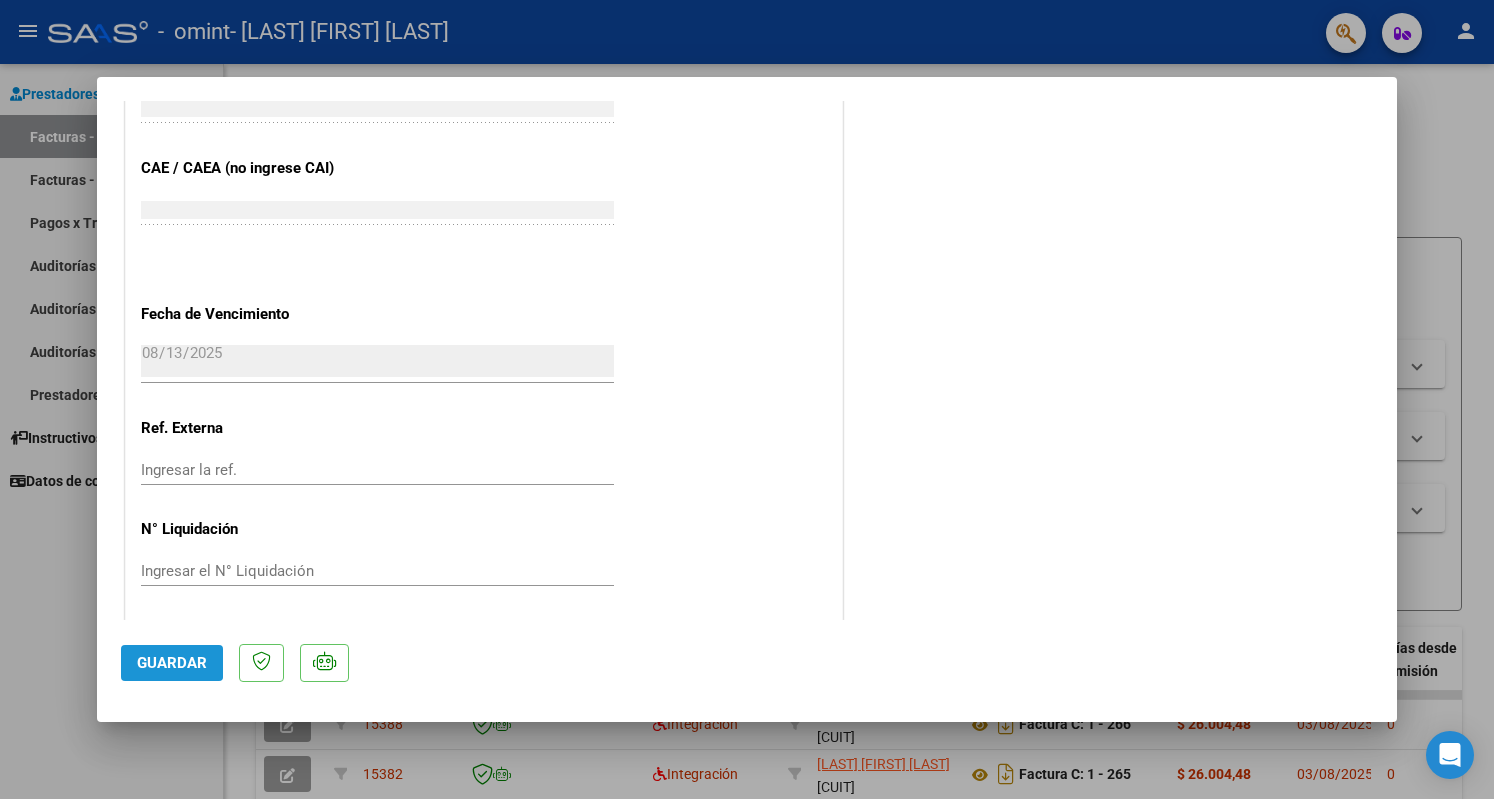 click on "Guardar" 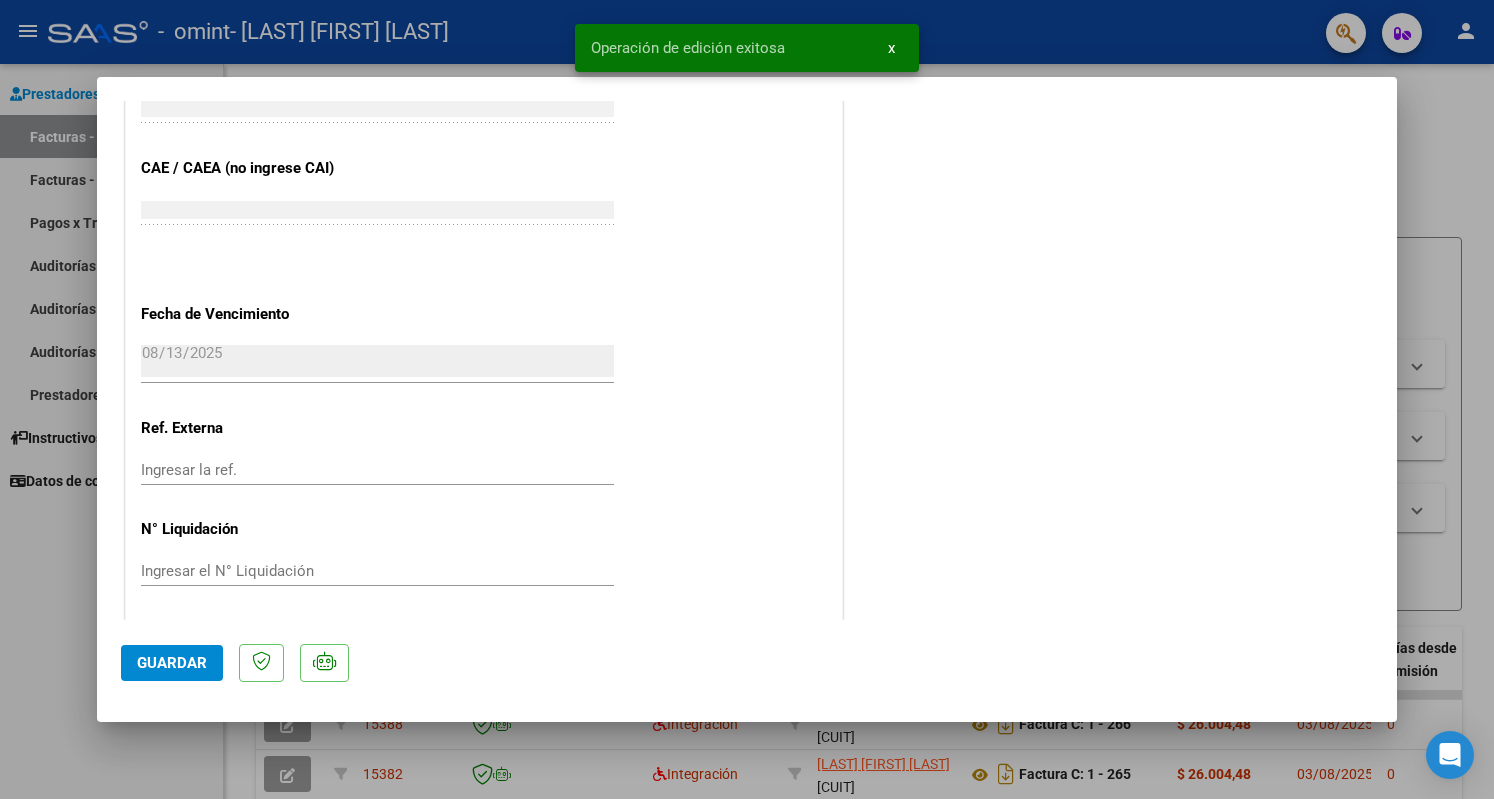 click at bounding box center [747, 399] 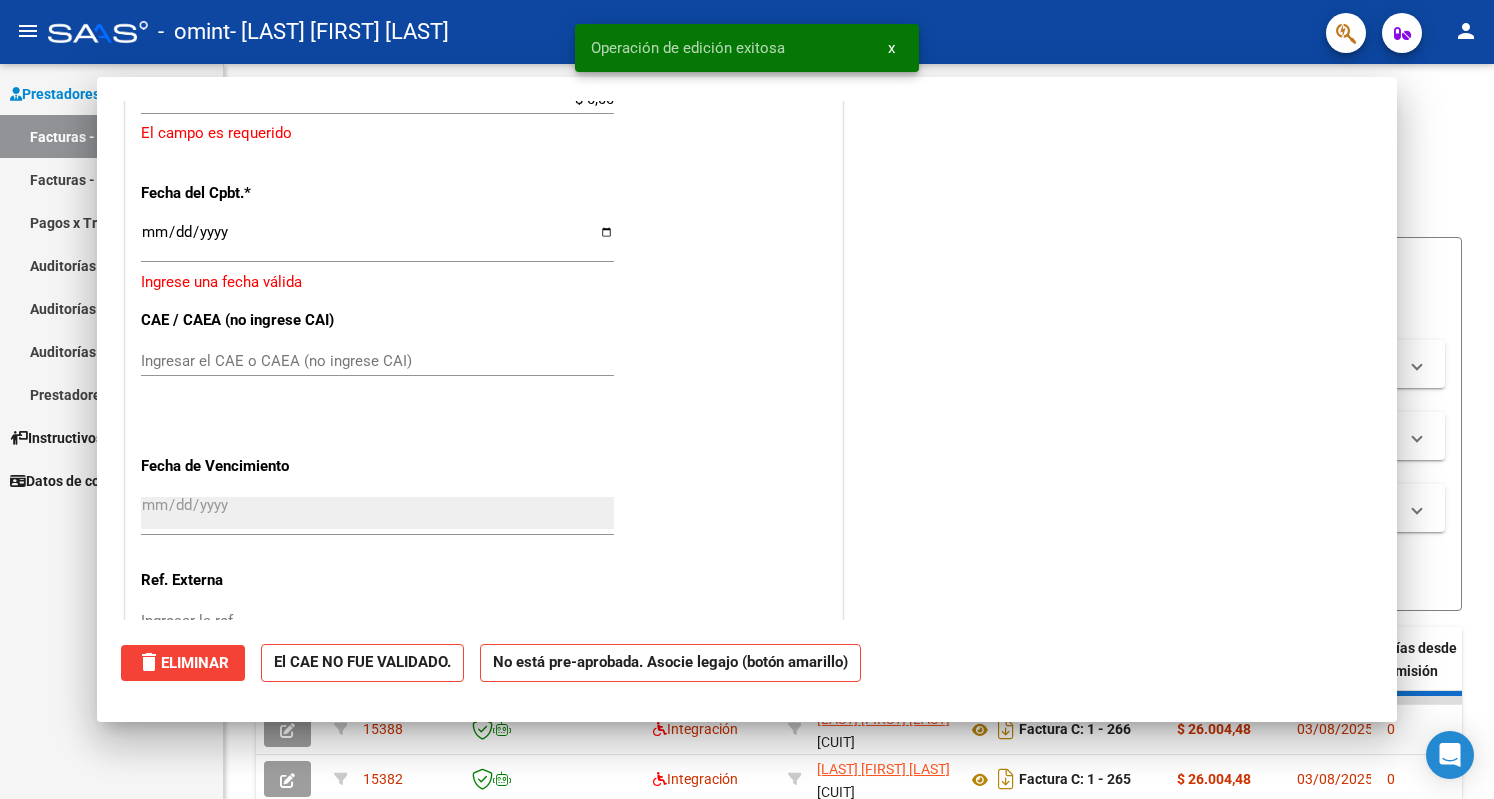 scroll, scrollTop: 0, scrollLeft: 0, axis: both 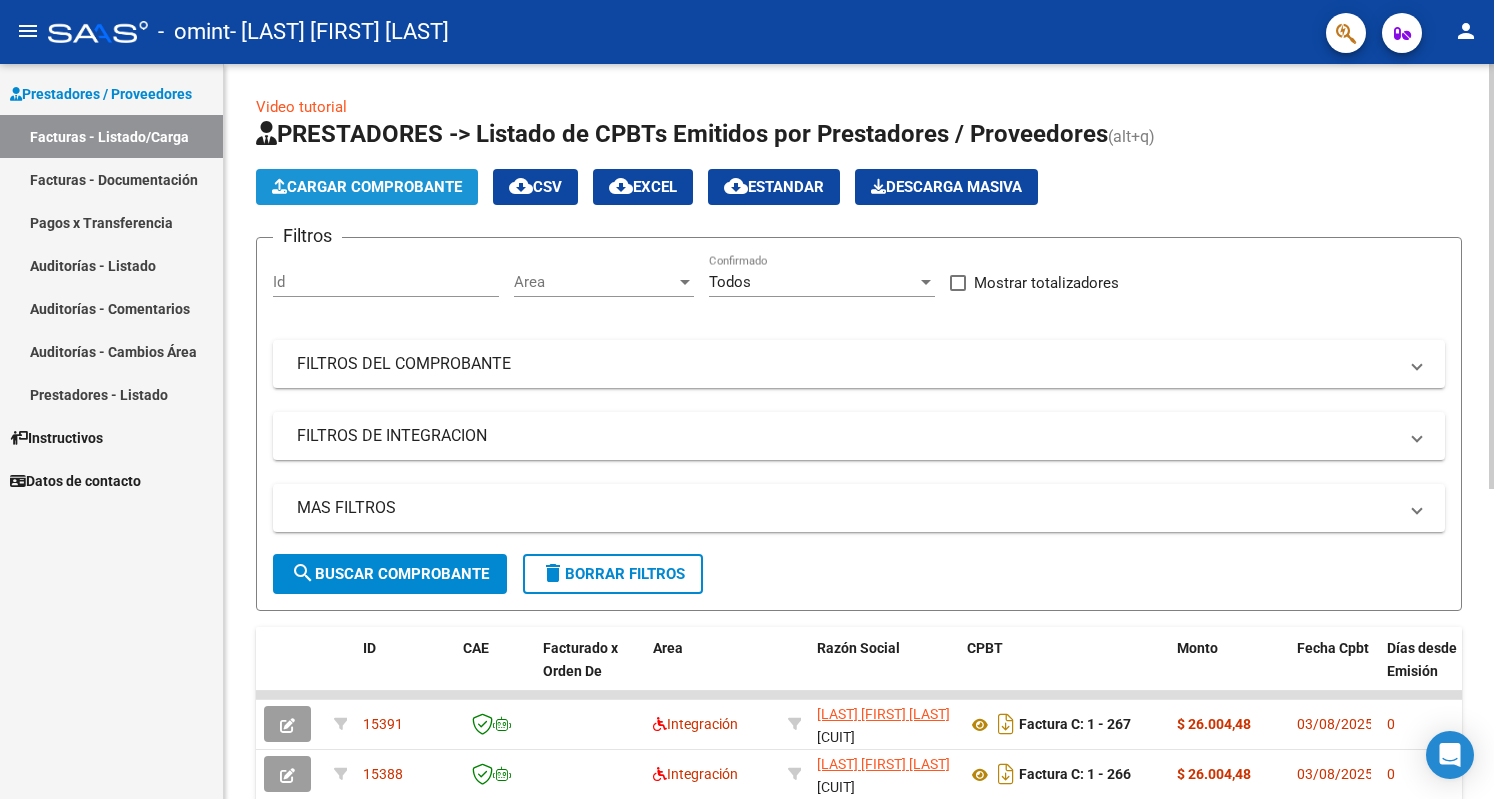click on "Cargar Comprobante" 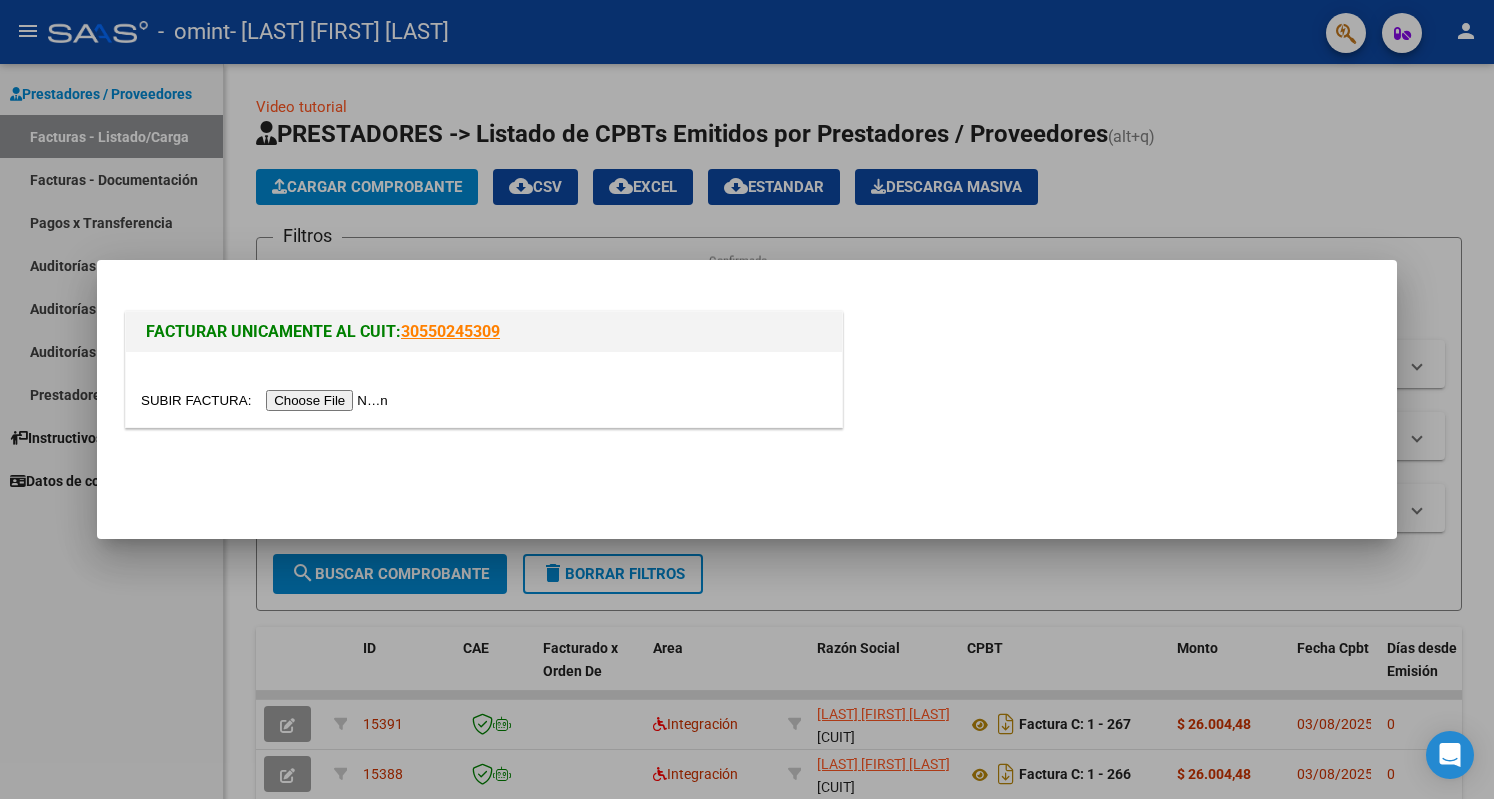 click at bounding box center [267, 400] 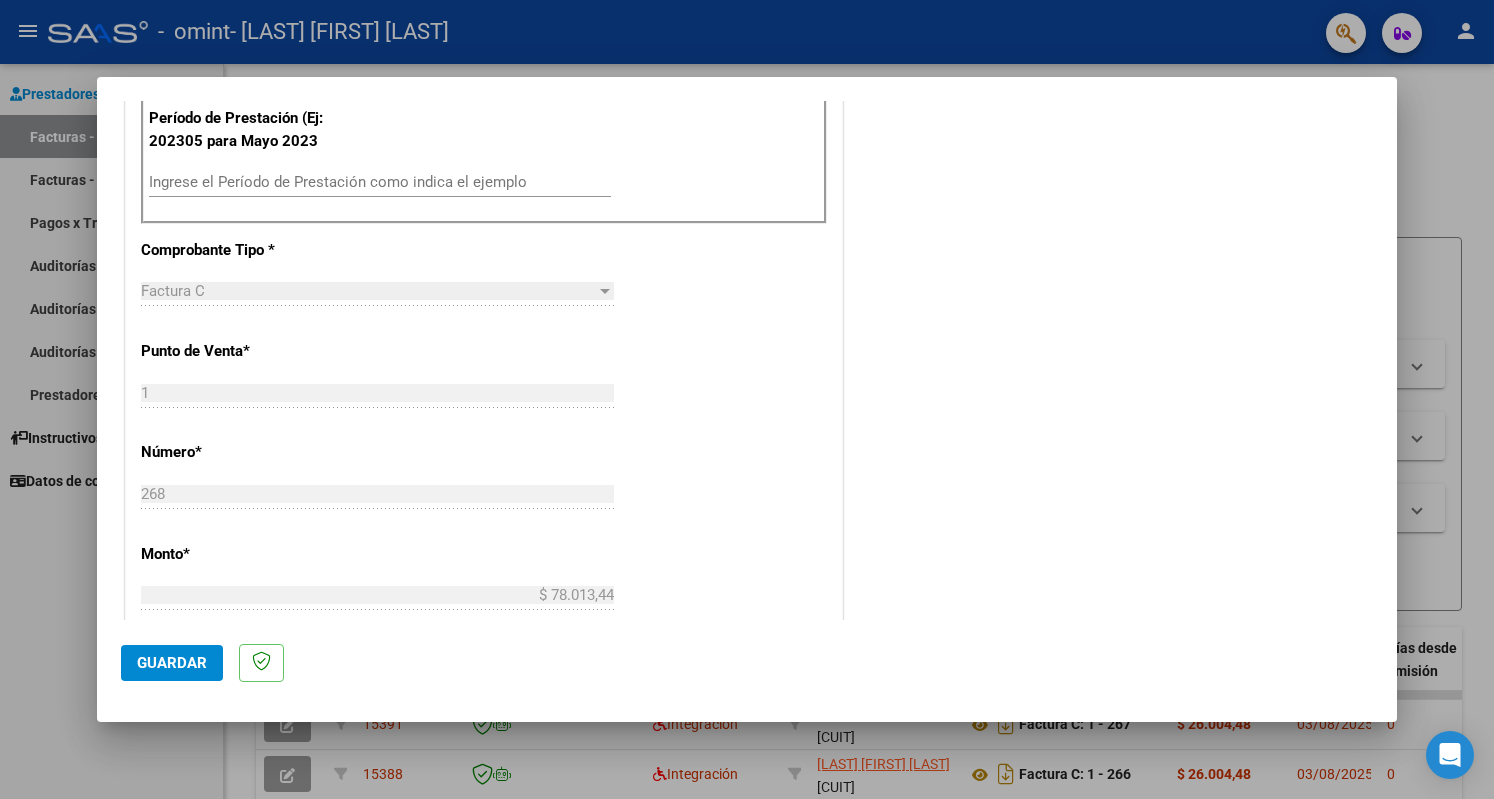scroll, scrollTop: 603, scrollLeft: 0, axis: vertical 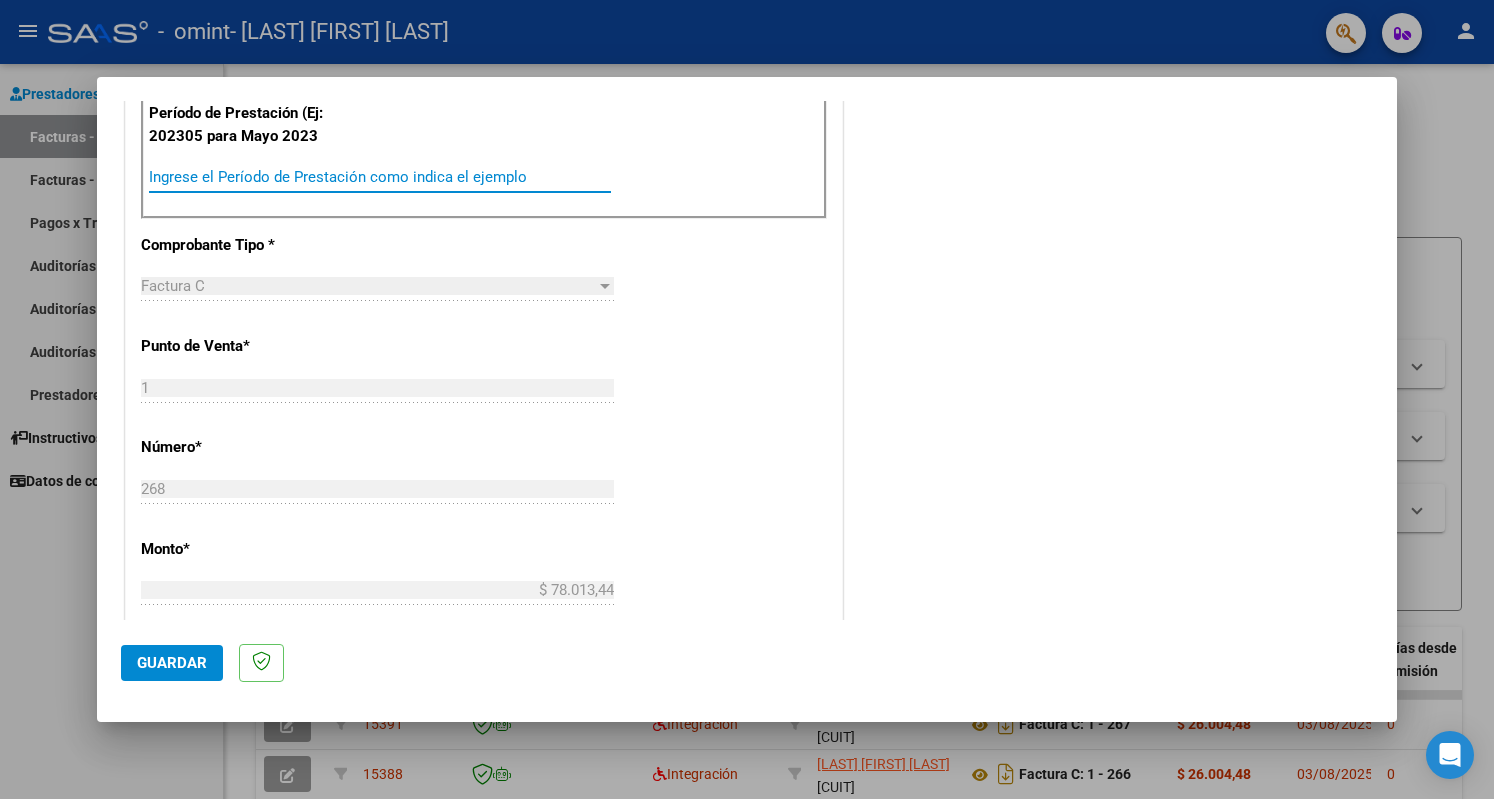 click on "Ingrese el Período de Prestación como indica el ejemplo" at bounding box center [380, 177] 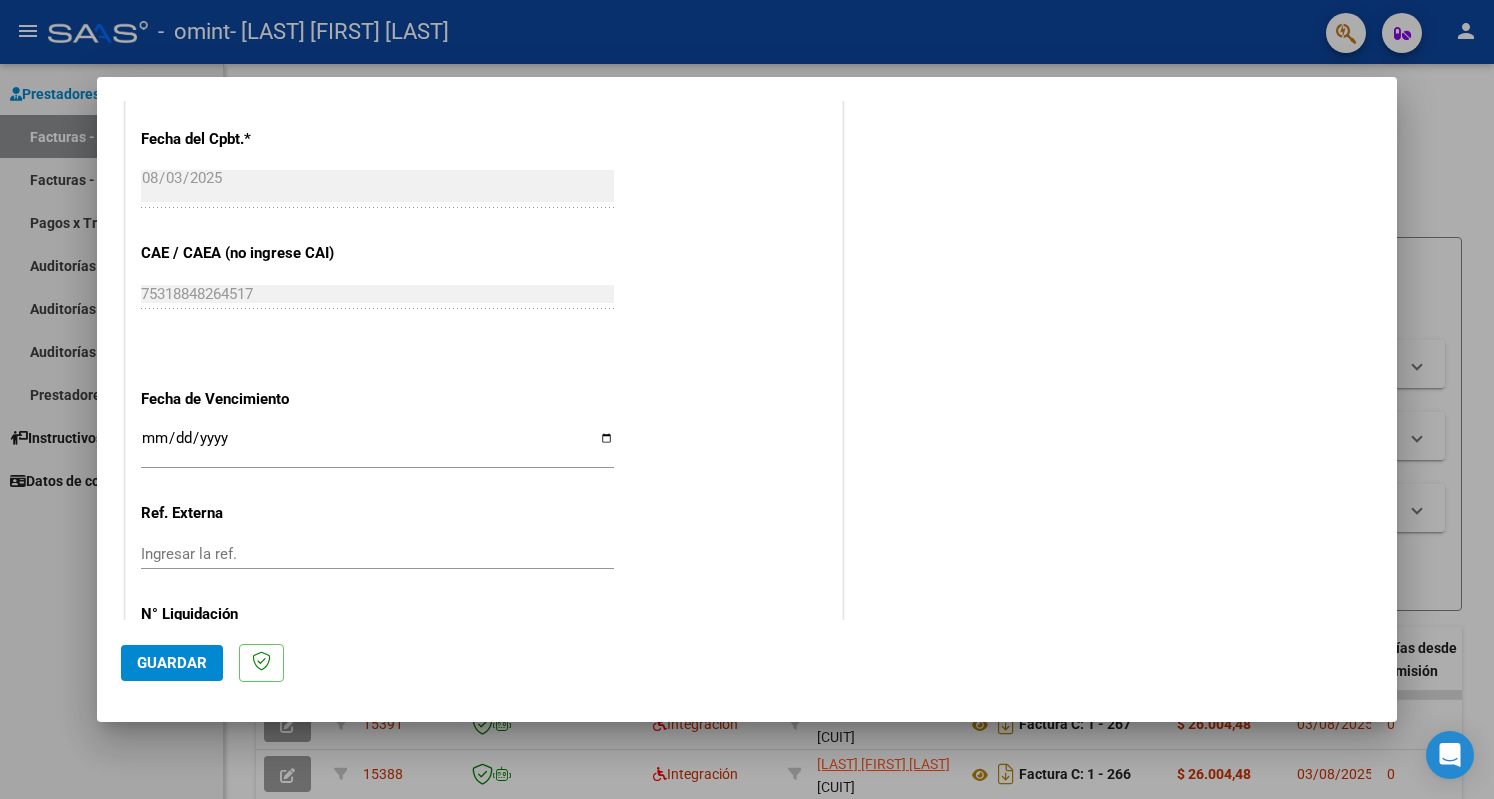 scroll, scrollTop: 1198, scrollLeft: 0, axis: vertical 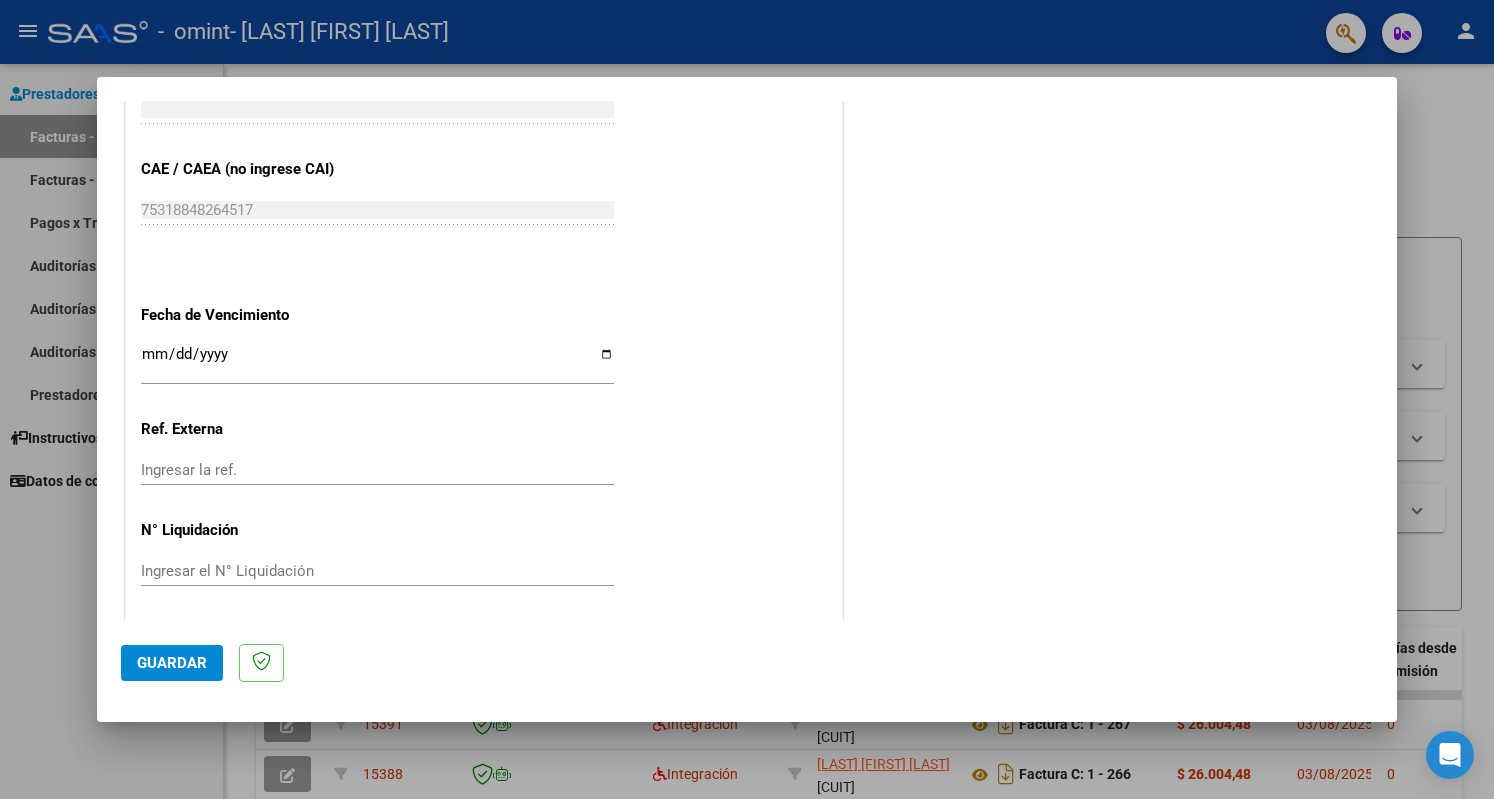 type on "202507" 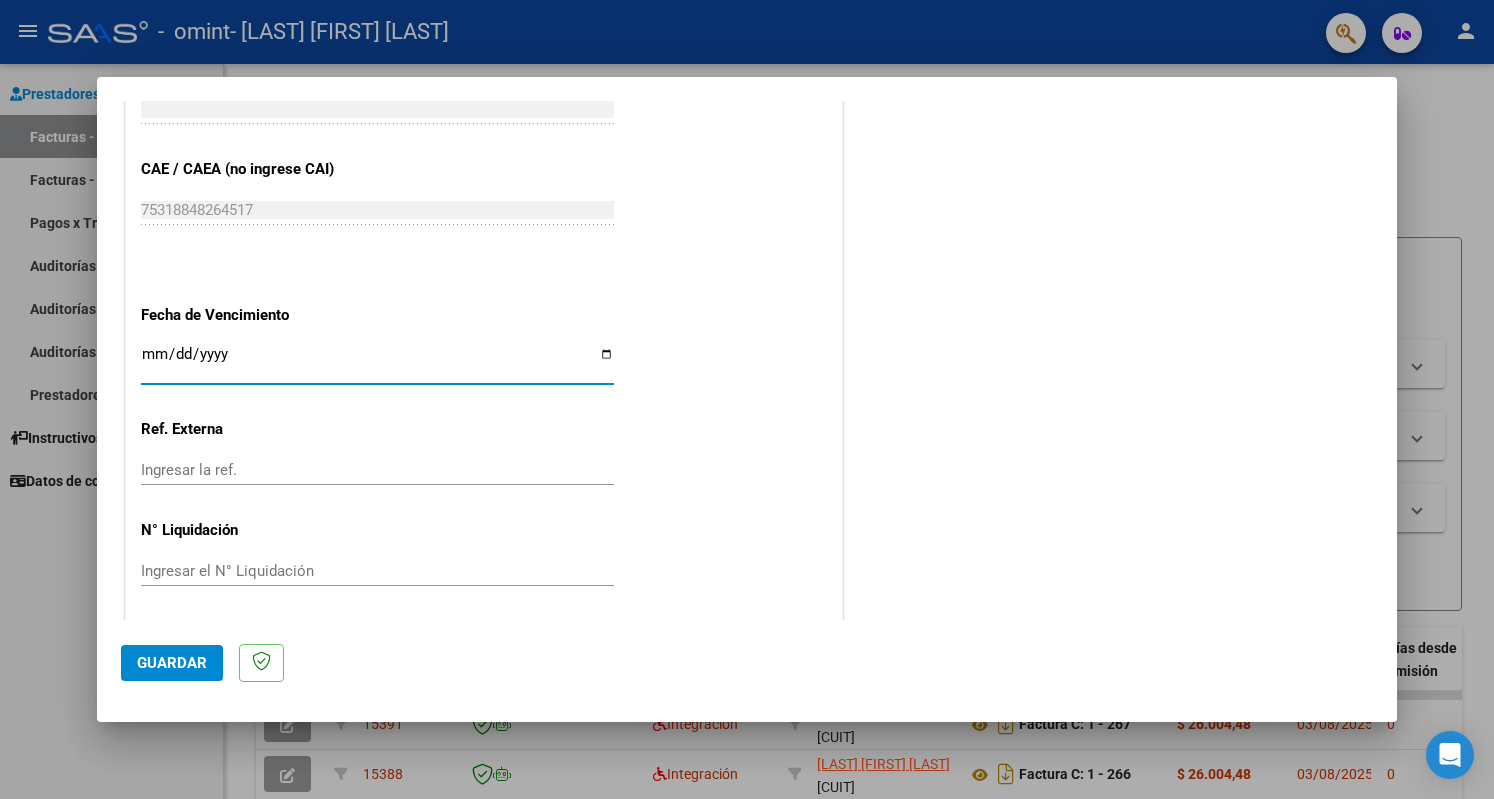 click on "Ingresar la fecha" at bounding box center (377, 362) 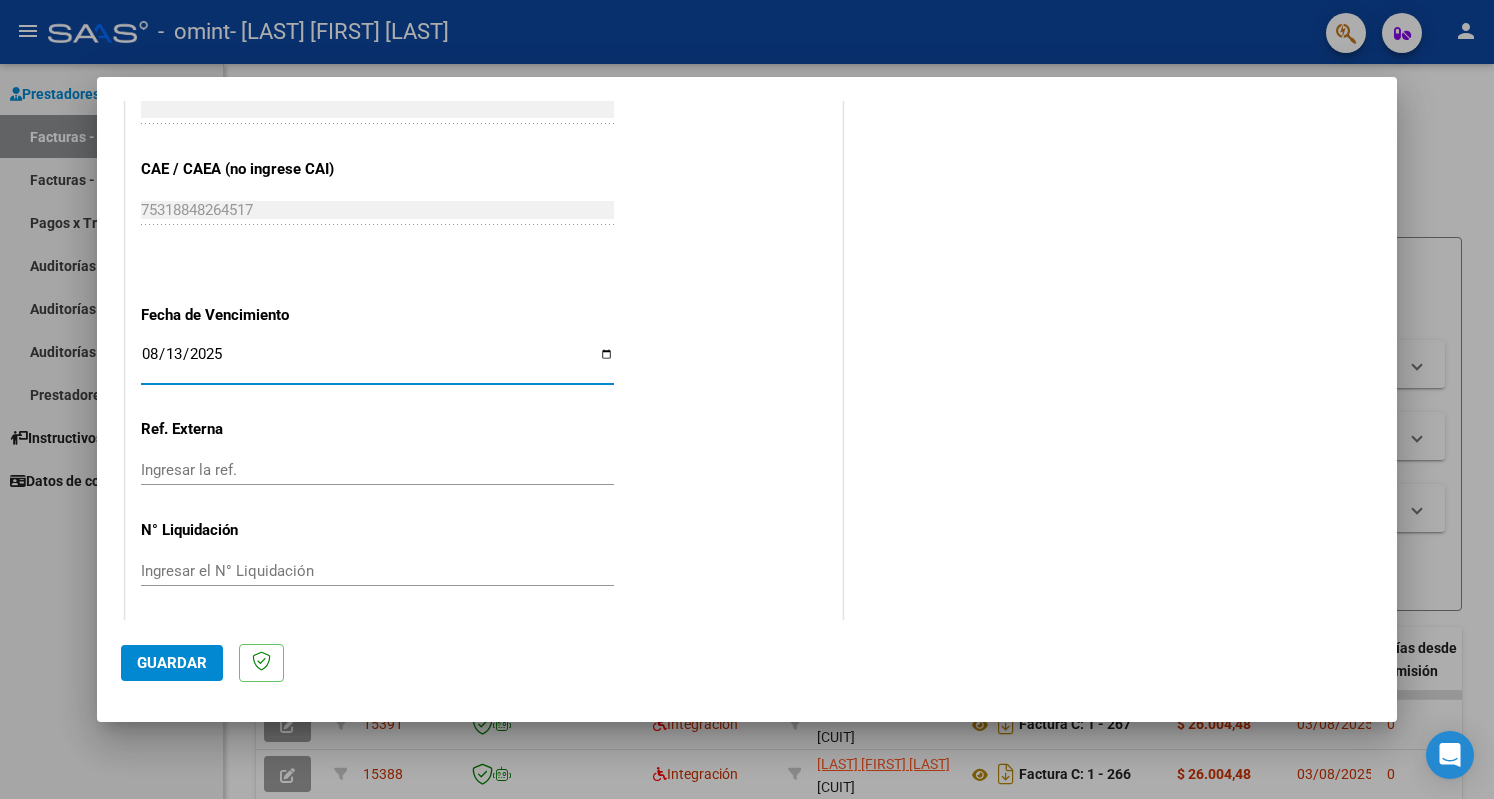 type on "2025-08-13" 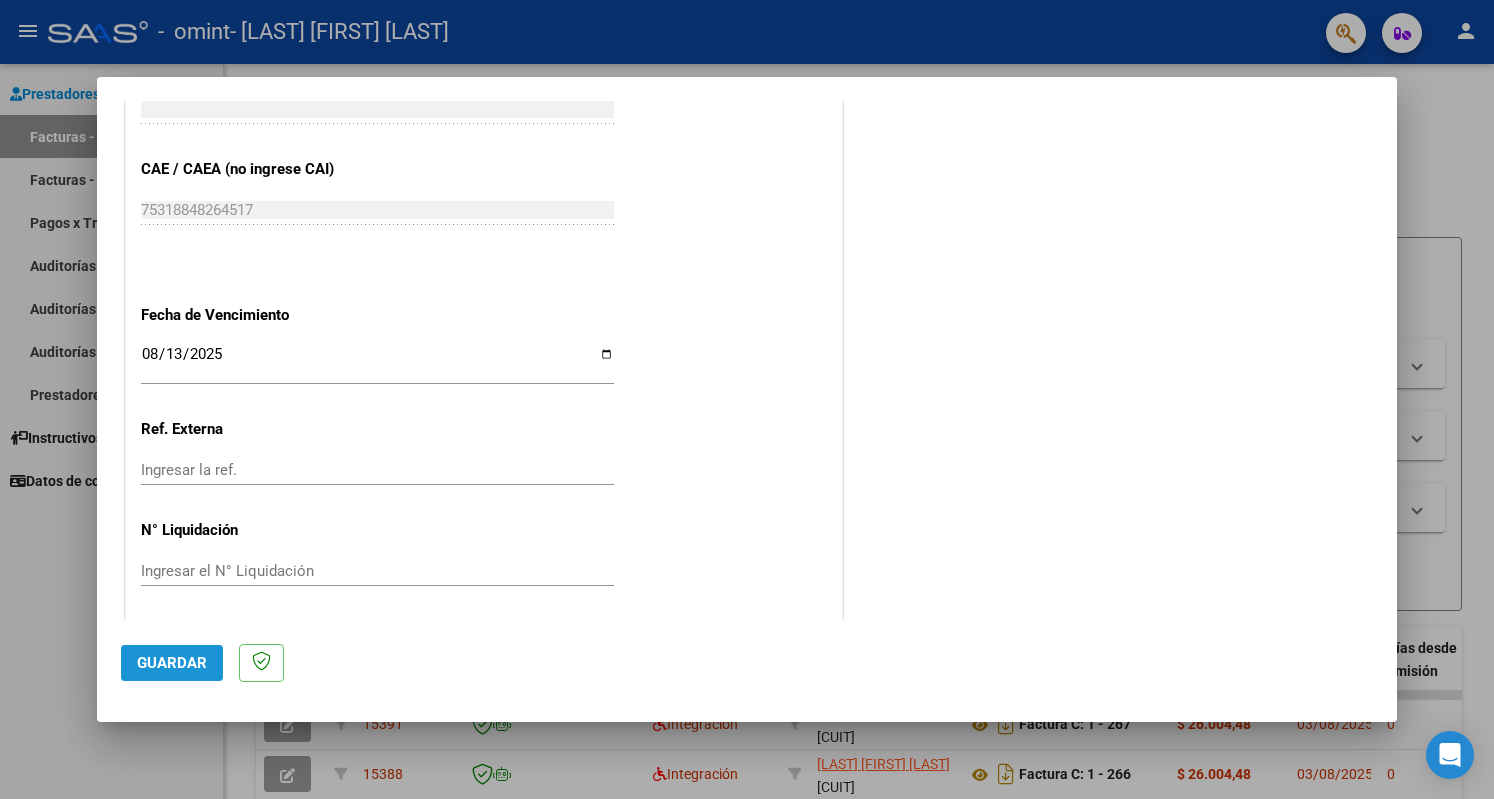 click on "Guardar" 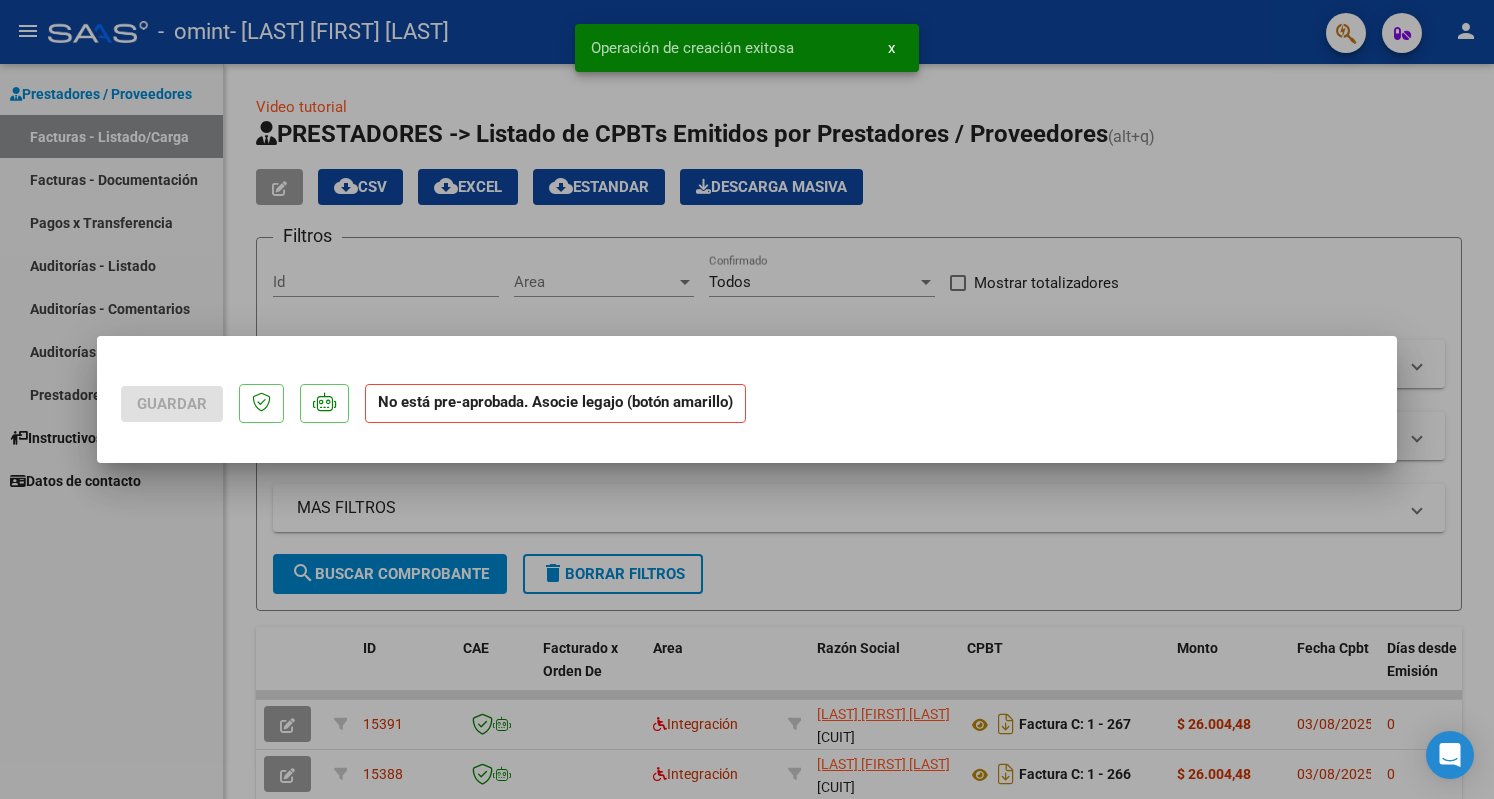 scroll, scrollTop: 0, scrollLeft: 0, axis: both 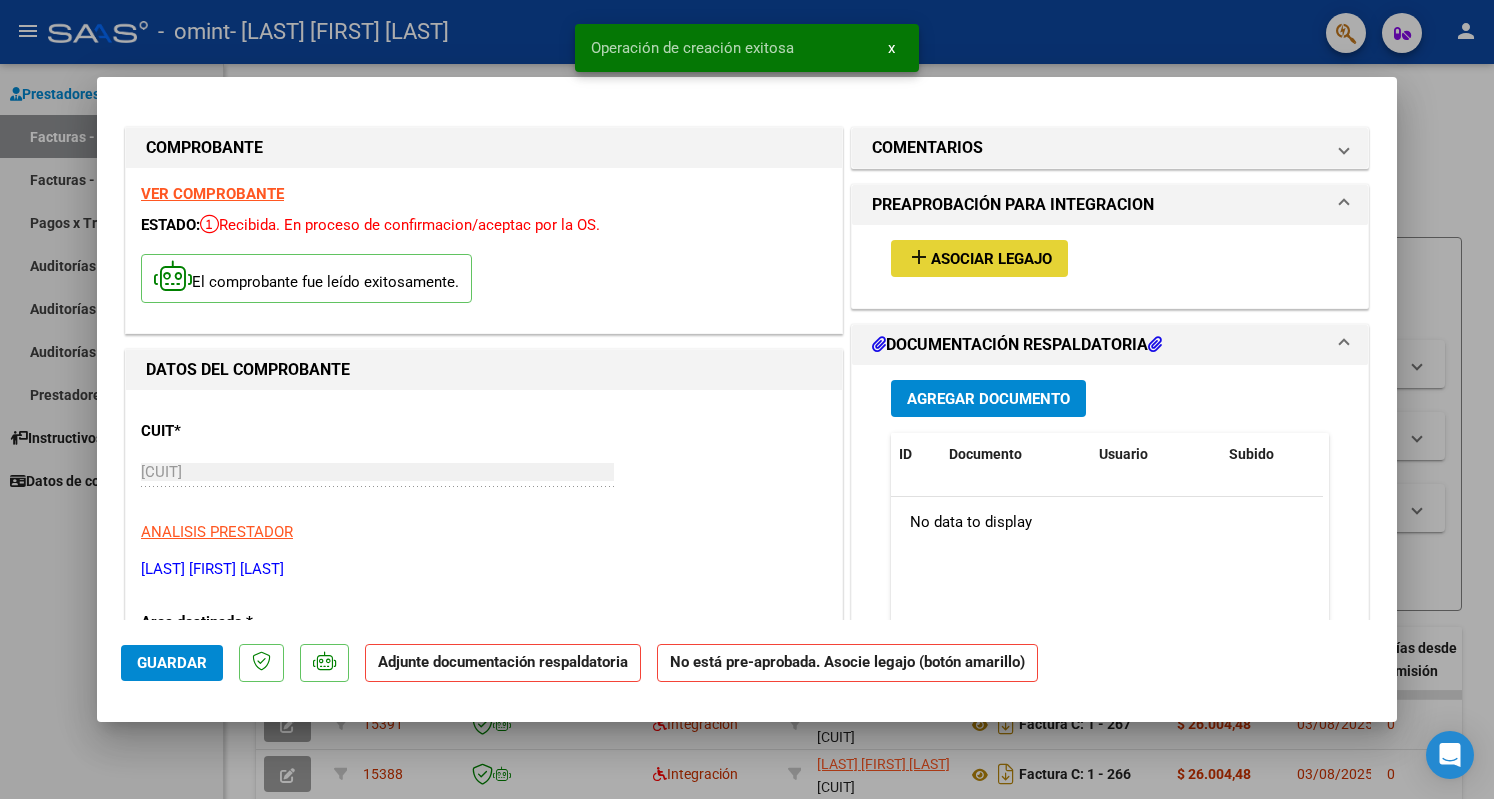 click on "Asociar Legajo" at bounding box center [991, 259] 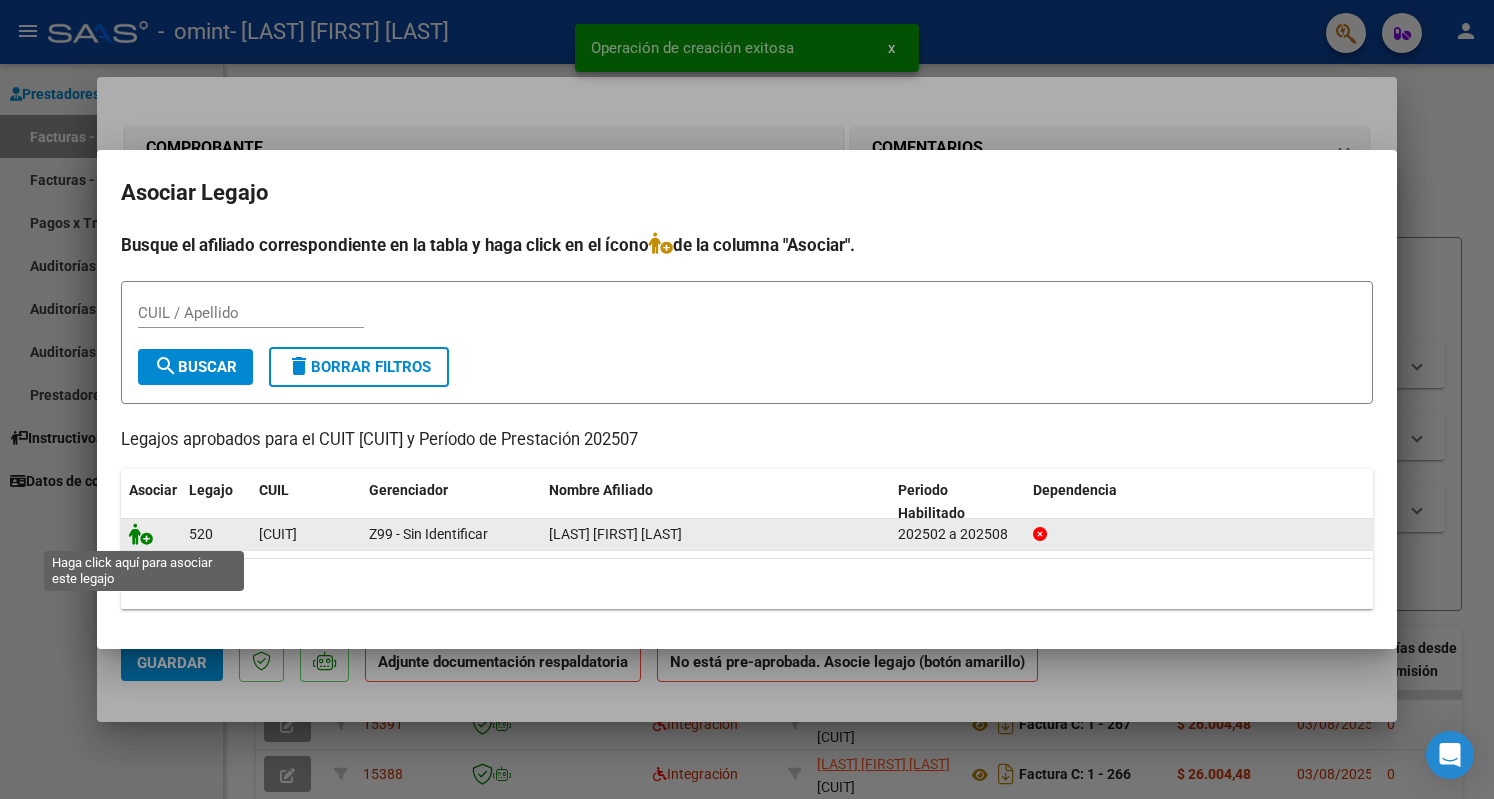 click 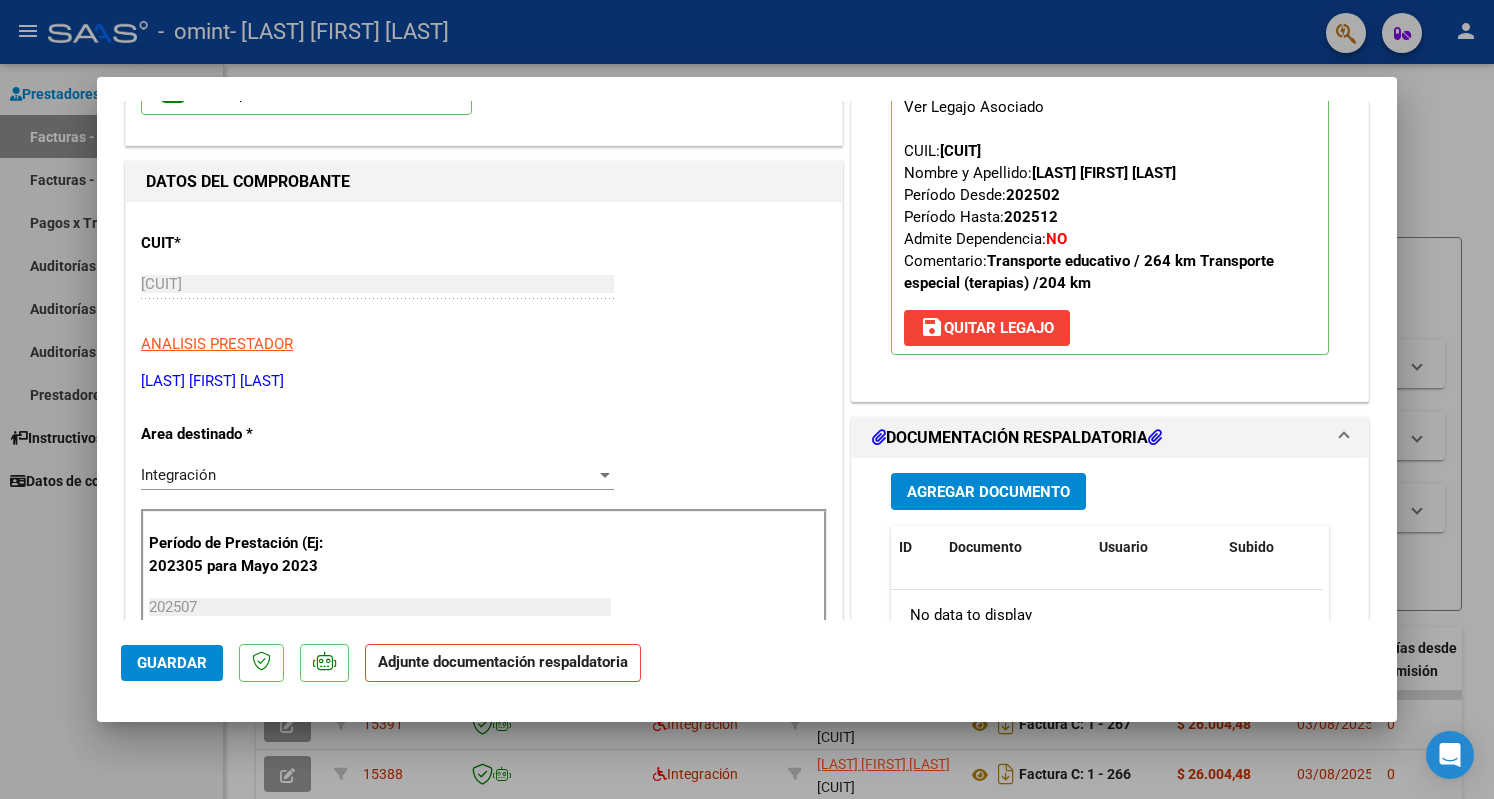 scroll, scrollTop: 332, scrollLeft: 0, axis: vertical 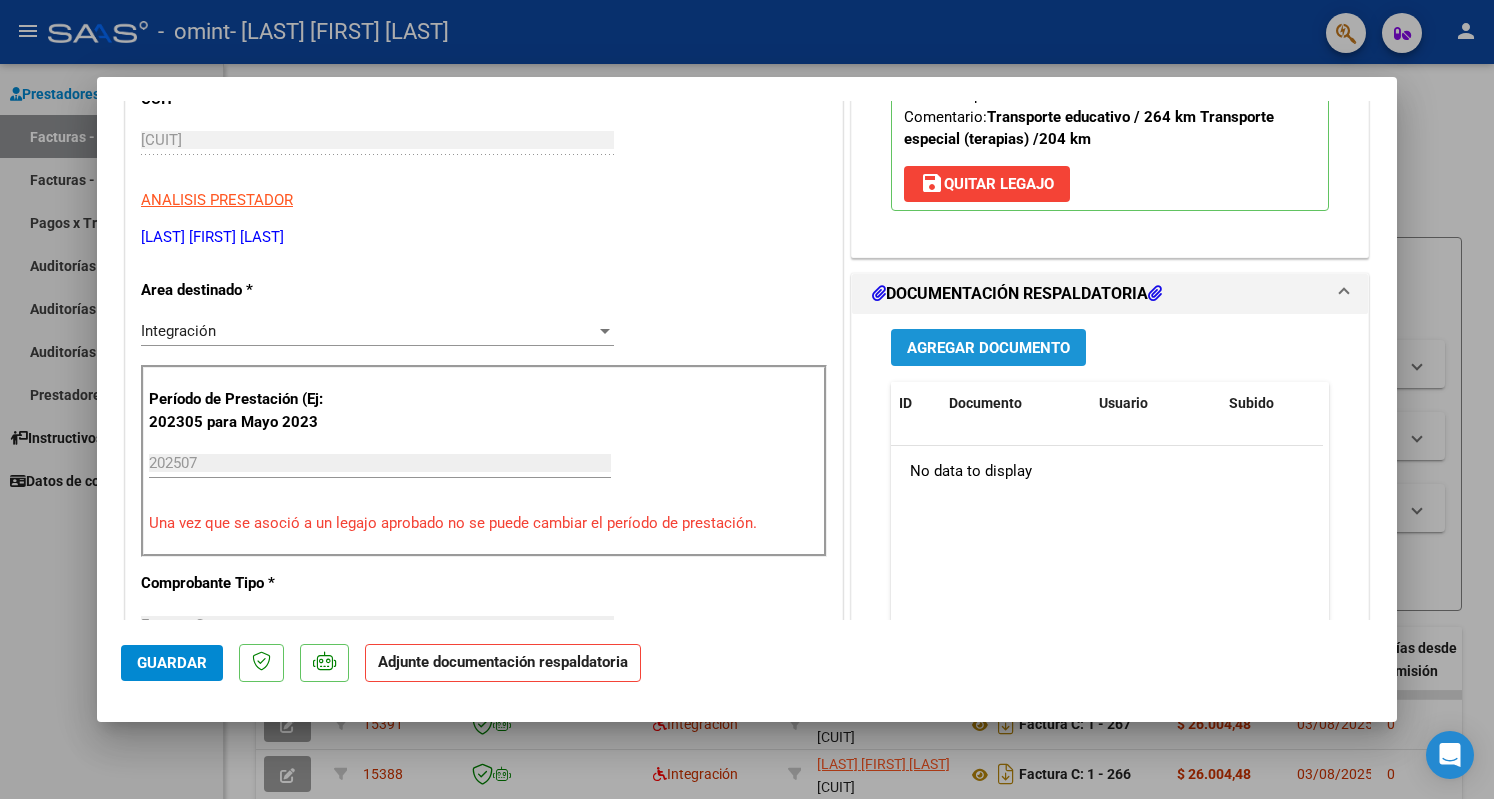 click on "Agregar Documento" at bounding box center [988, 348] 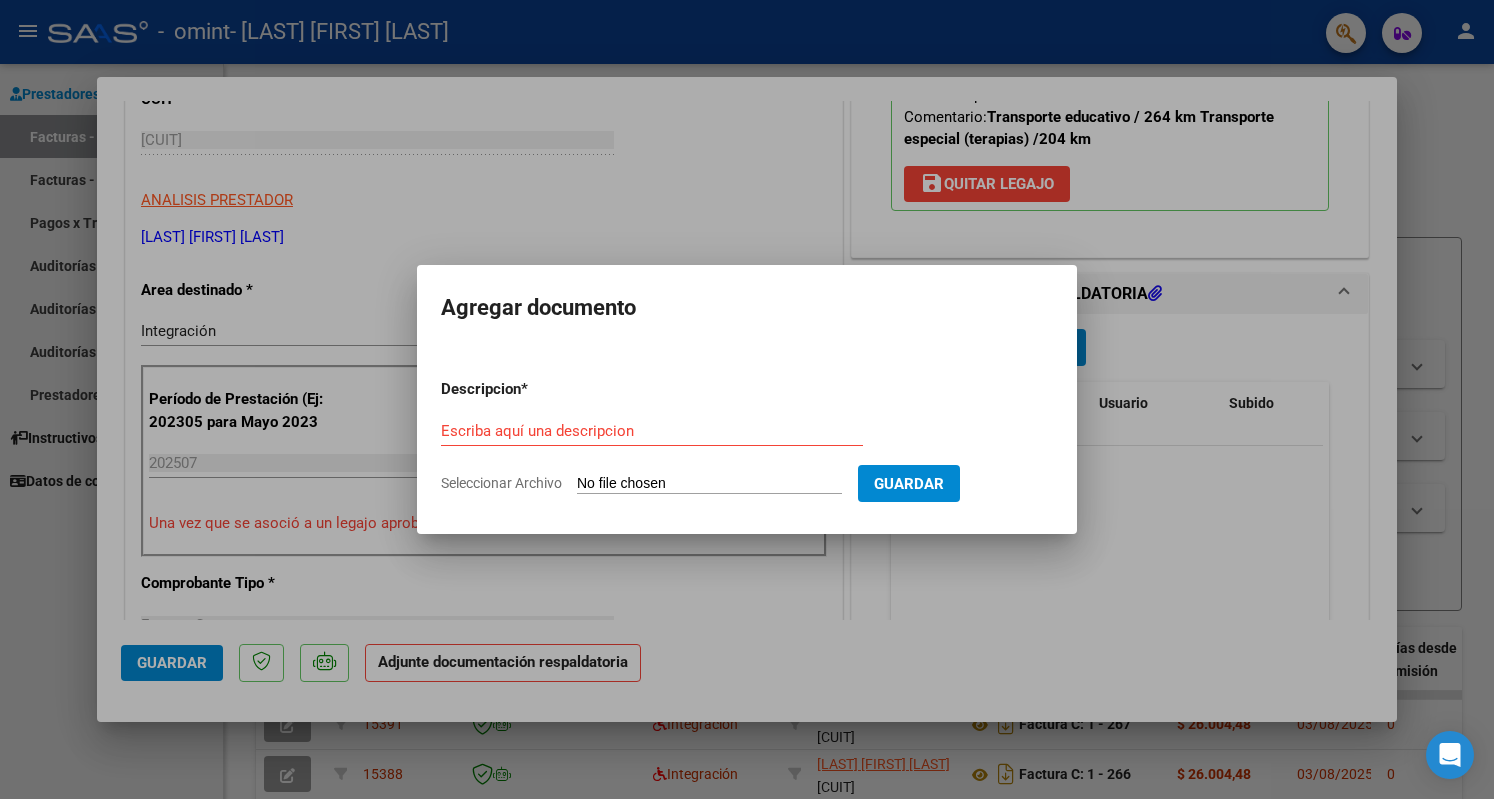 click on "Seleccionar Archivo" at bounding box center (709, 484) 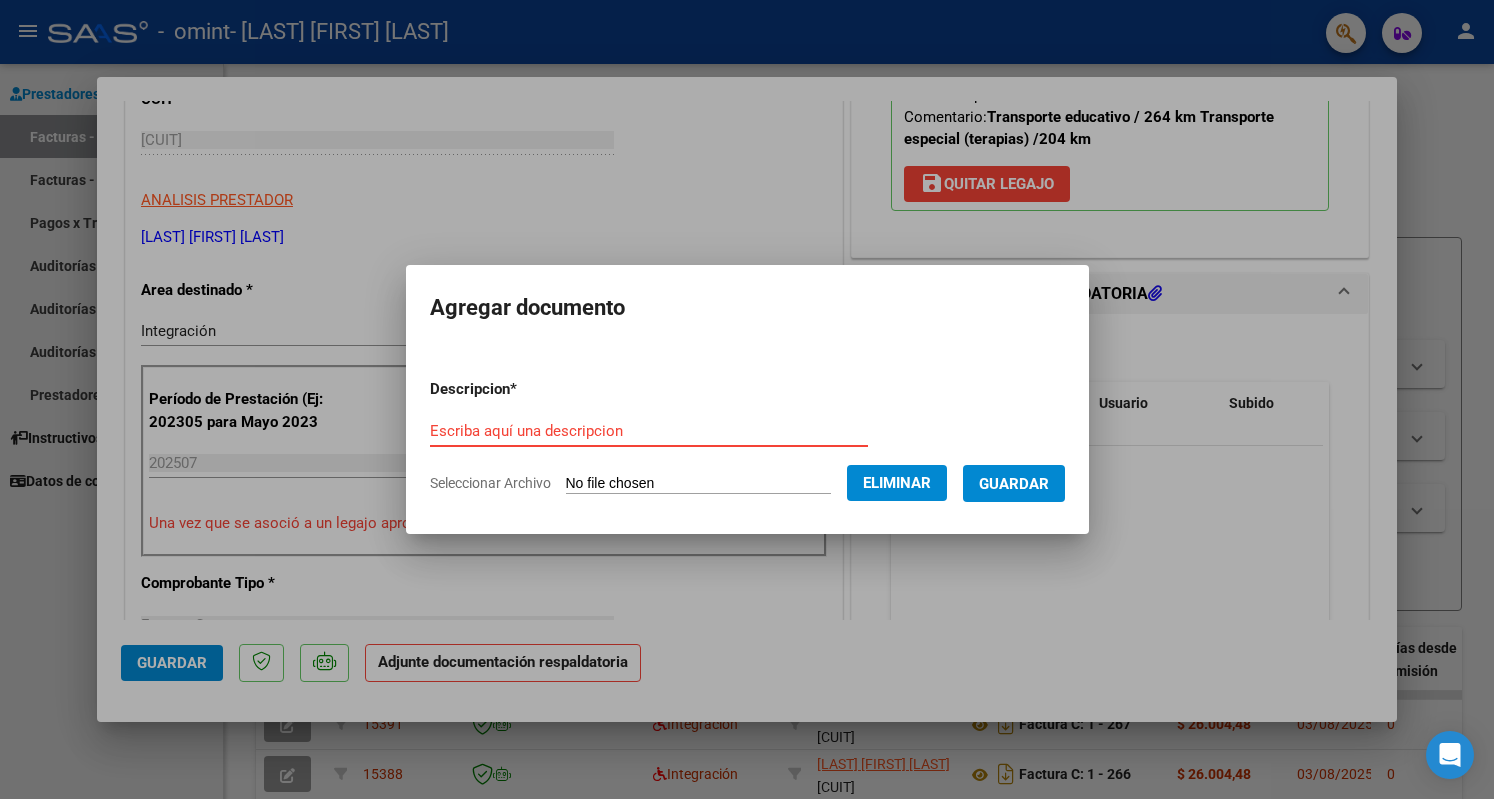 click on "Escriba aquí una descripcion" at bounding box center [649, 431] 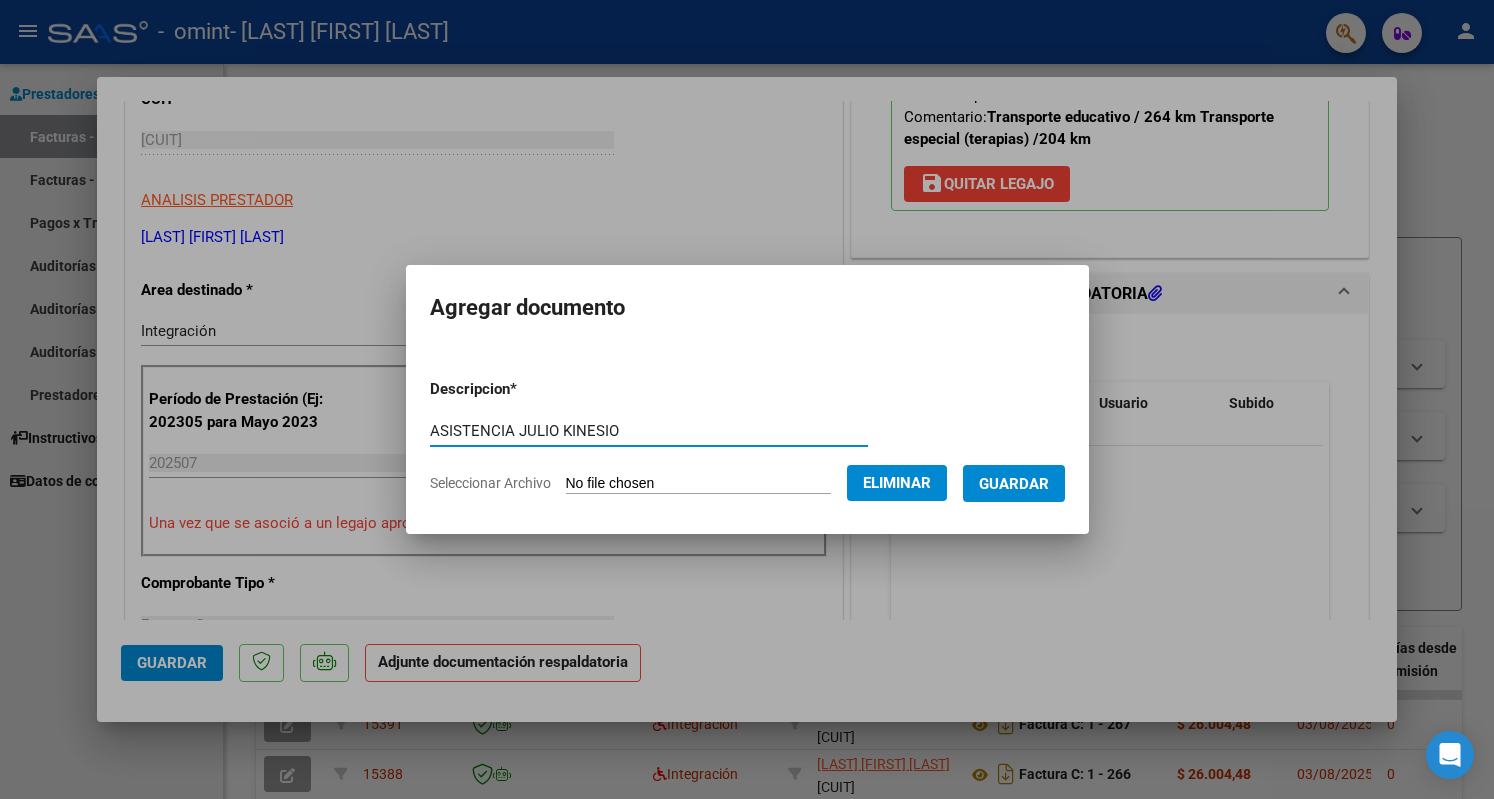 type on "ASISTENCIA JULIO KINESIO" 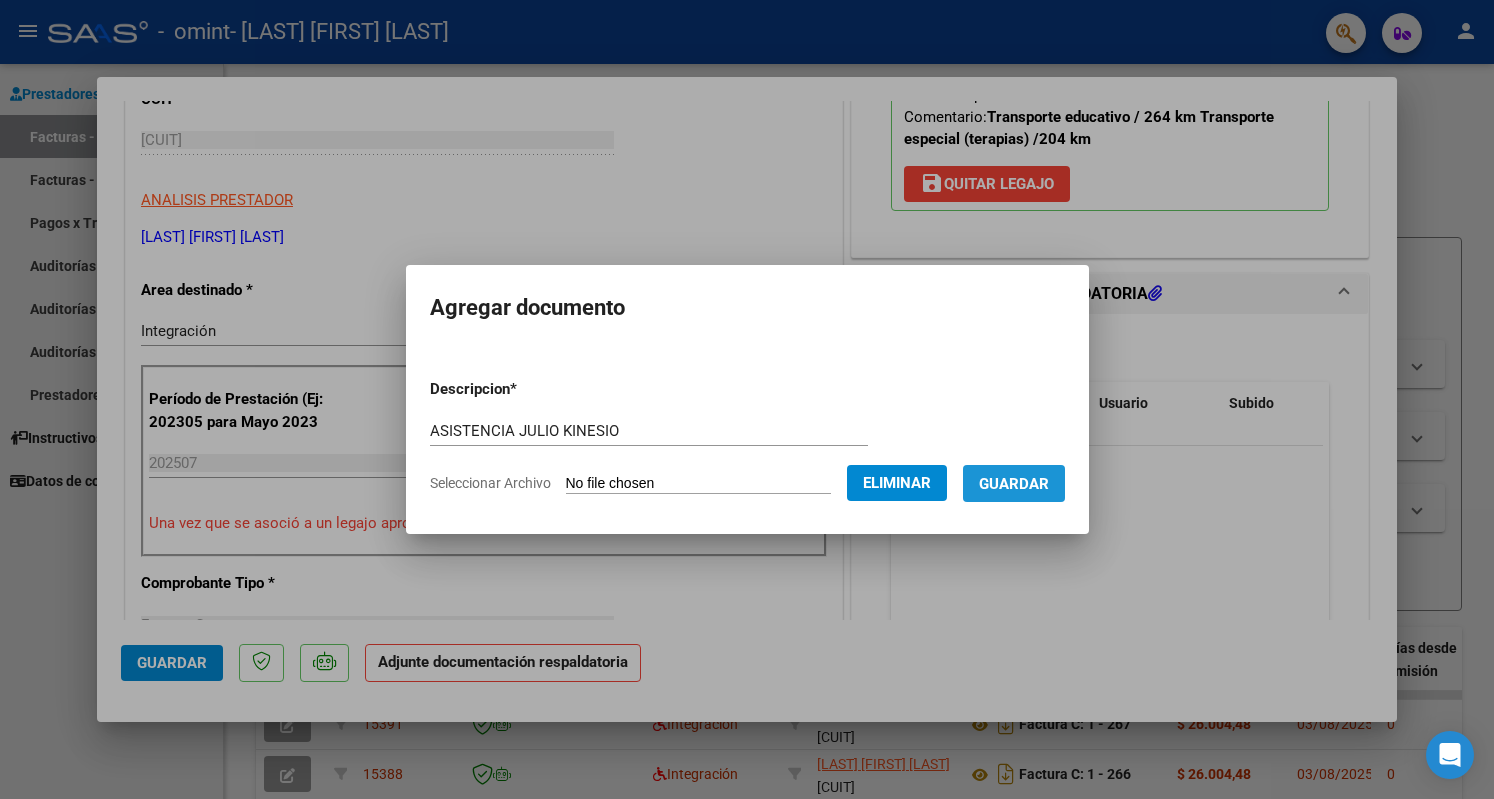 click on "Guardar" at bounding box center (1014, 484) 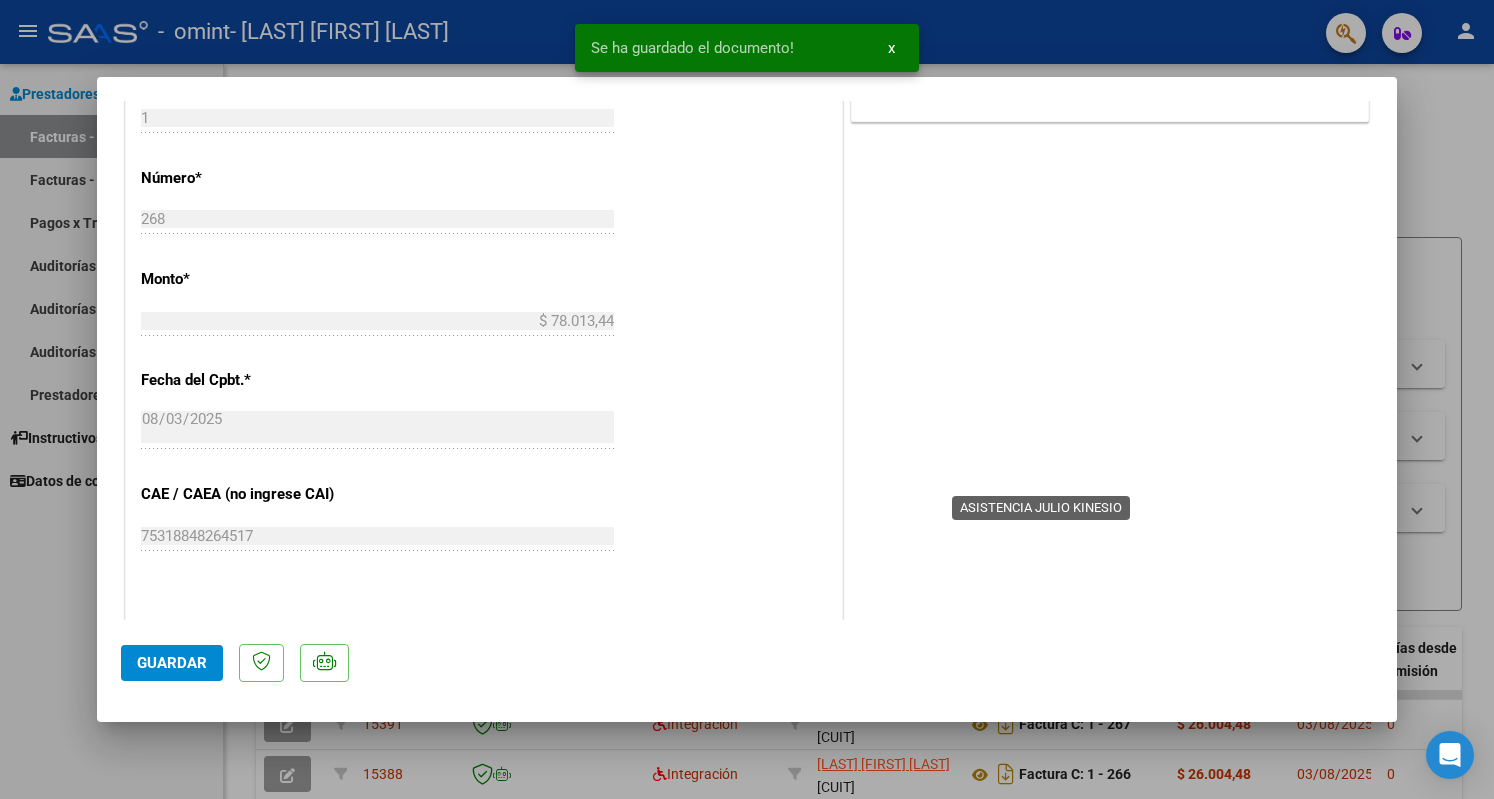 scroll, scrollTop: 943, scrollLeft: 0, axis: vertical 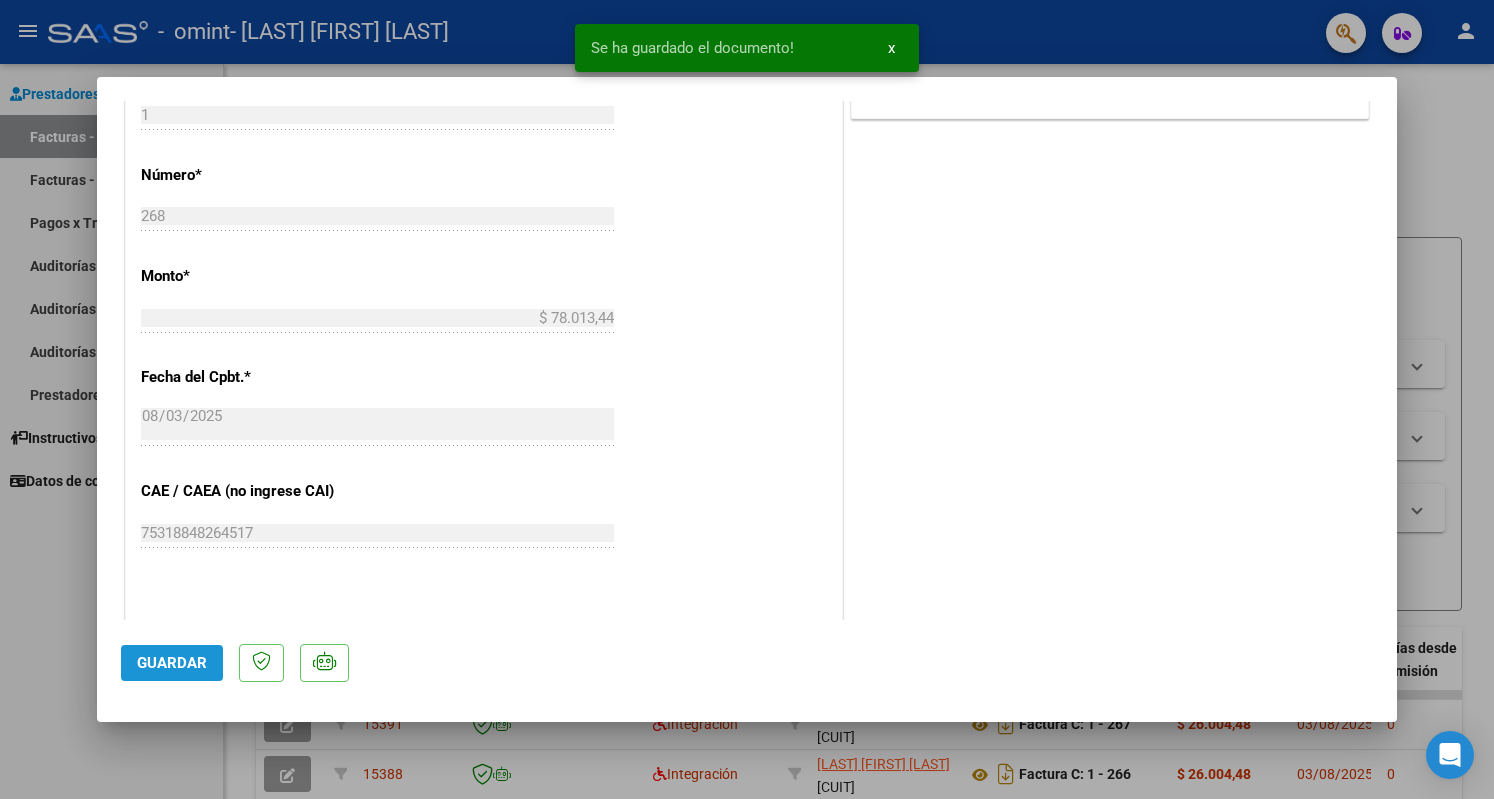 click on "Guardar" 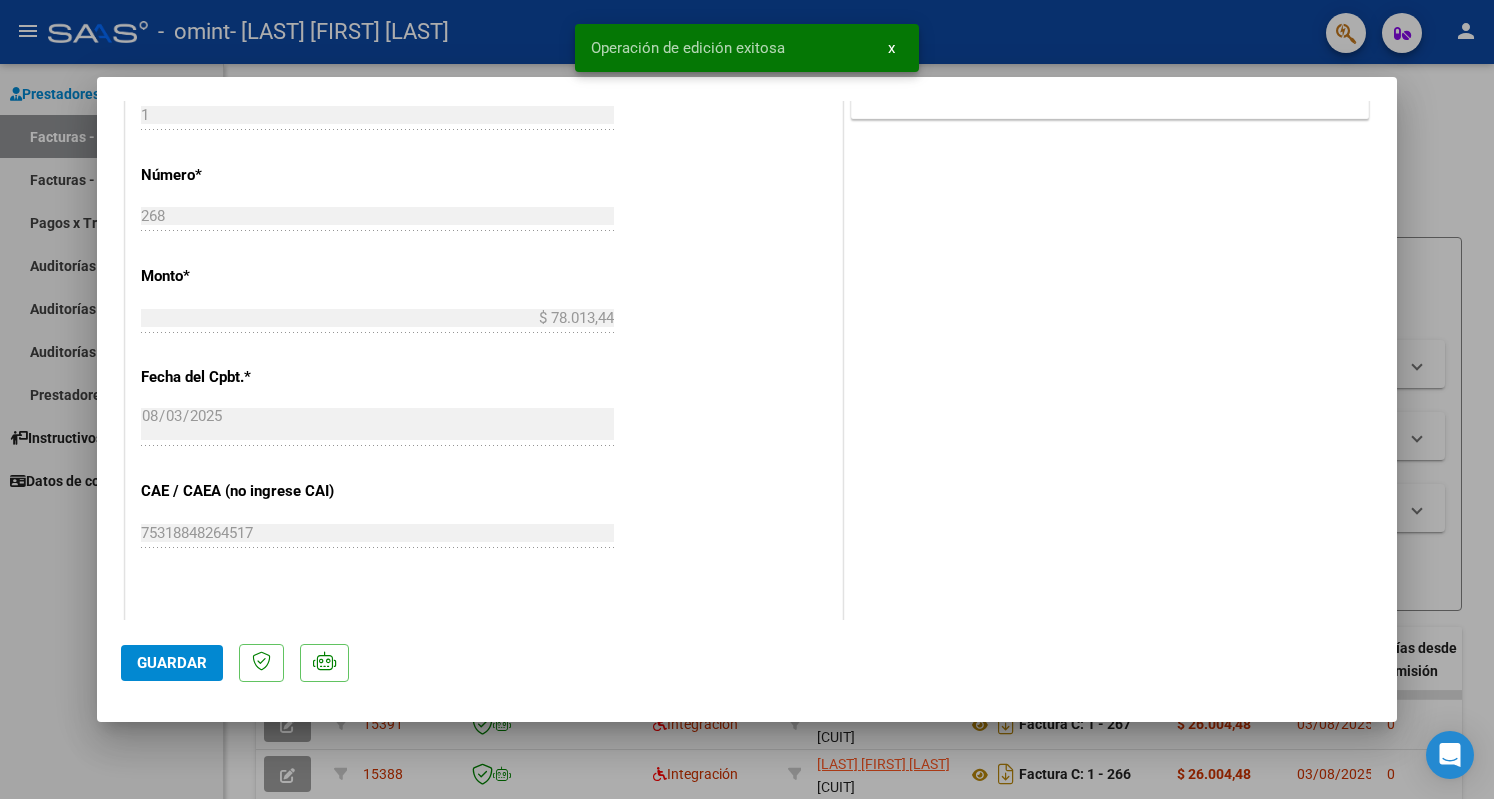 click at bounding box center [747, 399] 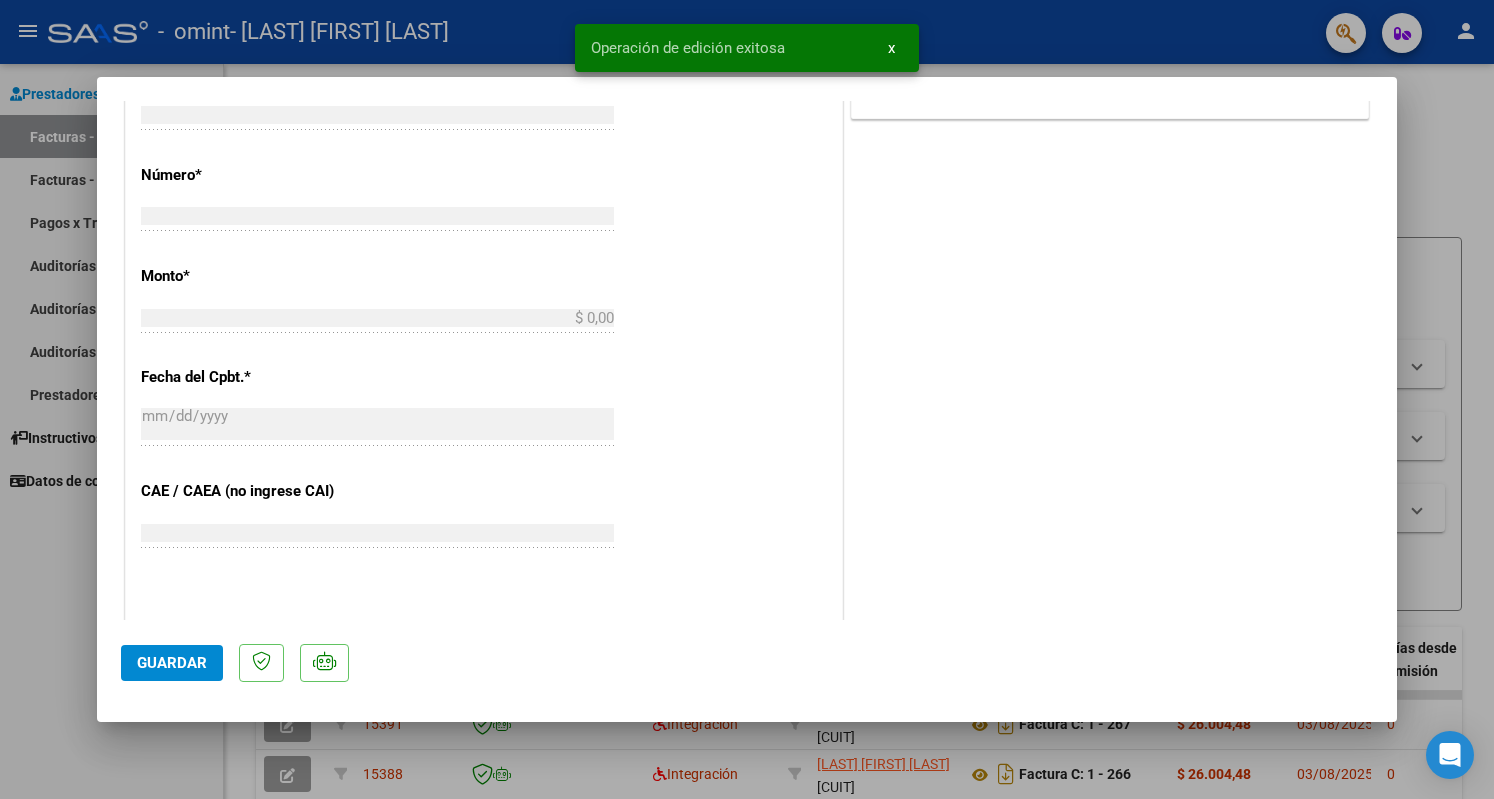 scroll, scrollTop: 0, scrollLeft: 0, axis: both 